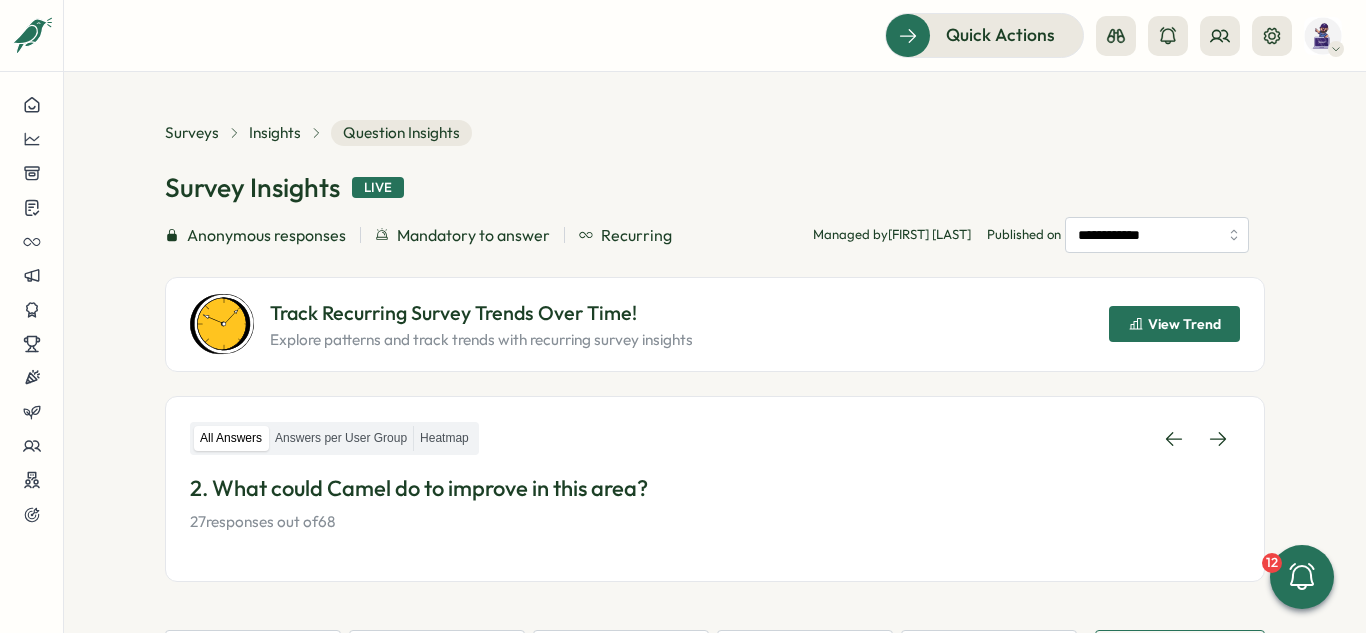 scroll, scrollTop: 0, scrollLeft: 0, axis: both 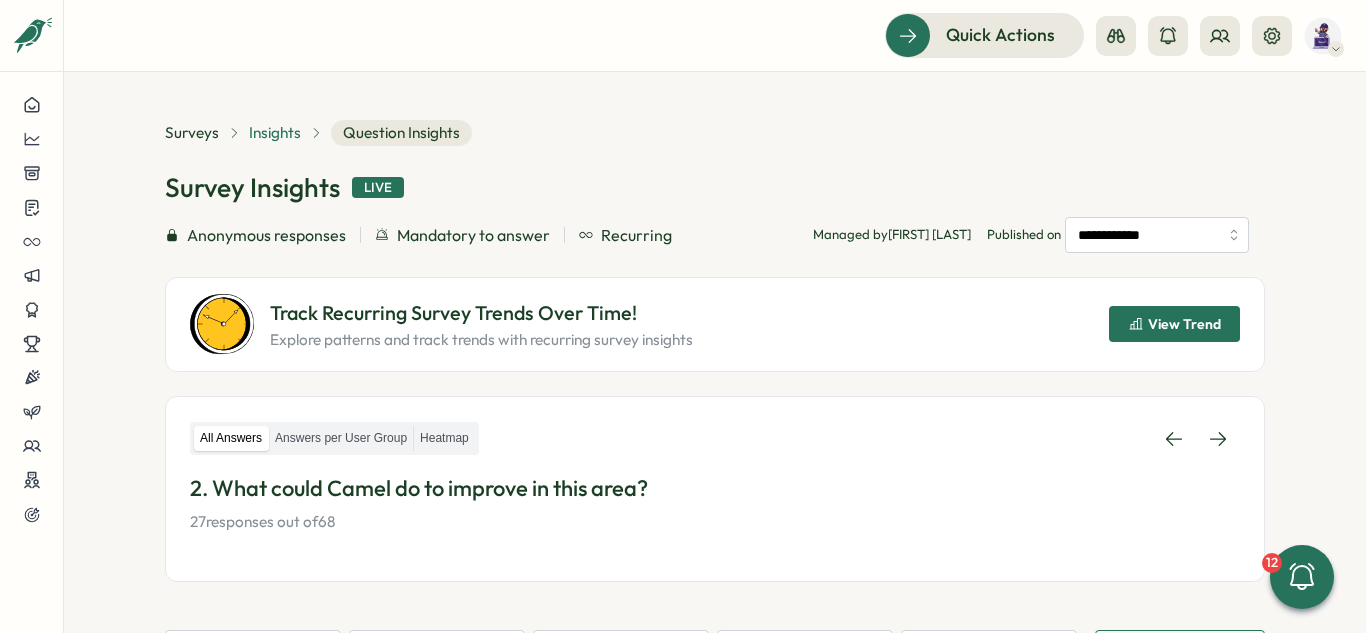 click on "Insights" at bounding box center [275, 133] 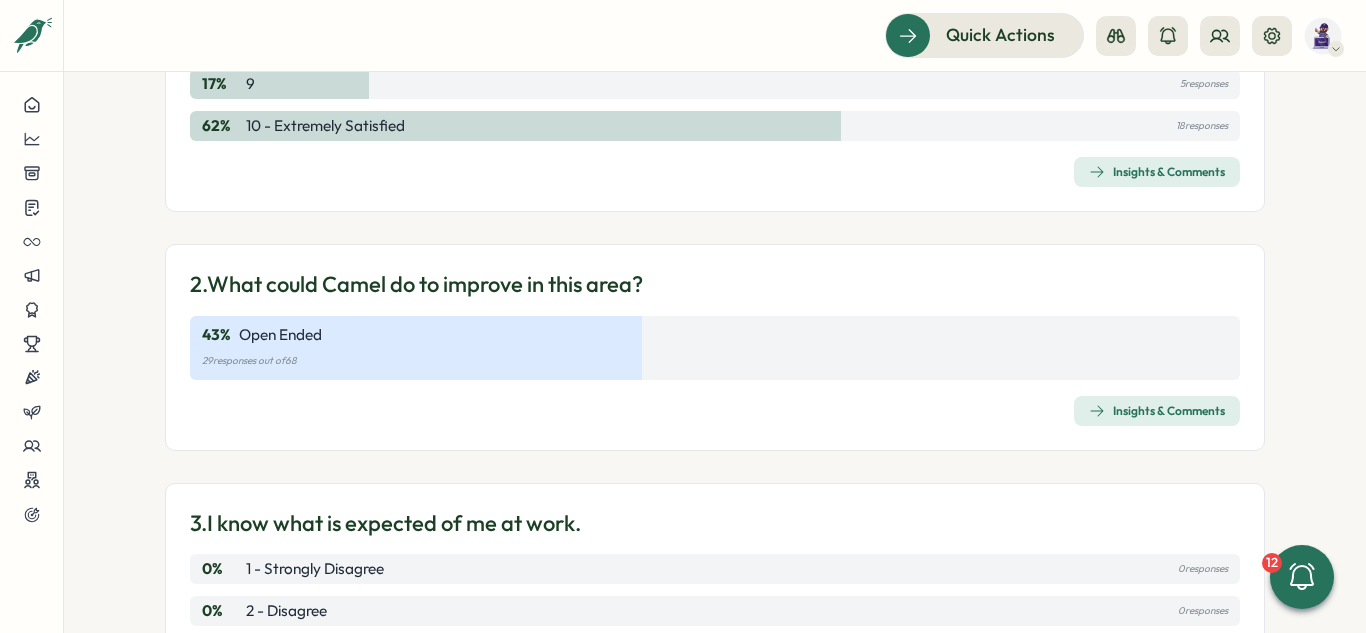 scroll, scrollTop: 700, scrollLeft: 0, axis: vertical 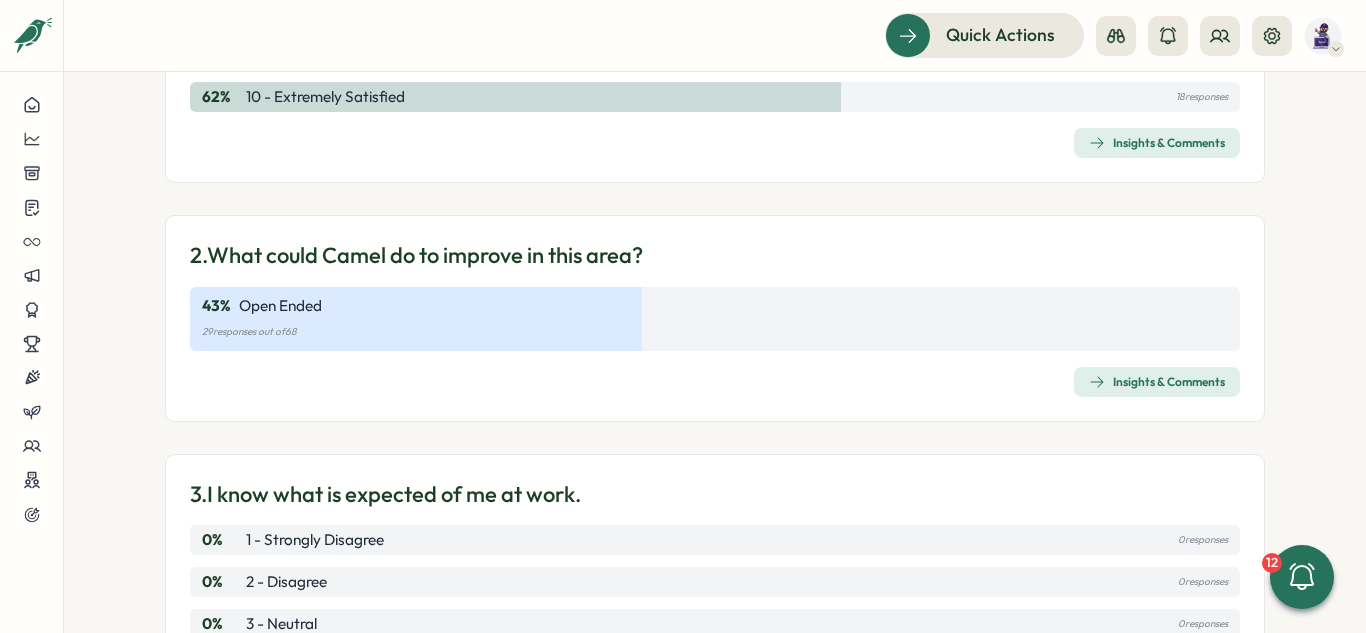 click on "Insights & Comments" at bounding box center [1157, 382] 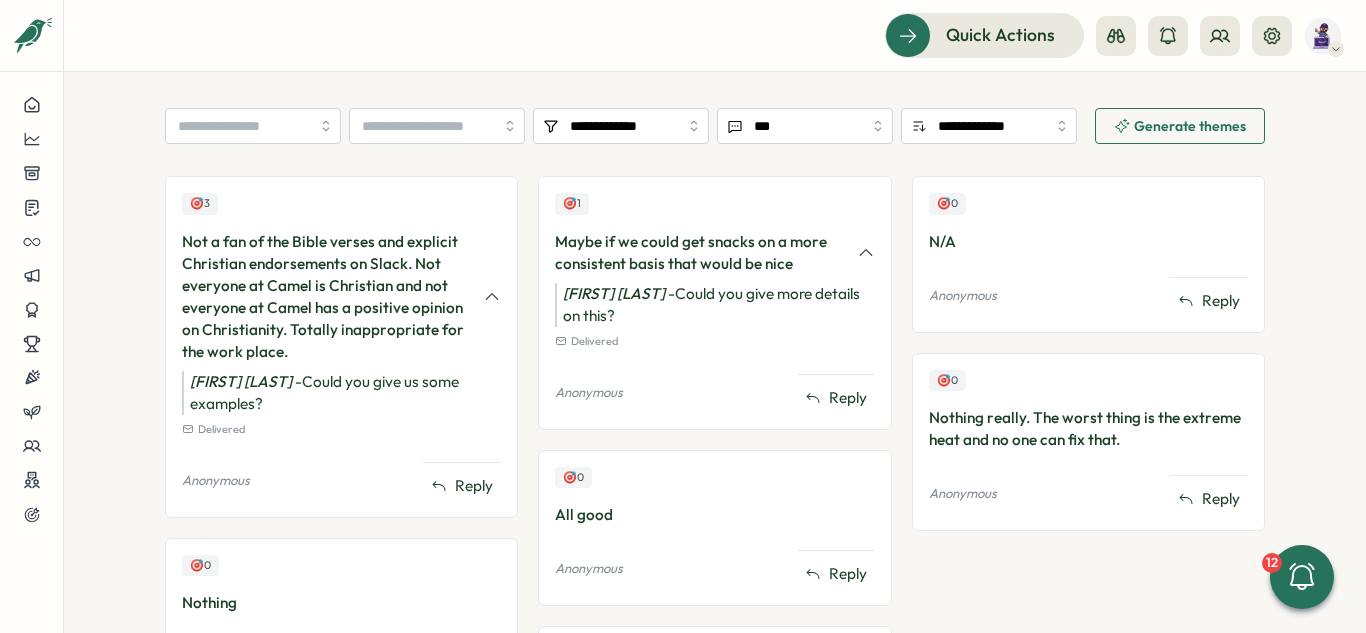 scroll, scrollTop: 600, scrollLeft: 0, axis: vertical 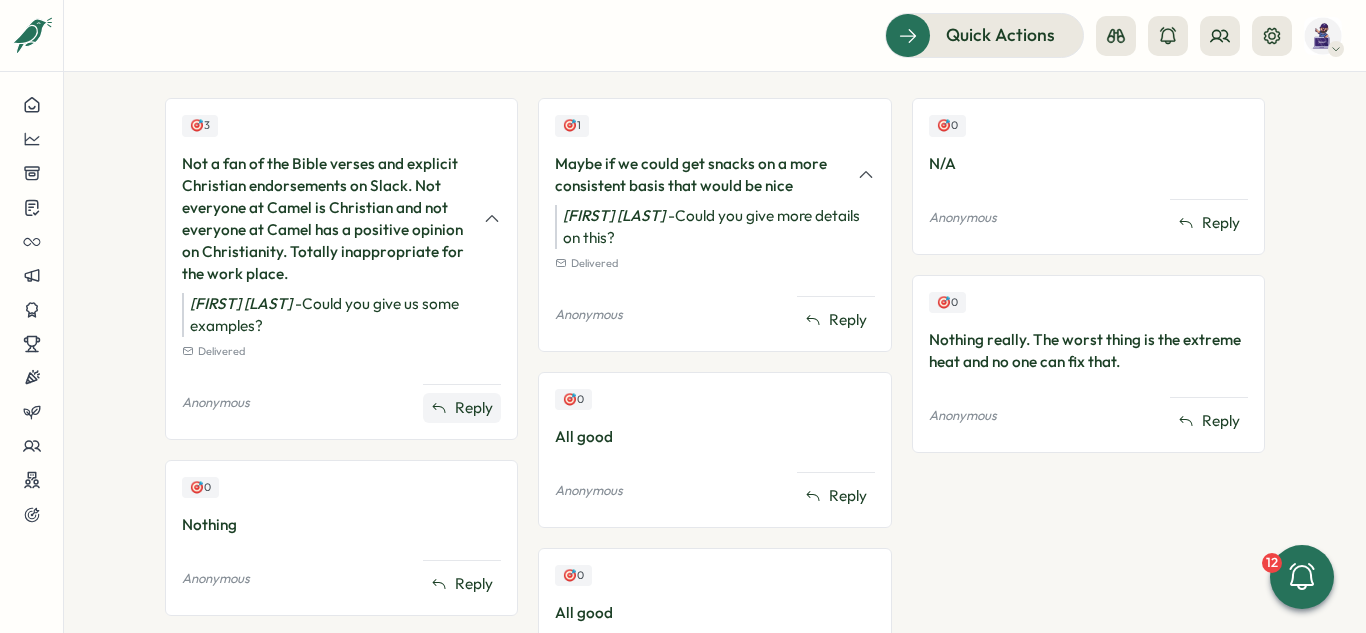 click on "Reply" at bounding box center [474, 408] 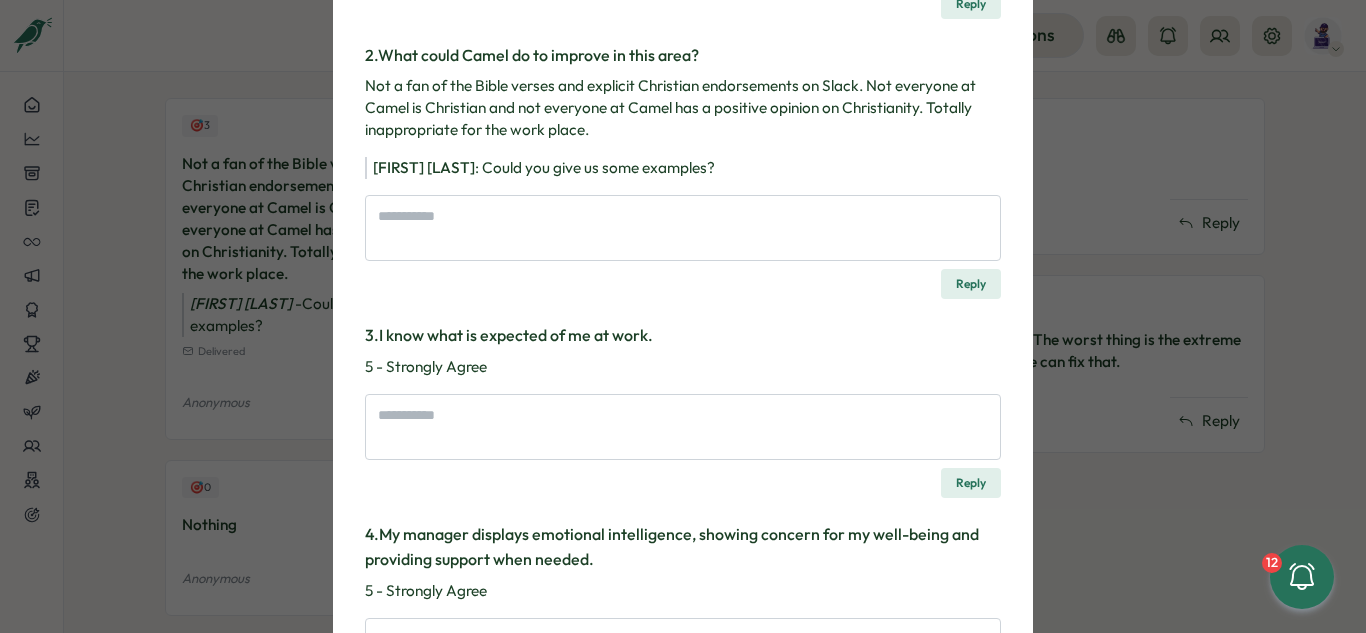 scroll, scrollTop: 0, scrollLeft: 0, axis: both 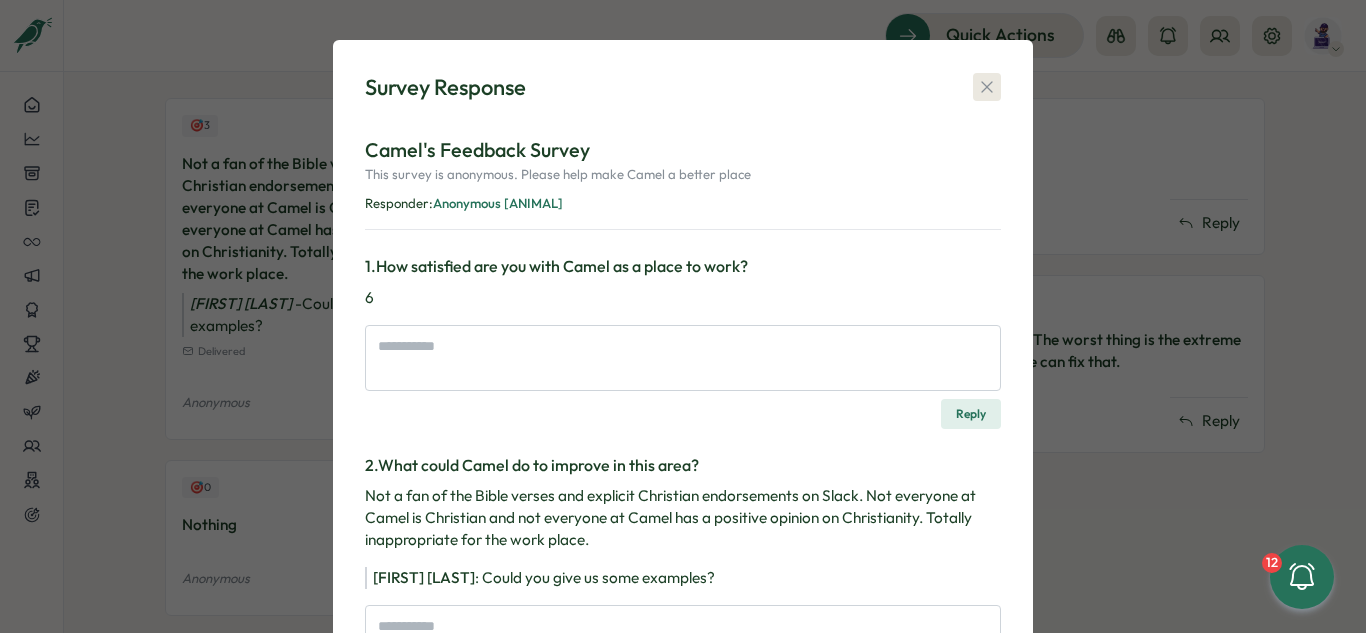 click 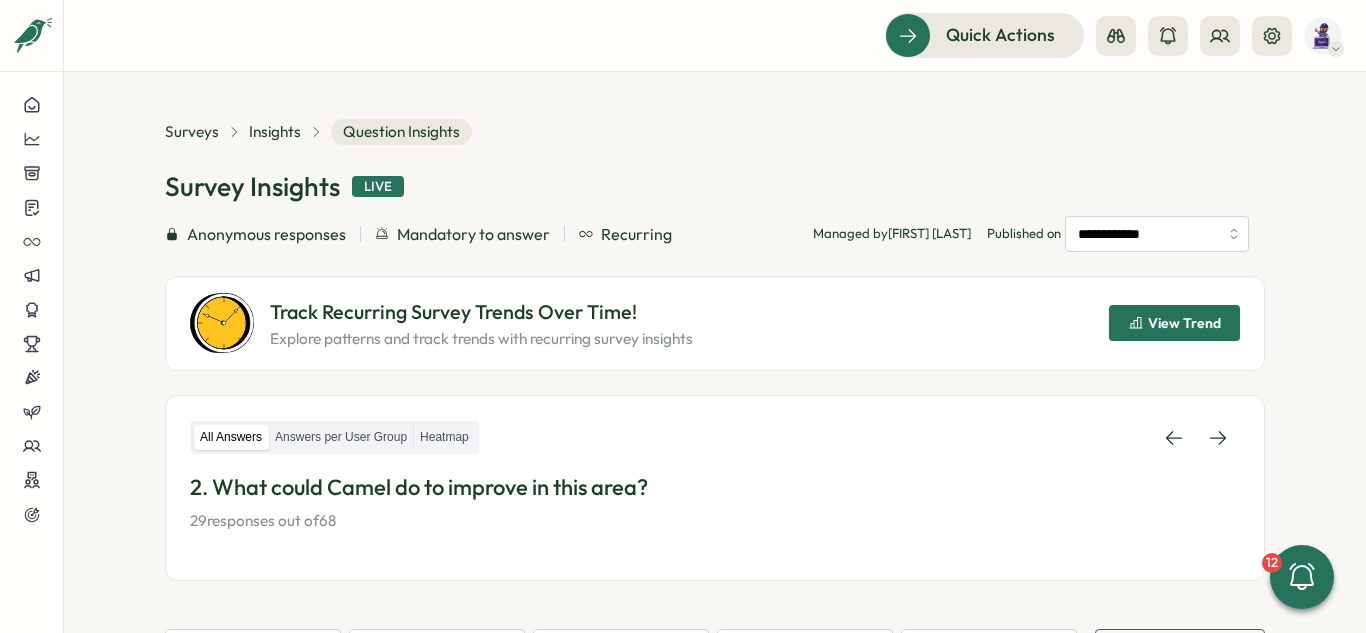 scroll, scrollTop: 0, scrollLeft: 0, axis: both 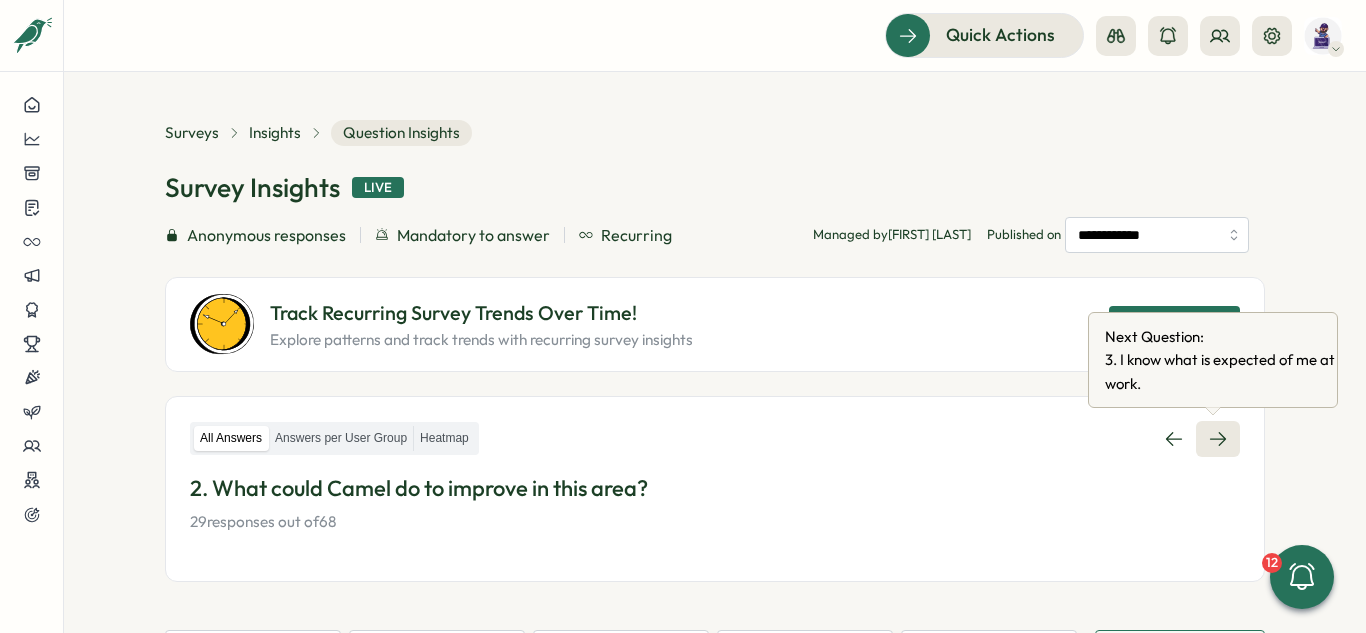 click 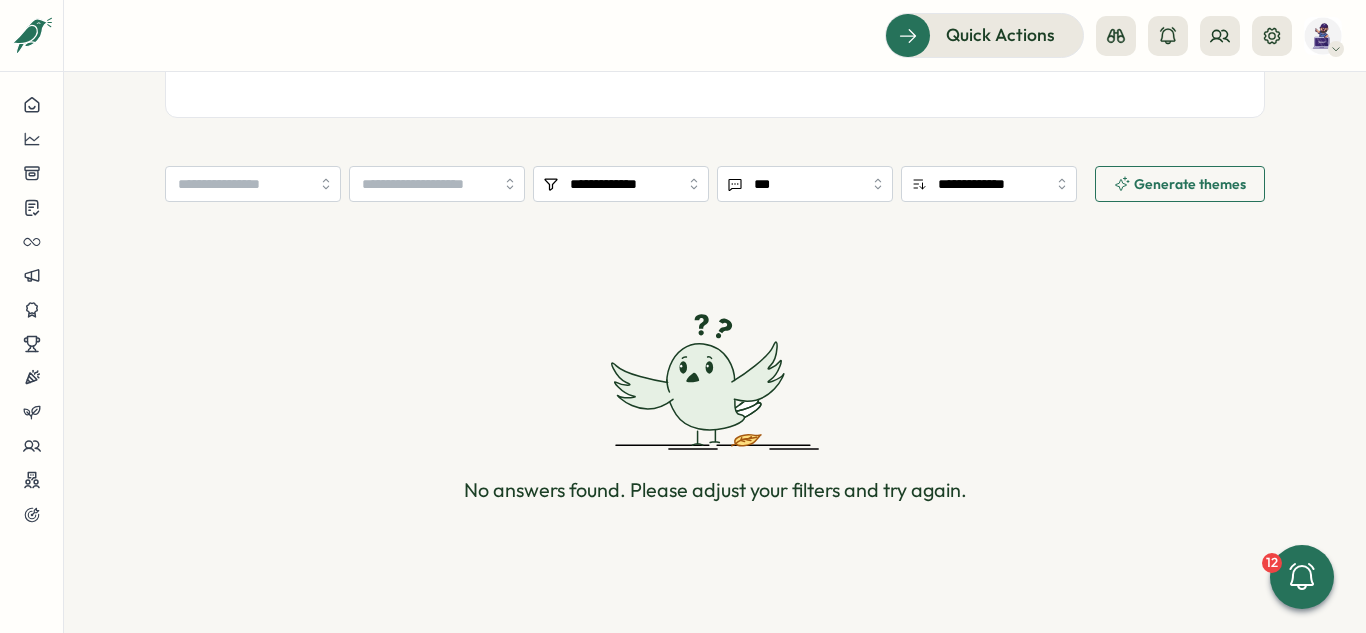 scroll, scrollTop: 152, scrollLeft: 0, axis: vertical 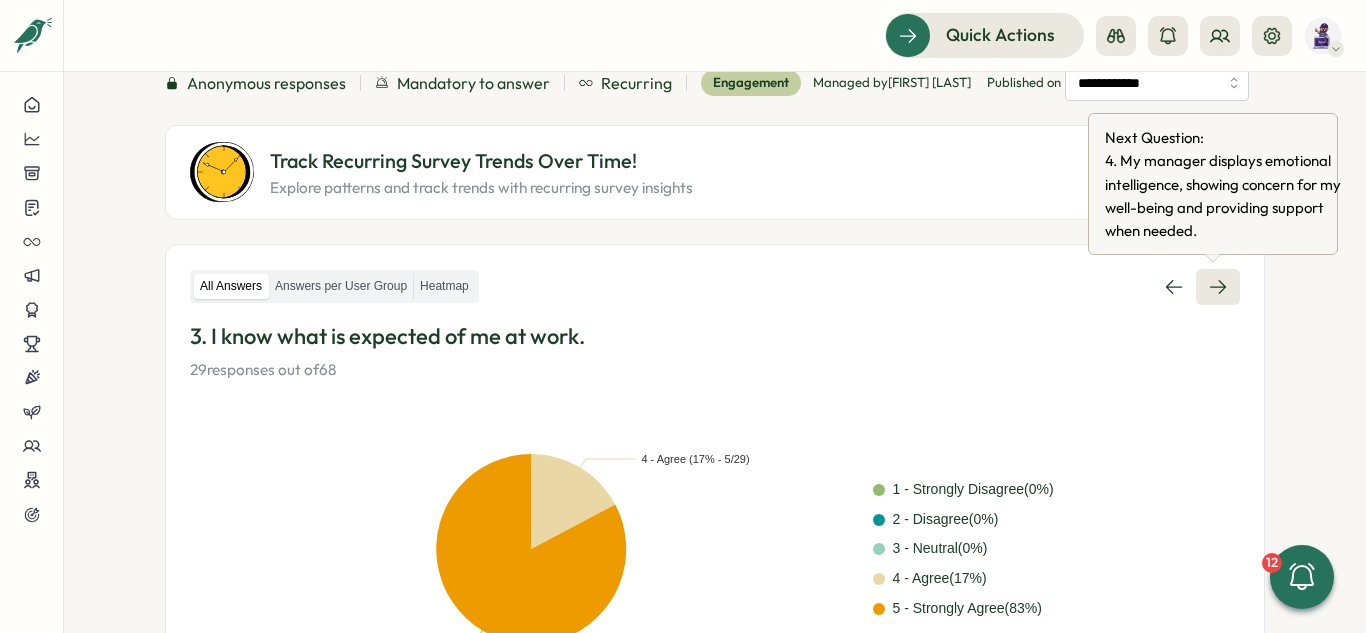 click at bounding box center [1218, 287] 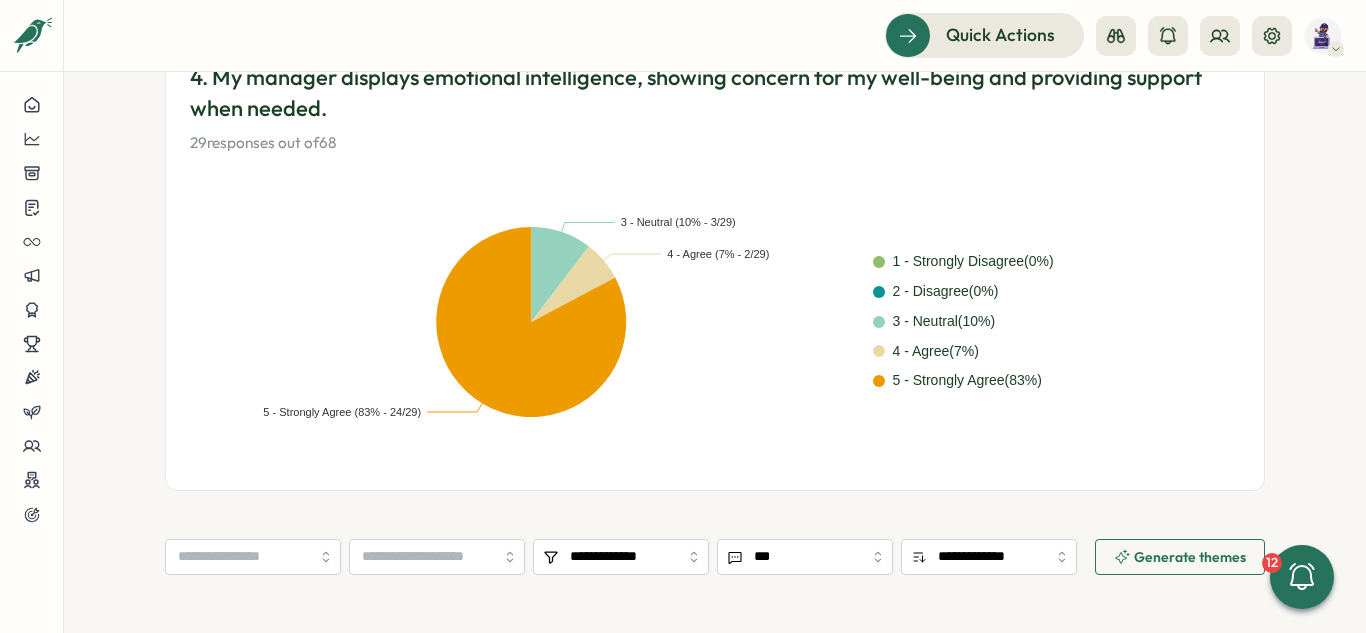 scroll, scrollTop: 319, scrollLeft: 0, axis: vertical 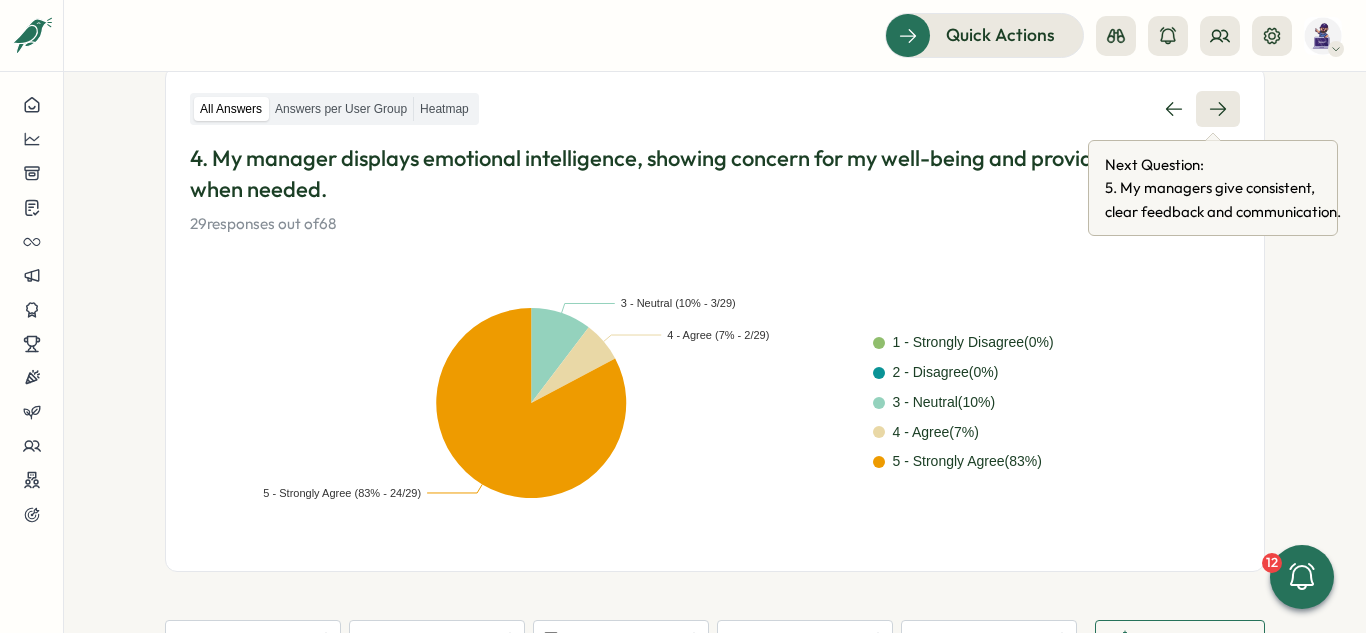 click 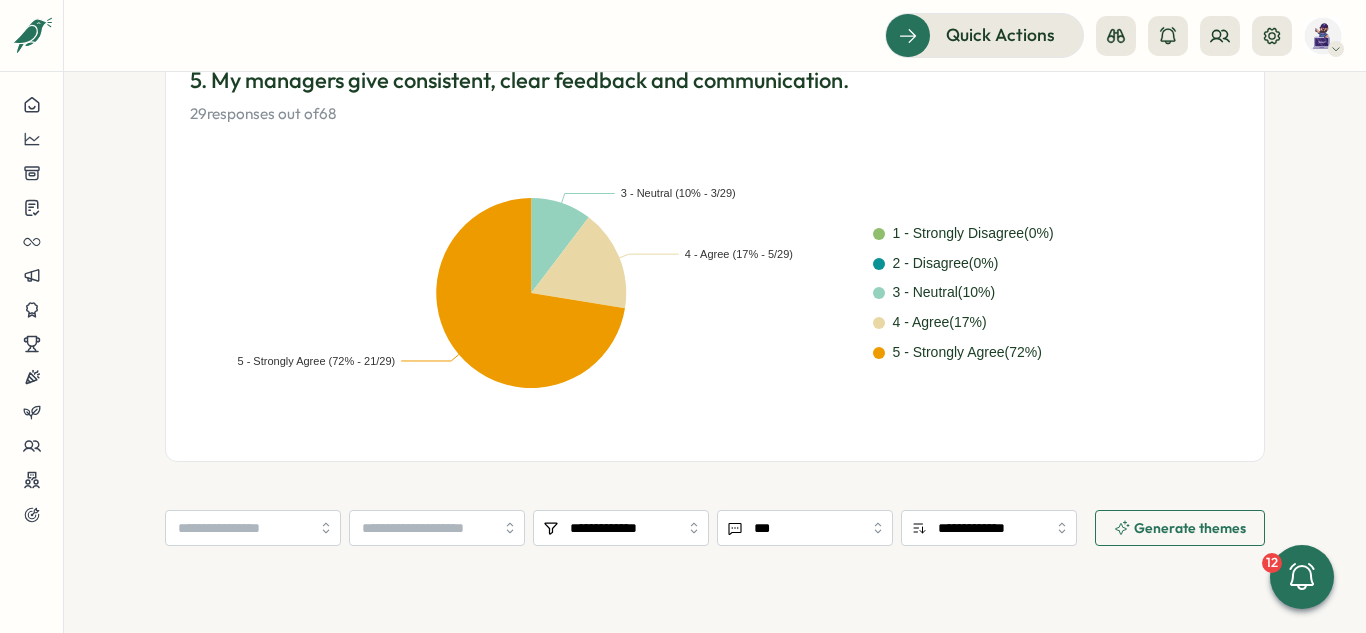 scroll, scrollTop: 0, scrollLeft: 0, axis: both 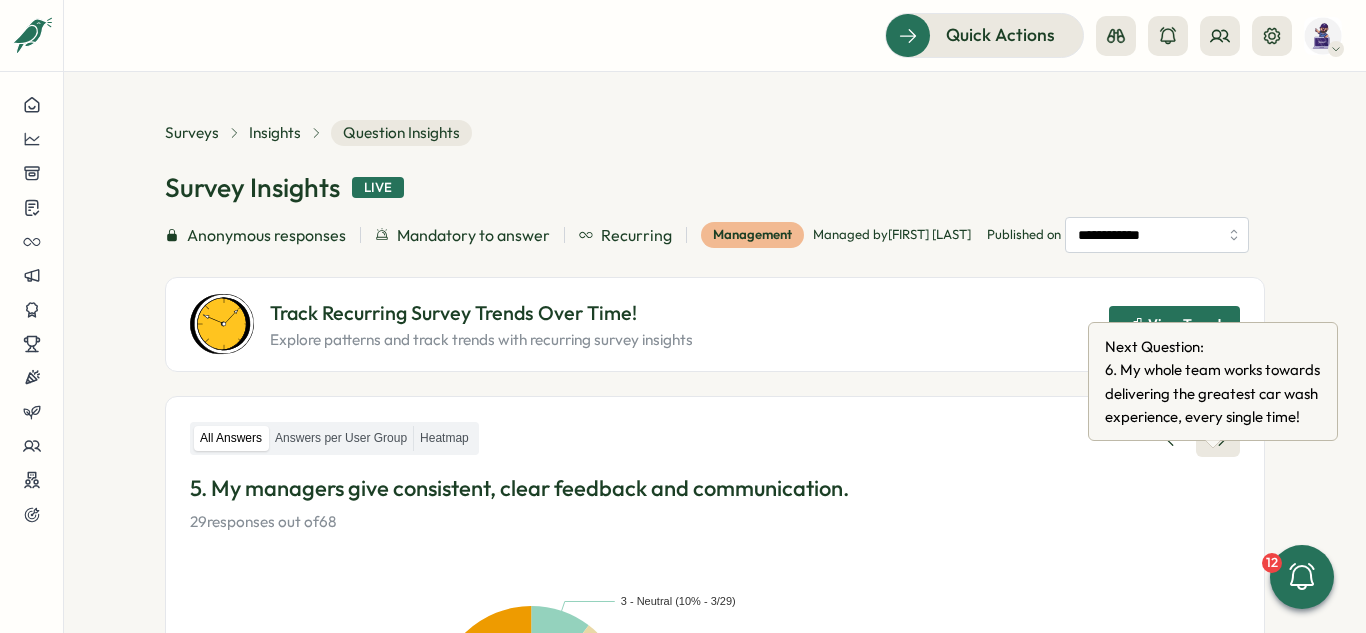 click 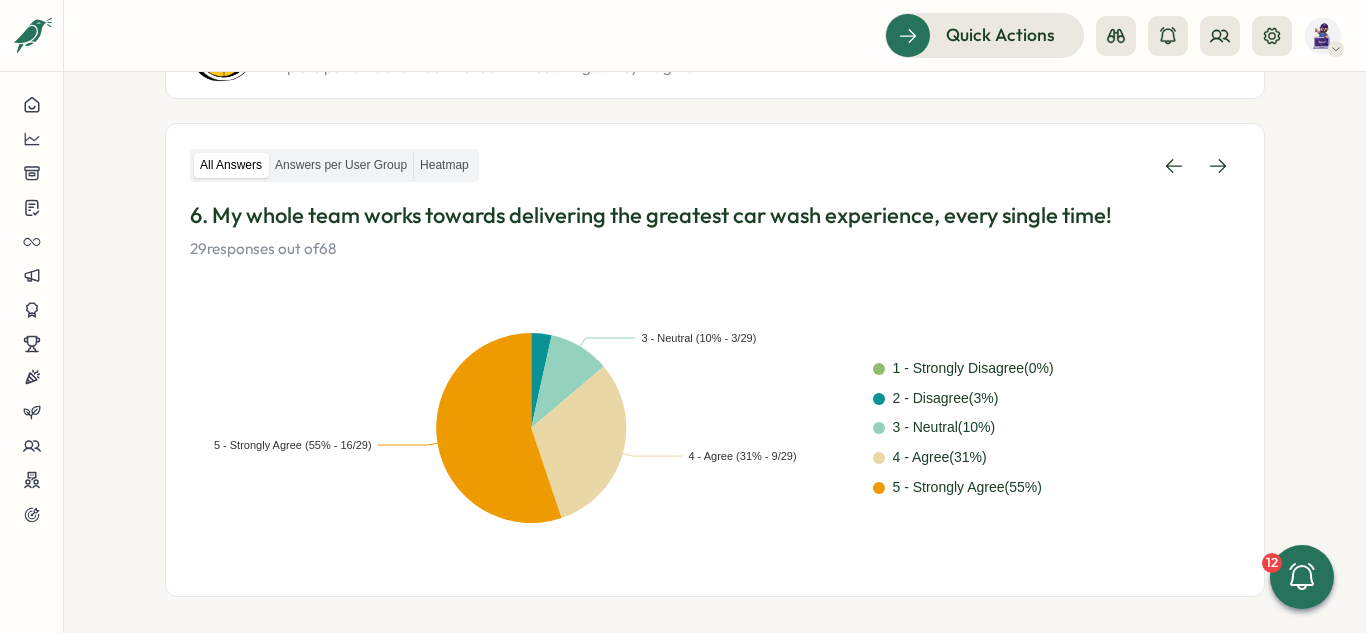 scroll, scrollTop: 228, scrollLeft: 0, axis: vertical 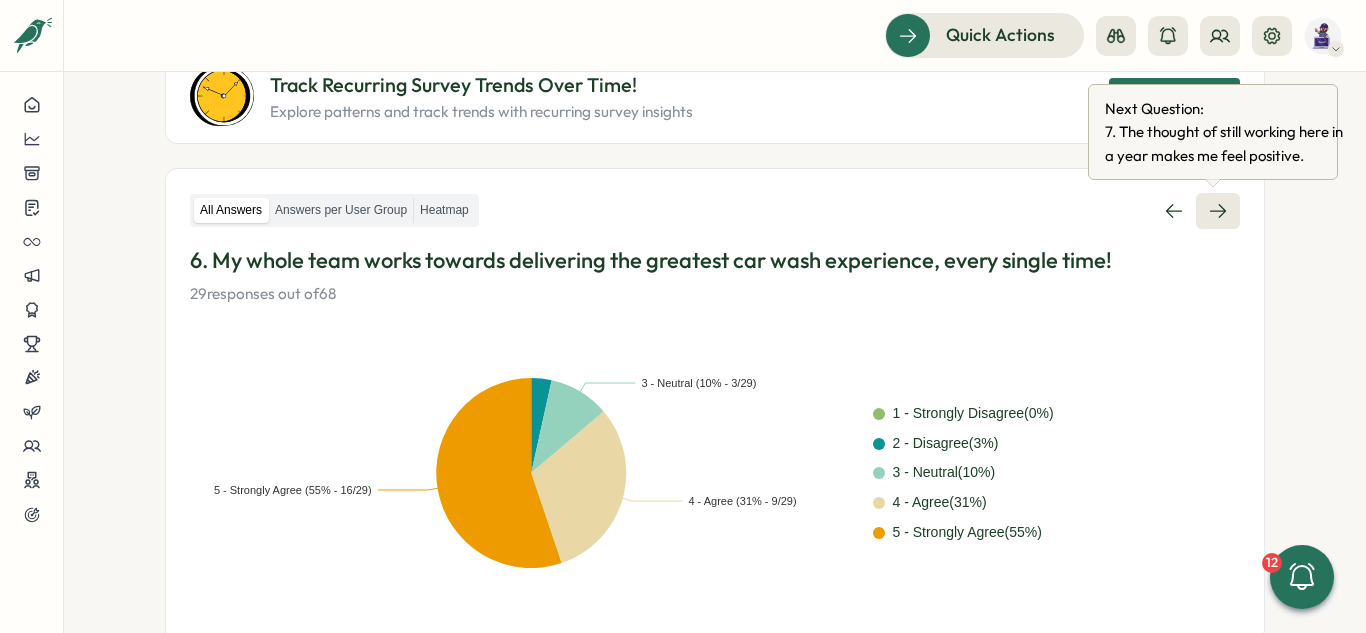 click 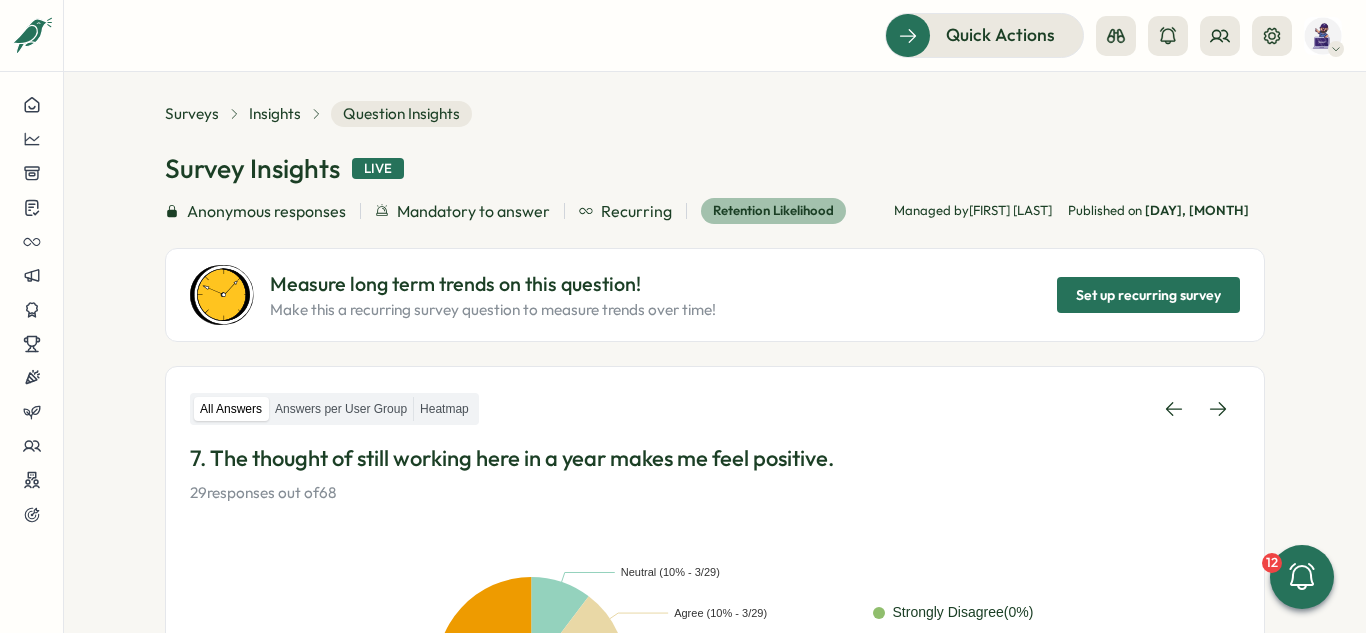 scroll, scrollTop: 0, scrollLeft: 0, axis: both 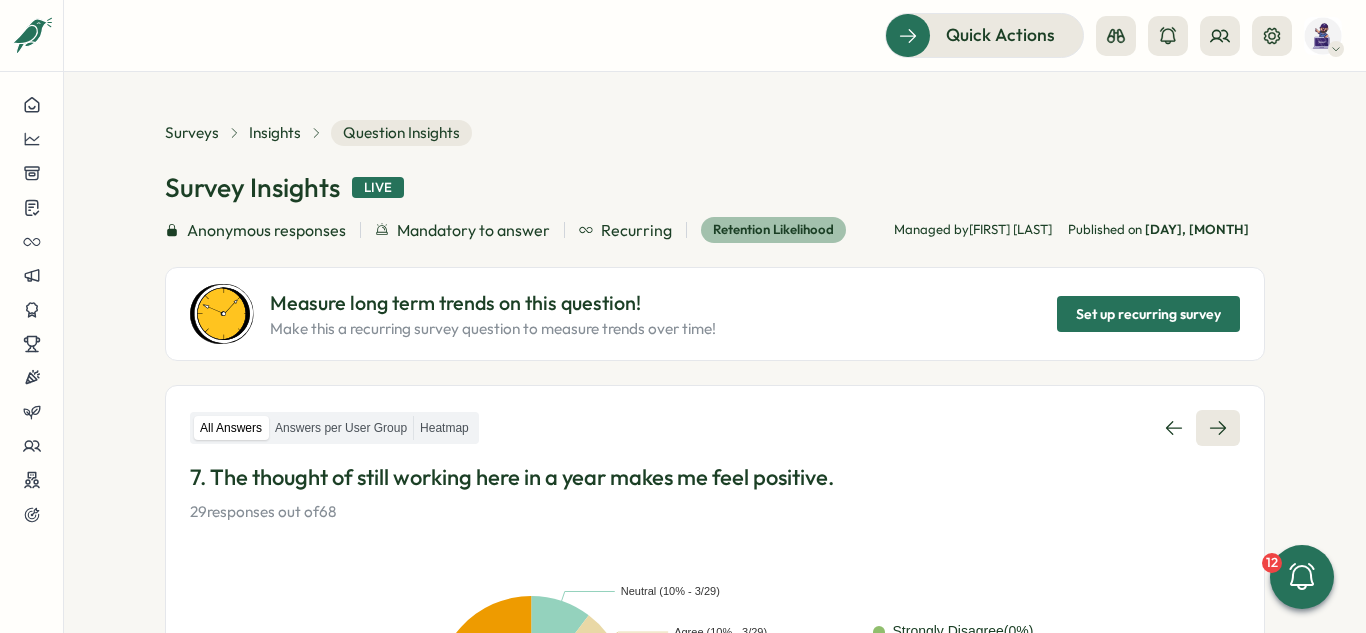 click 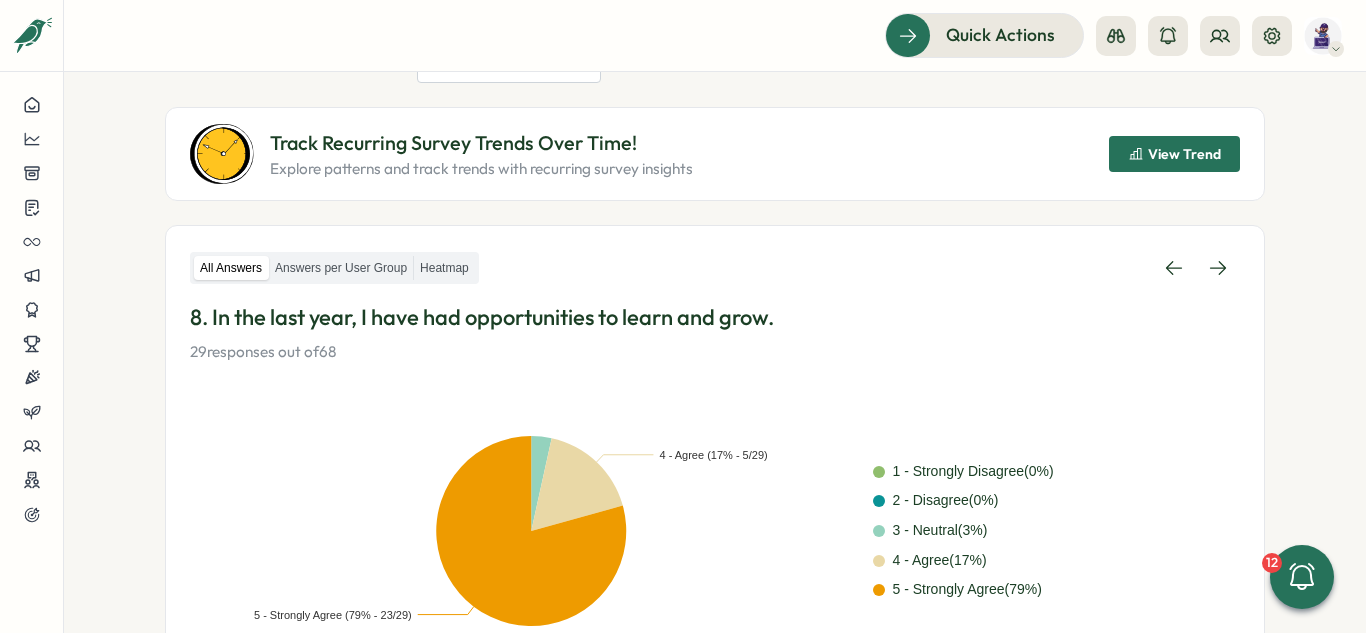 scroll, scrollTop: 162, scrollLeft: 0, axis: vertical 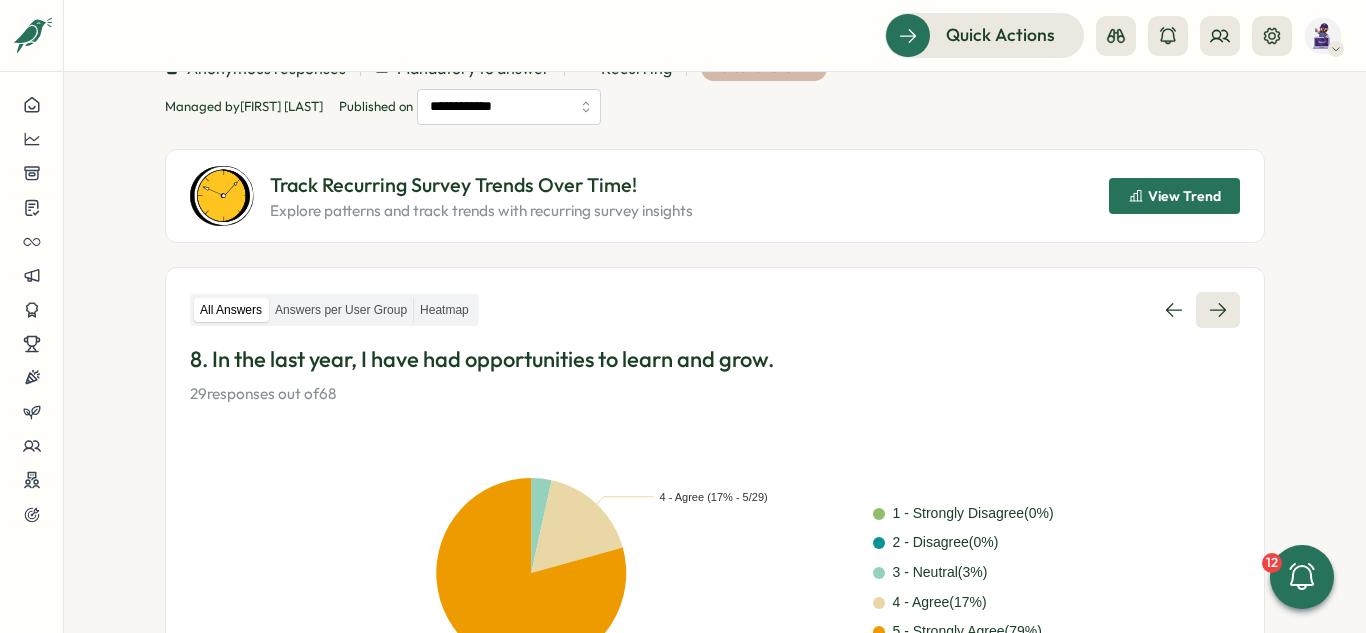 click 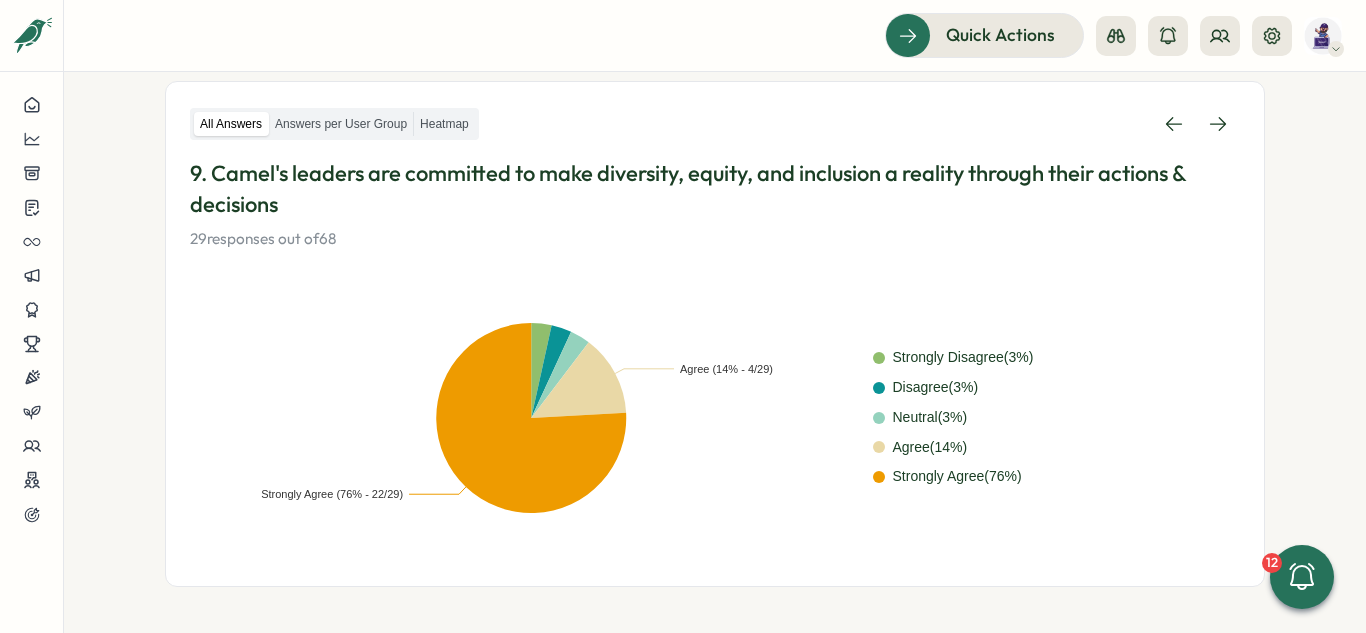 scroll, scrollTop: 300, scrollLeft: 0, axis: vertical 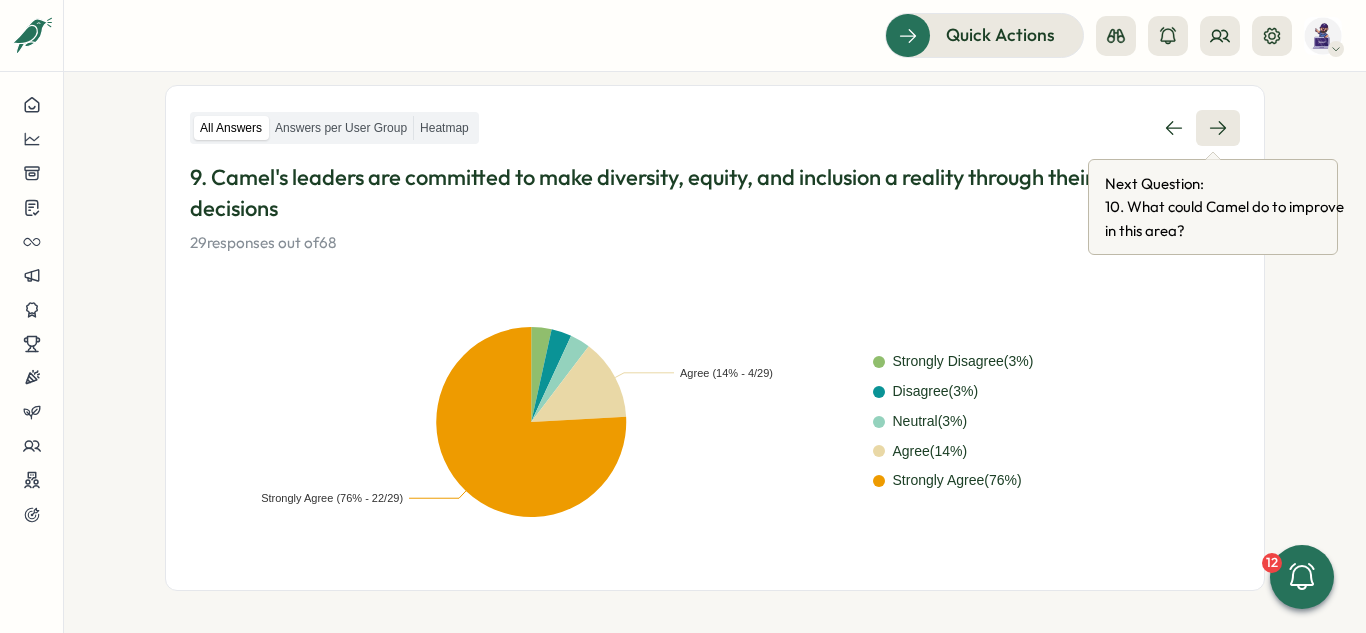 click at bounding box center [1218, 128] 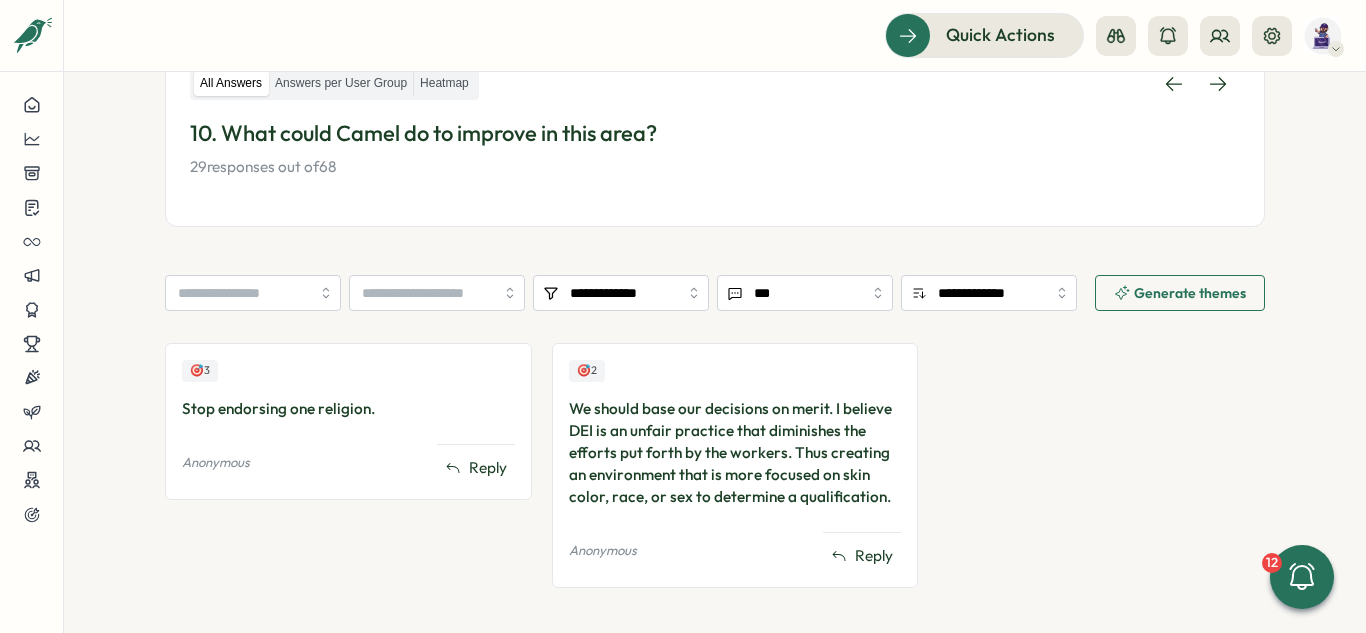 scroll, scrollTop: 378, scrollLeft: 0, axis: vertical 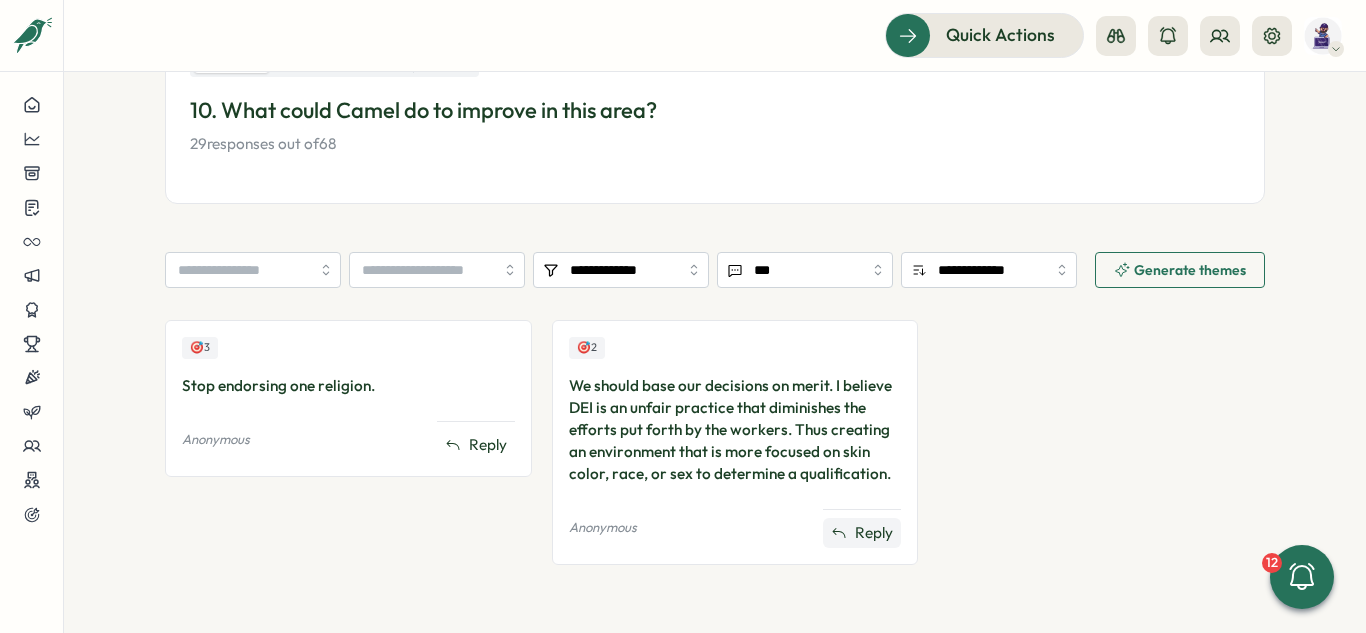 click on "Reply" at bounding box center (874, 533) 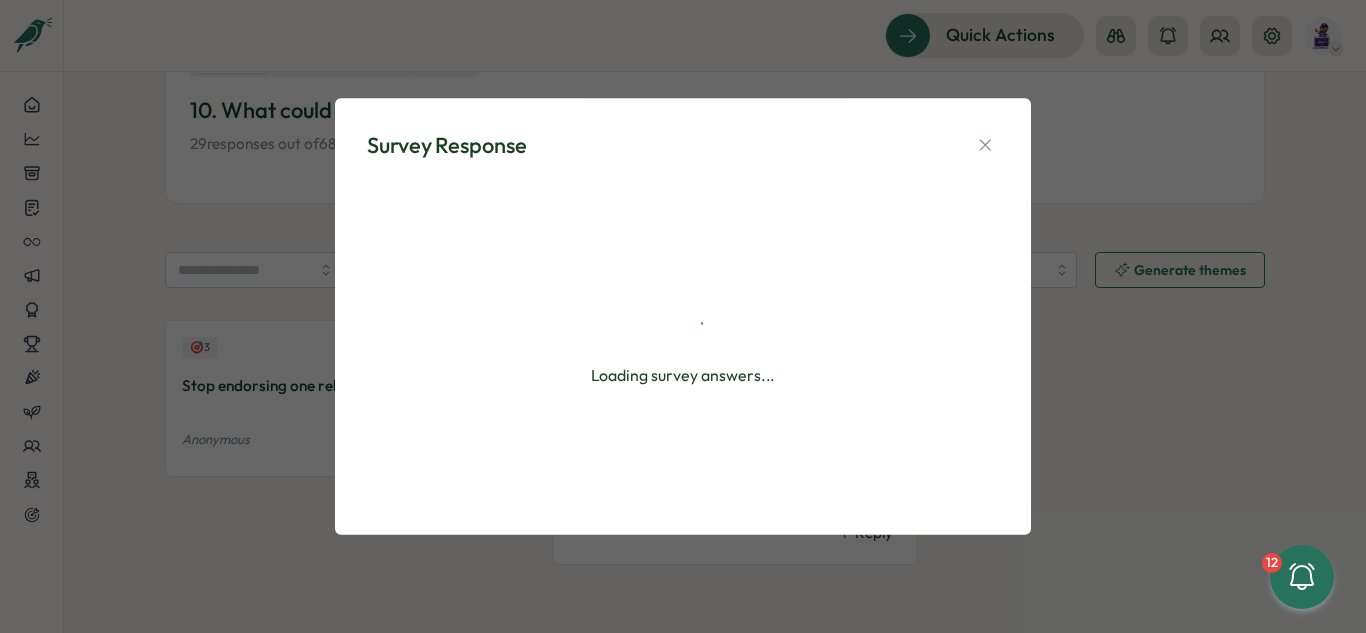 type on "*" 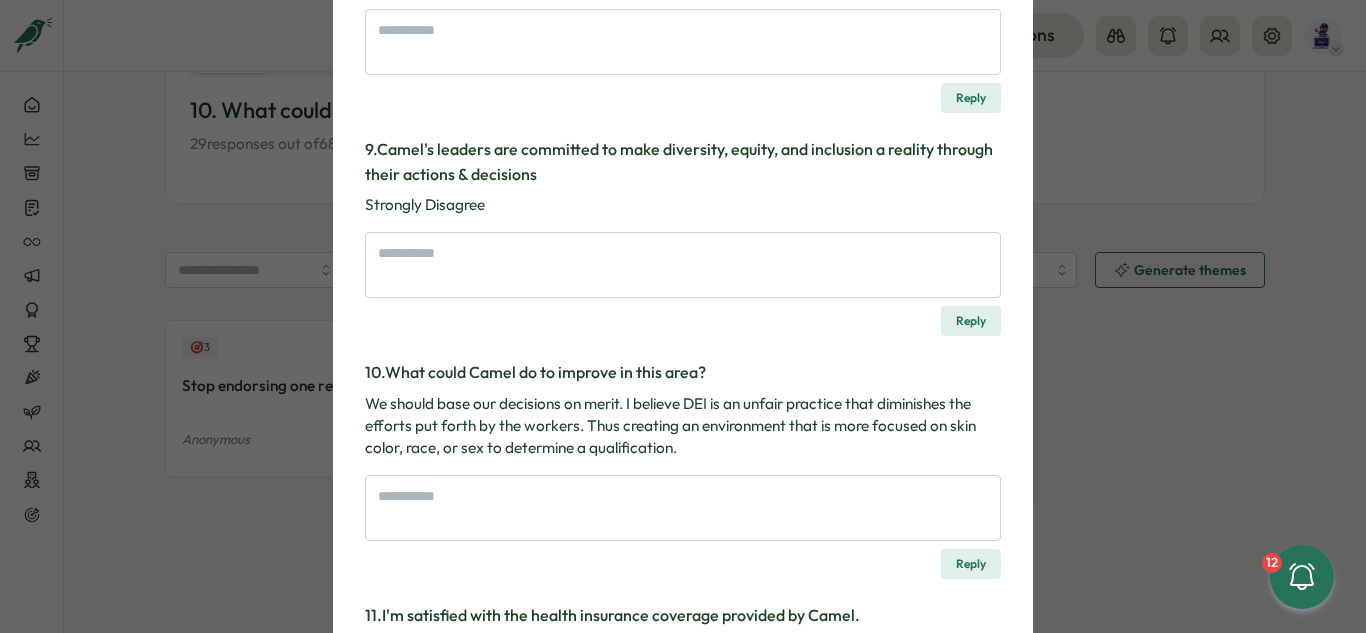scroll, scrollTop: 1700, scrollLeft: 0, axis: vertical 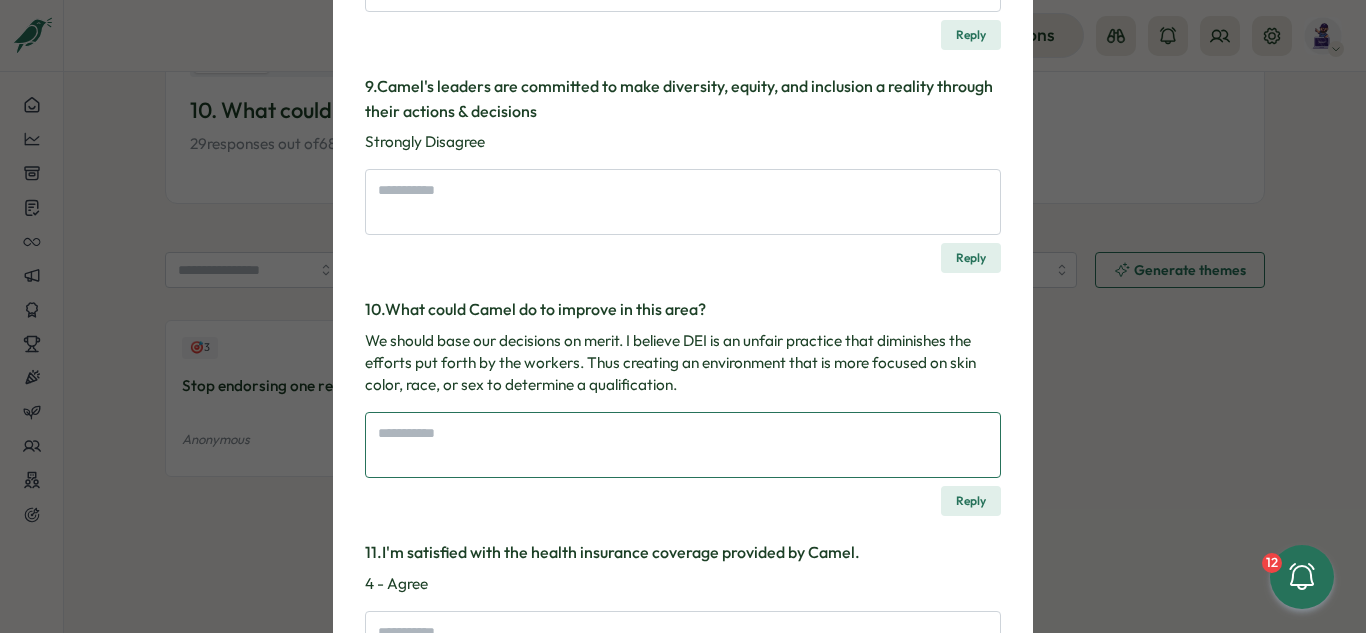 click at bounding box center (683, 445) 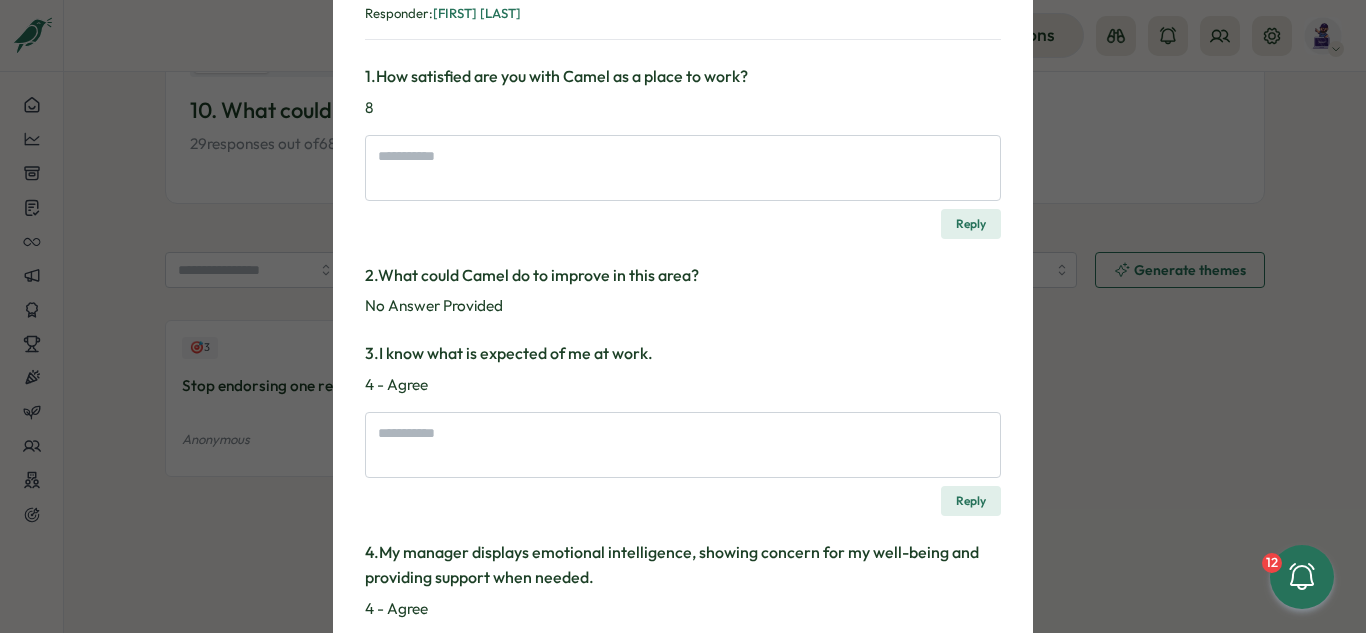 scroll, scrollTop: 0, scrollLeft: 0, axis: both 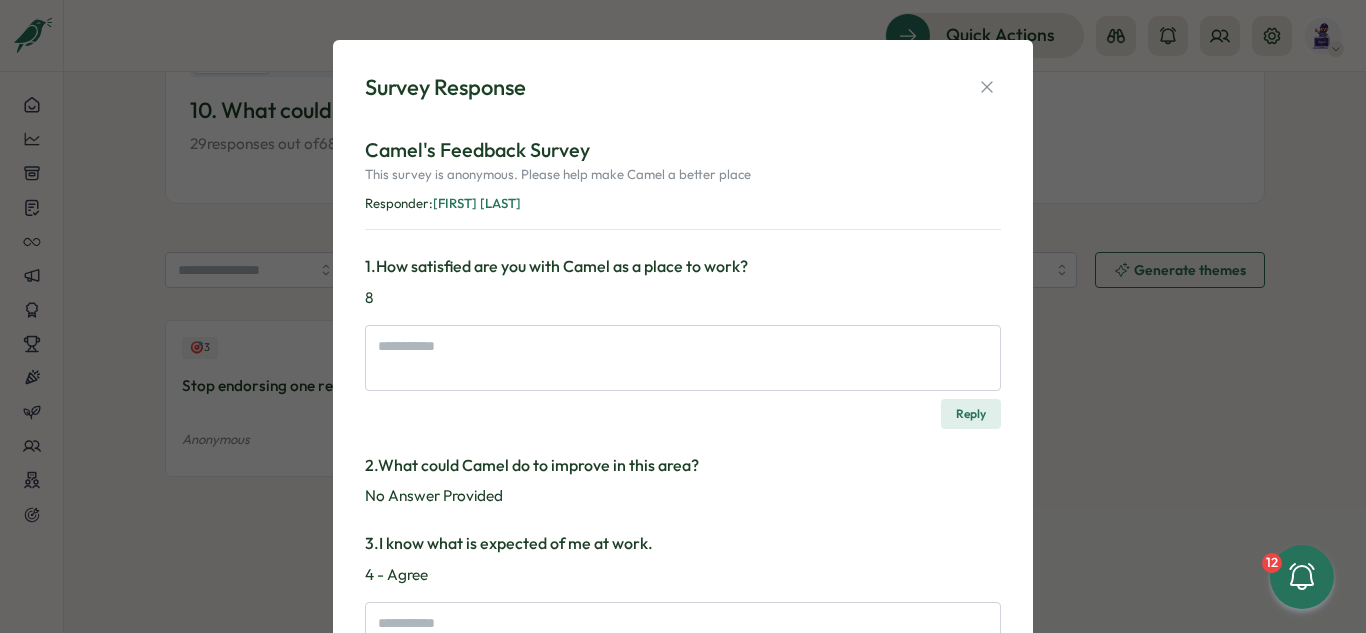 click on "Survey Response Camel's Feedback Survey This survey is anonymous. Please help make Camel a better place Responder: Anonymous [ANIMAL] 1 . How satisfied are you with Camel as a place to work? 8 Reply 2 . What could Camel do to improve in this area? No Answer Provided 3 . I know what is expected of me at work. 4 - Agree Reply 4 . My manager displays emotional intelligence, showing concern for my well-being and providing support when needed. 4 - Agree Reply 5 . My managers give consistent, clear feedback and communication. 4 - Agree Reply 6 . My whole team works towards delivering the greatest car wash experience, every single time! 4 - Agree Reply 7 . The thought of still working here in a year makes me feel positive. Agree Reply 8 . In the last year, I have had opportunities to learn and grow. 5 - Strongly Agree Reply 9 . Camel's leaders are committed to make diversity, equity, and inclusion a reality through their actions & decisions Strongly Disagree Reply 10 . Reply 11 . 4 - Agree Reply 12" at bounding box center (683, 316) 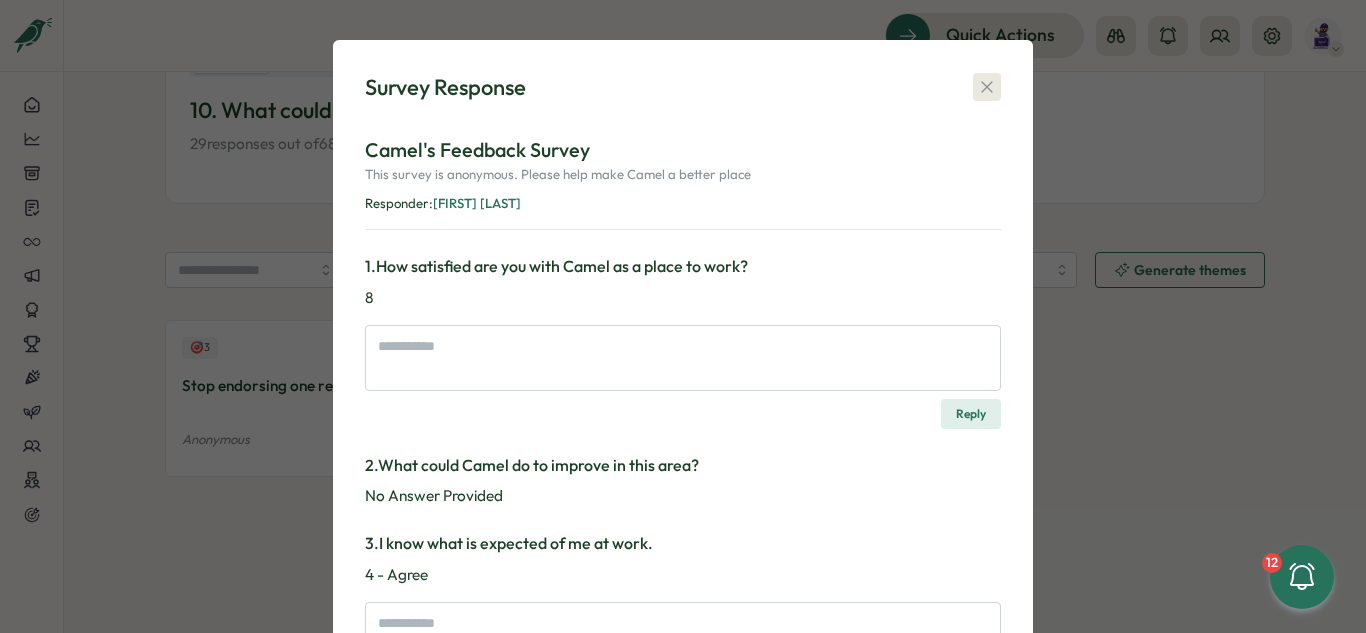 click 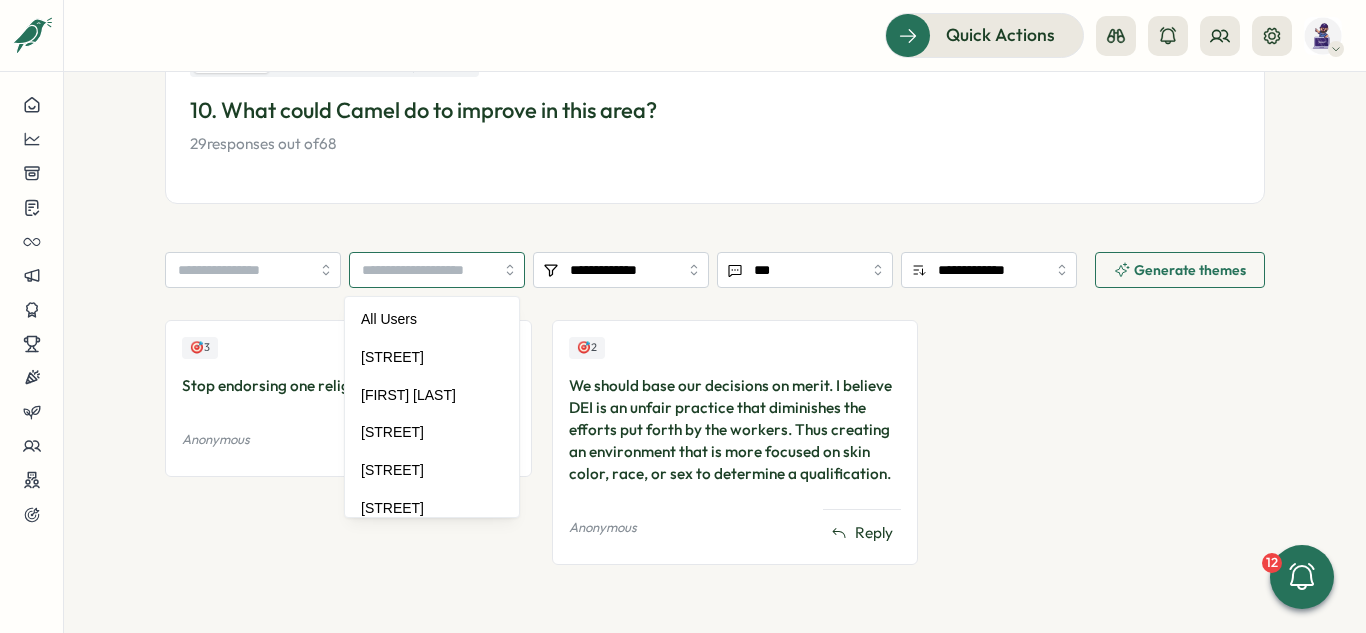 click at bounding box center [437, 270] 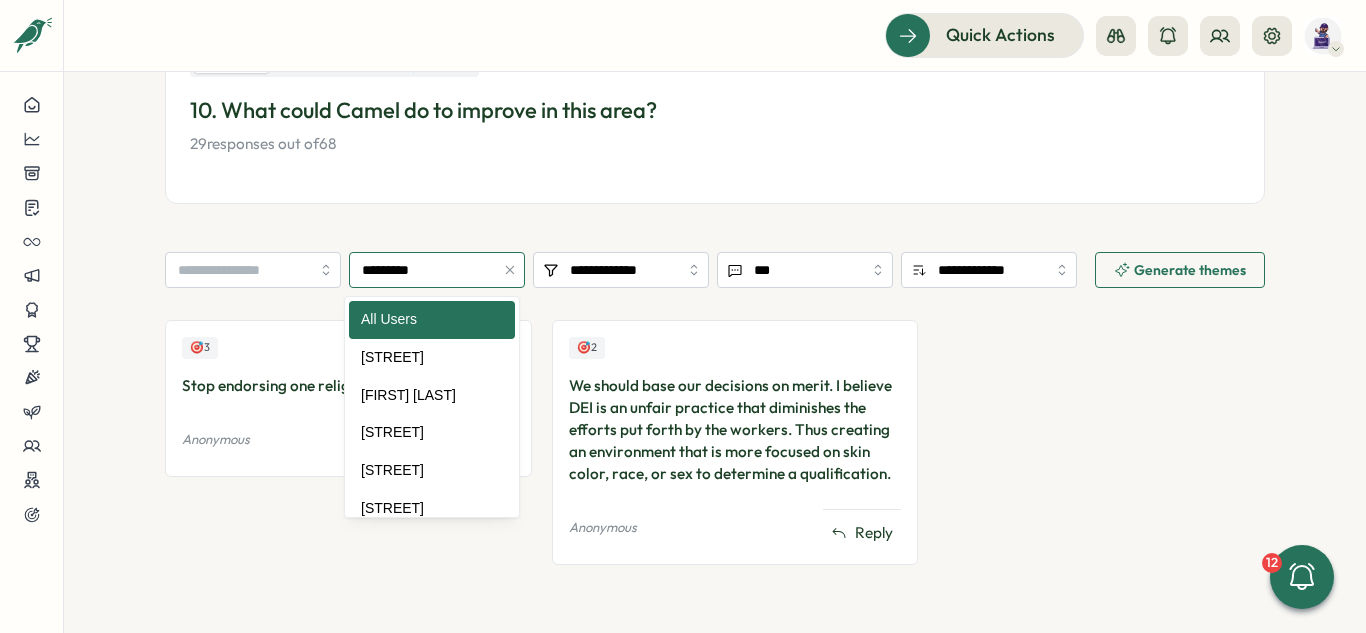 click on "*********" at bounding box center (437, 270) 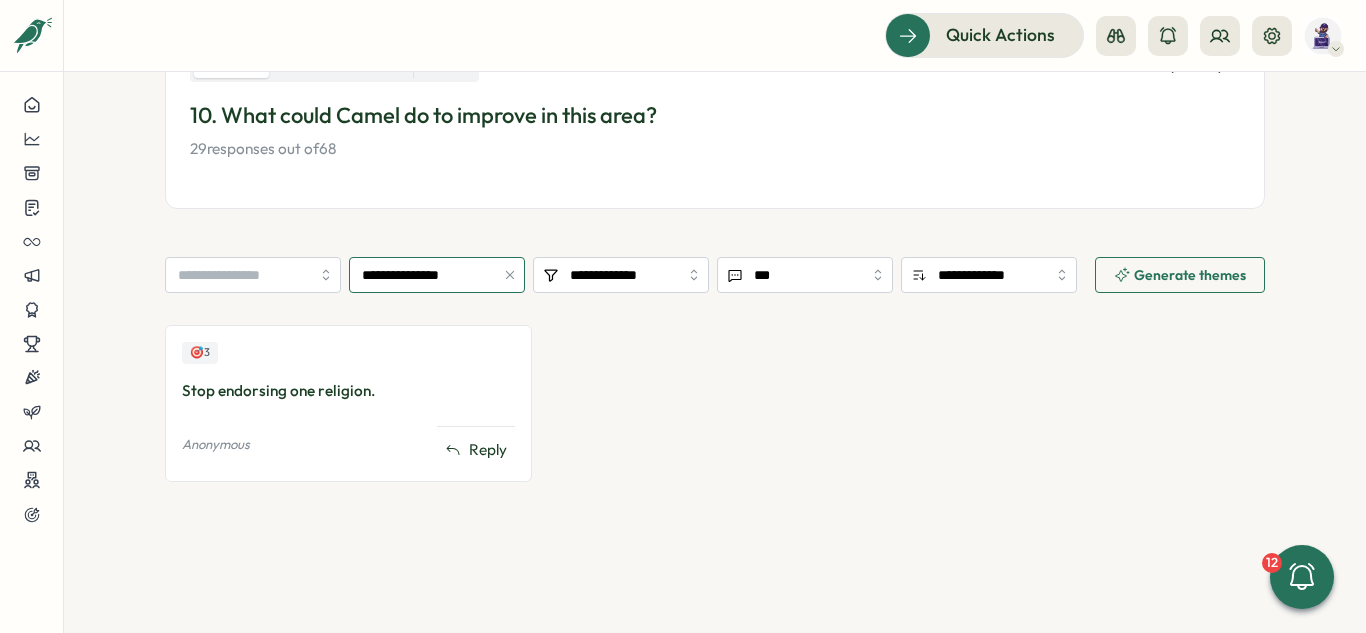 scroll, scrollTop: 373, scrollLeft: 0, axis: vertical 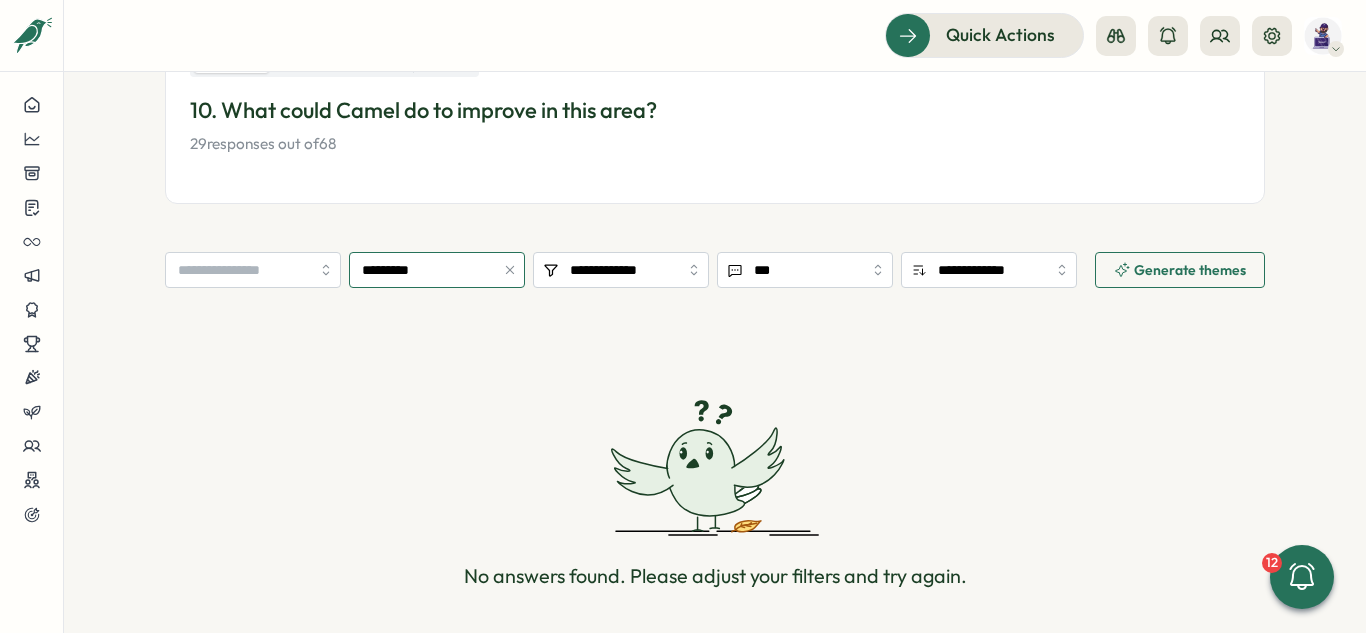 click on "*********" at bounding box center [437, 270] 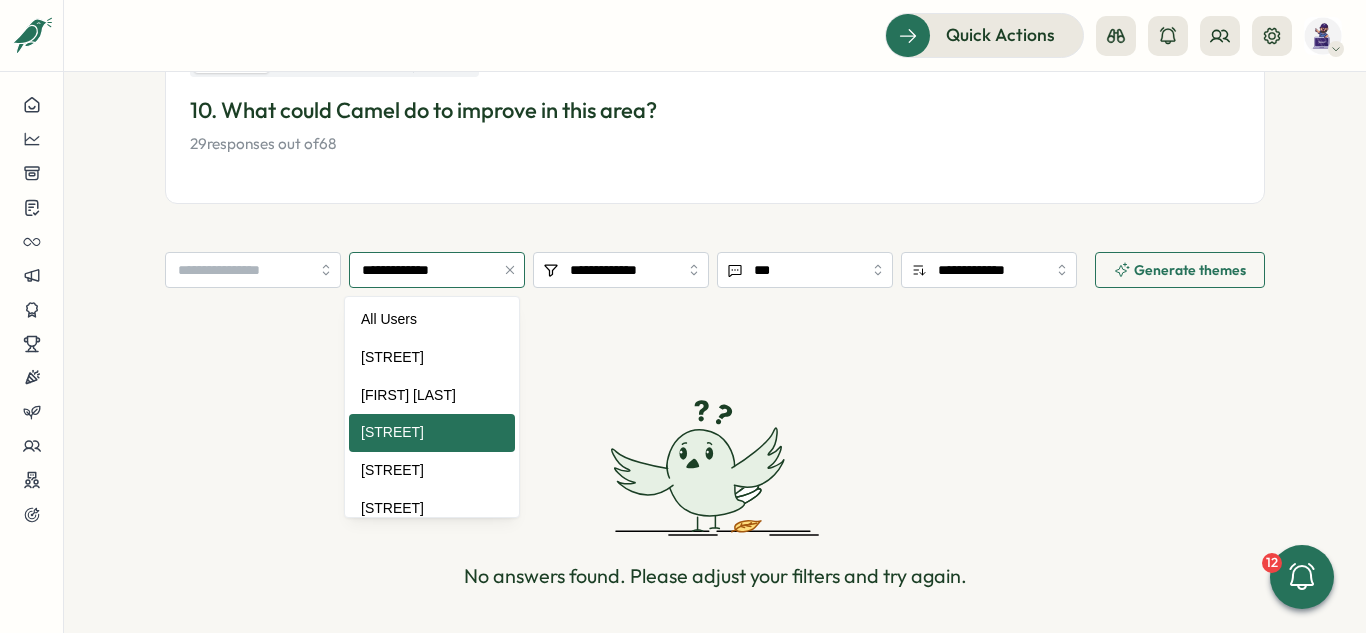 click on "**********" at bounding box center [437, 270] 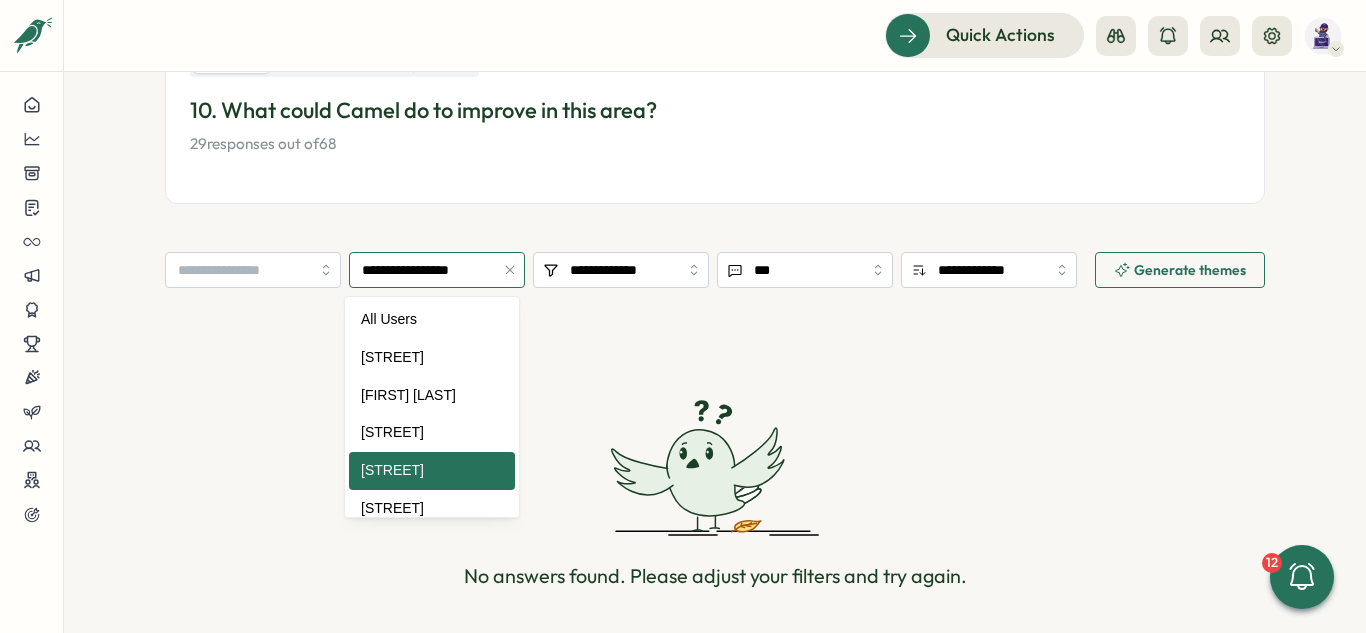 click on "**********" at bounding box center [437, 270] 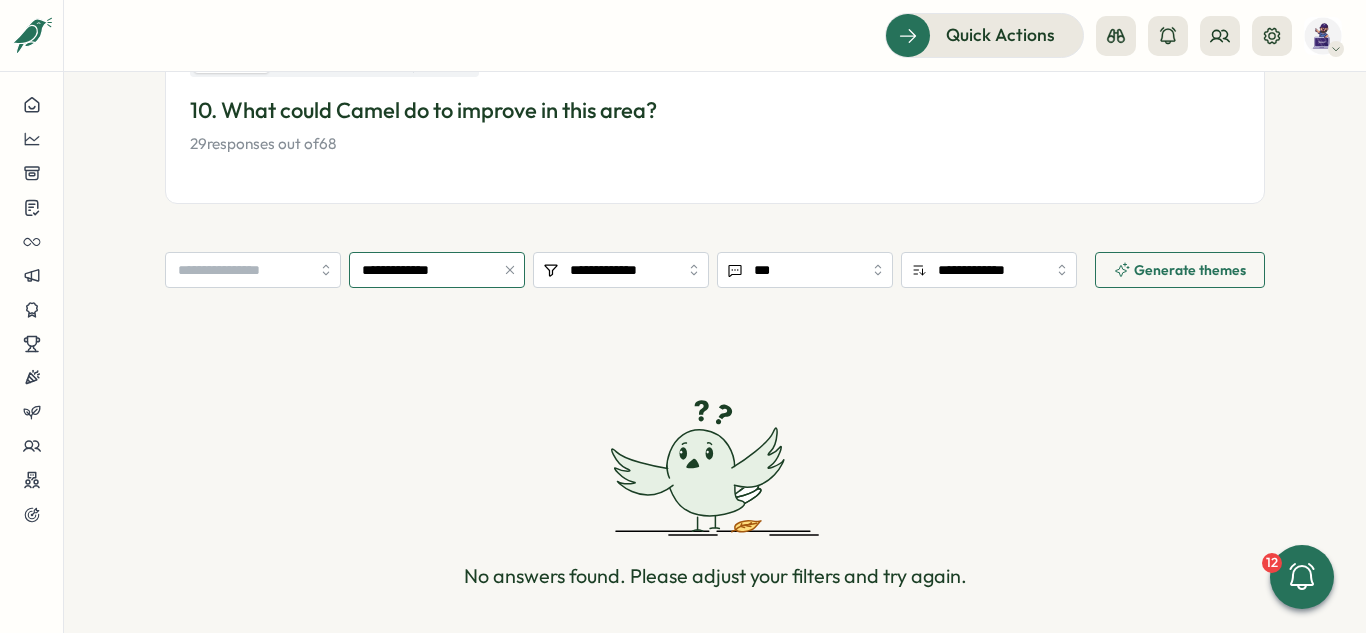 click on "**********" at bounding box center [437, 270] 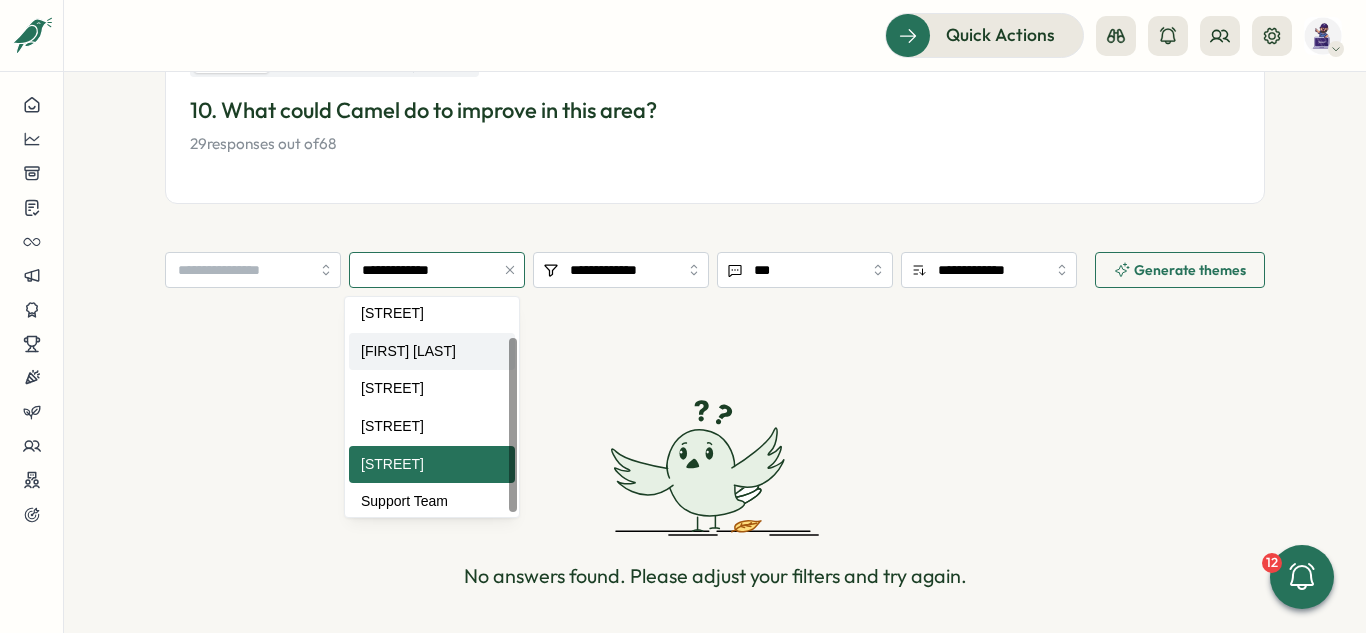 scroll, scrollTop: 52, scrollLeft: 0, axis: vertical 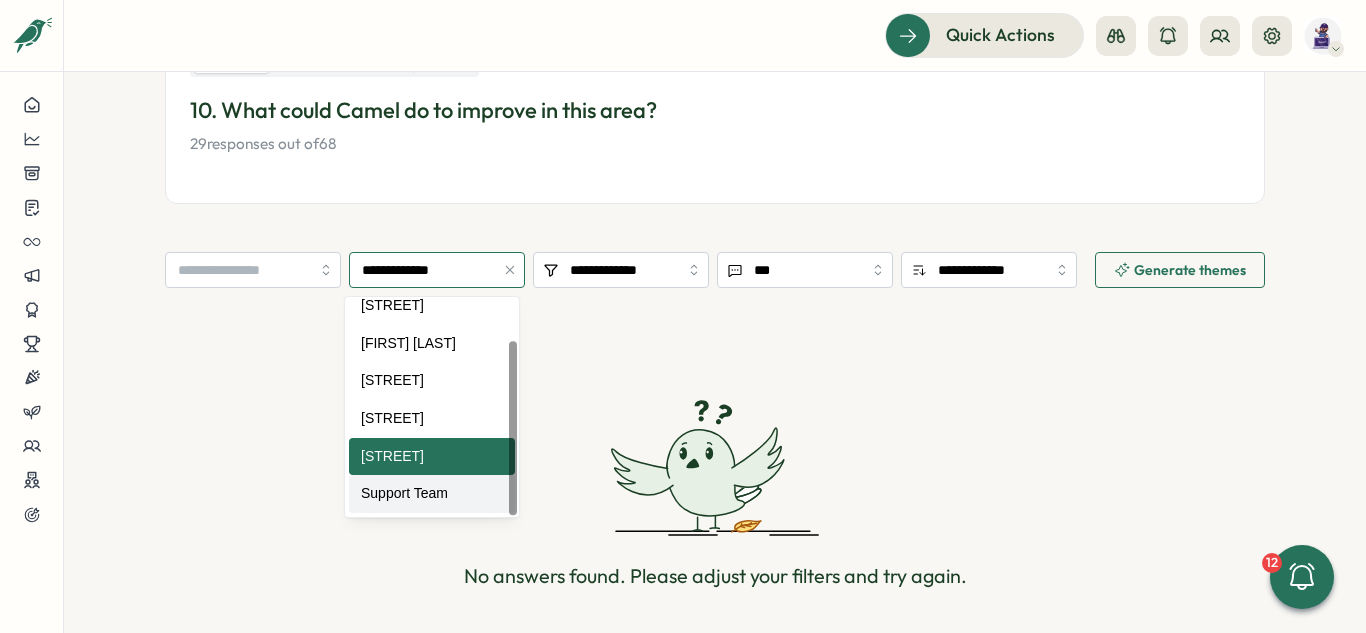 type on "**********" 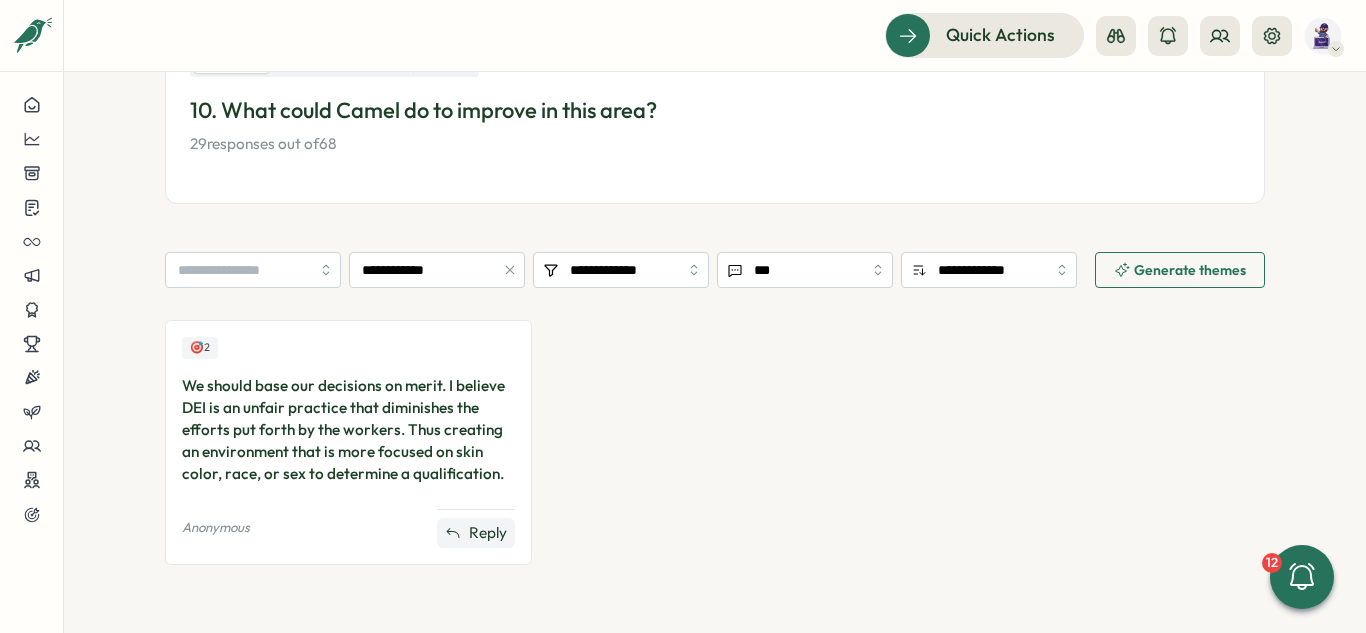 click on "Reply" at bounding box center [488, 533] 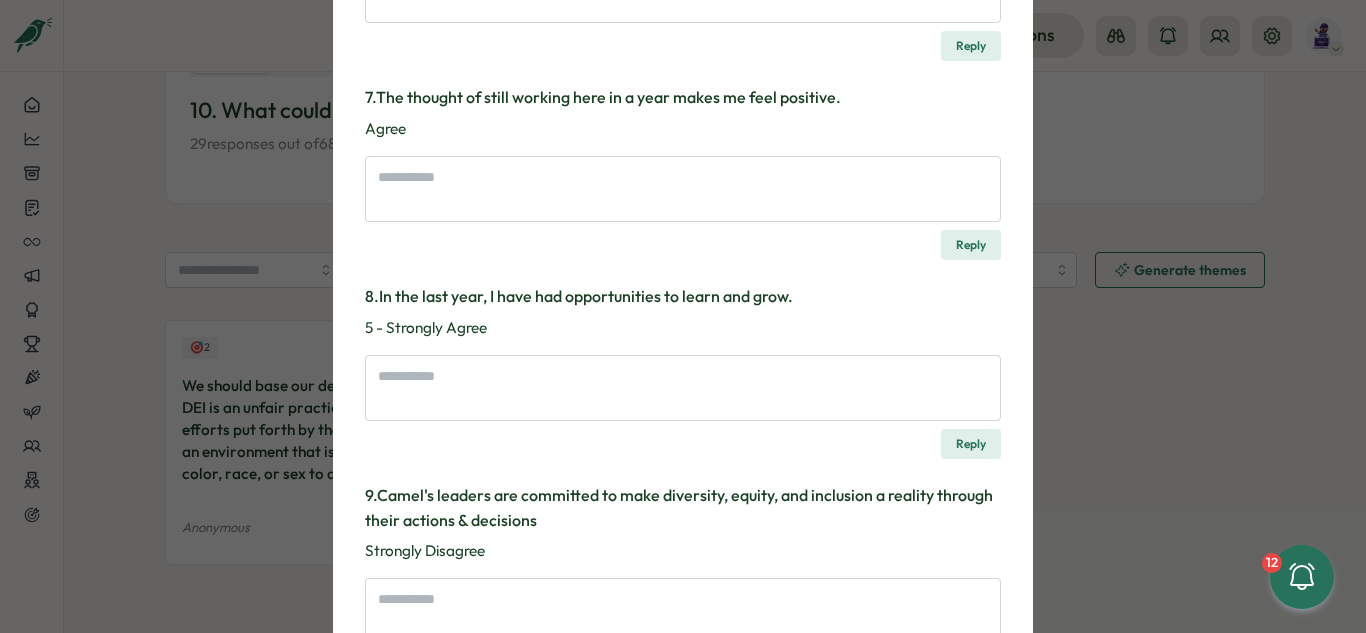scroll, scrollTop: 1290, scrollLeft: 0, axis: vertical 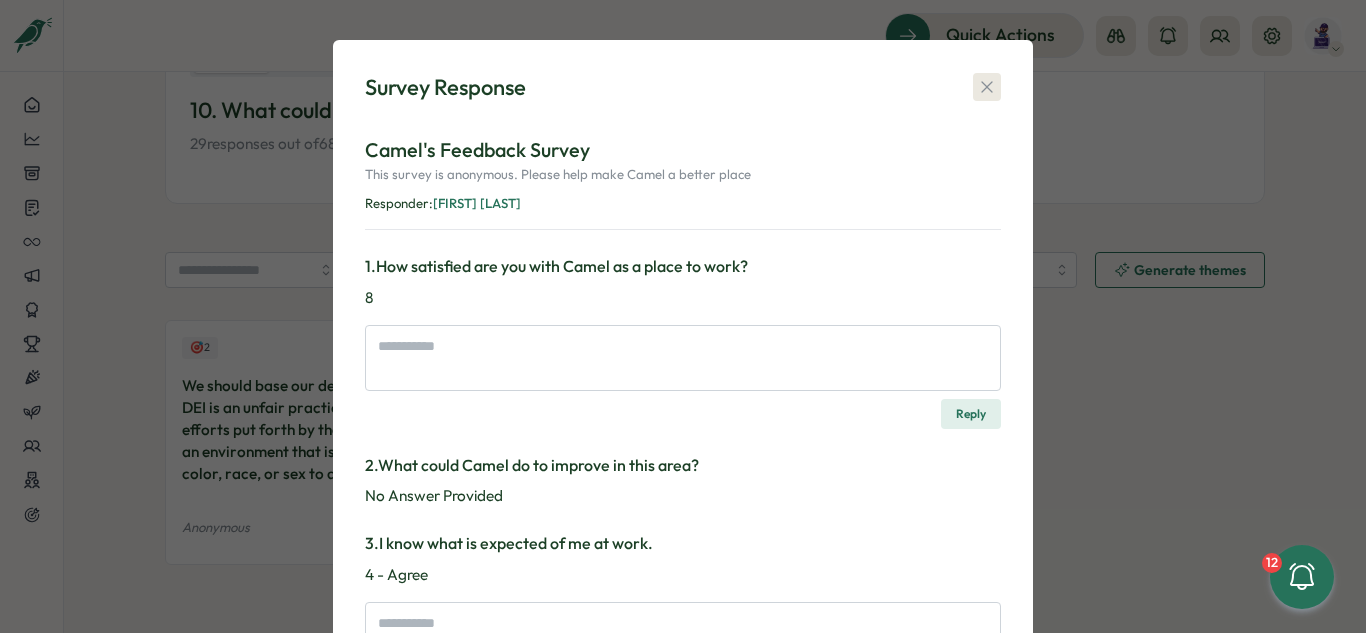 click 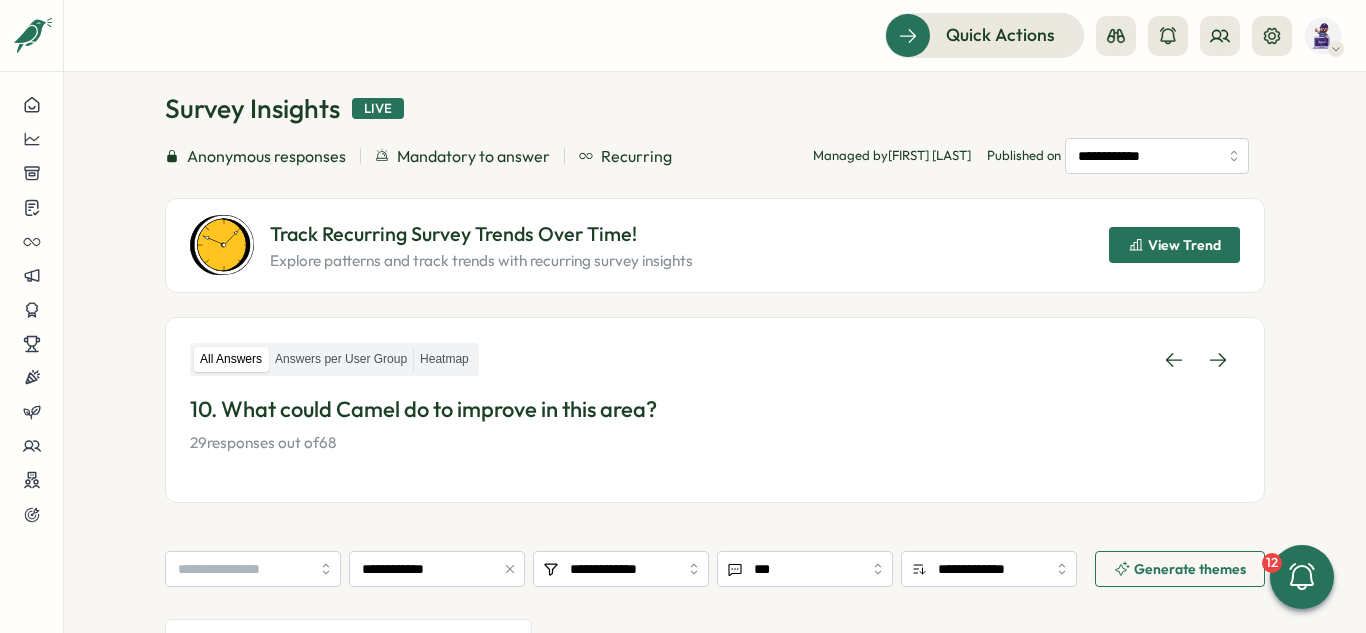 scroll, scrollTop: 0, scrollLeft: 0, axis: both 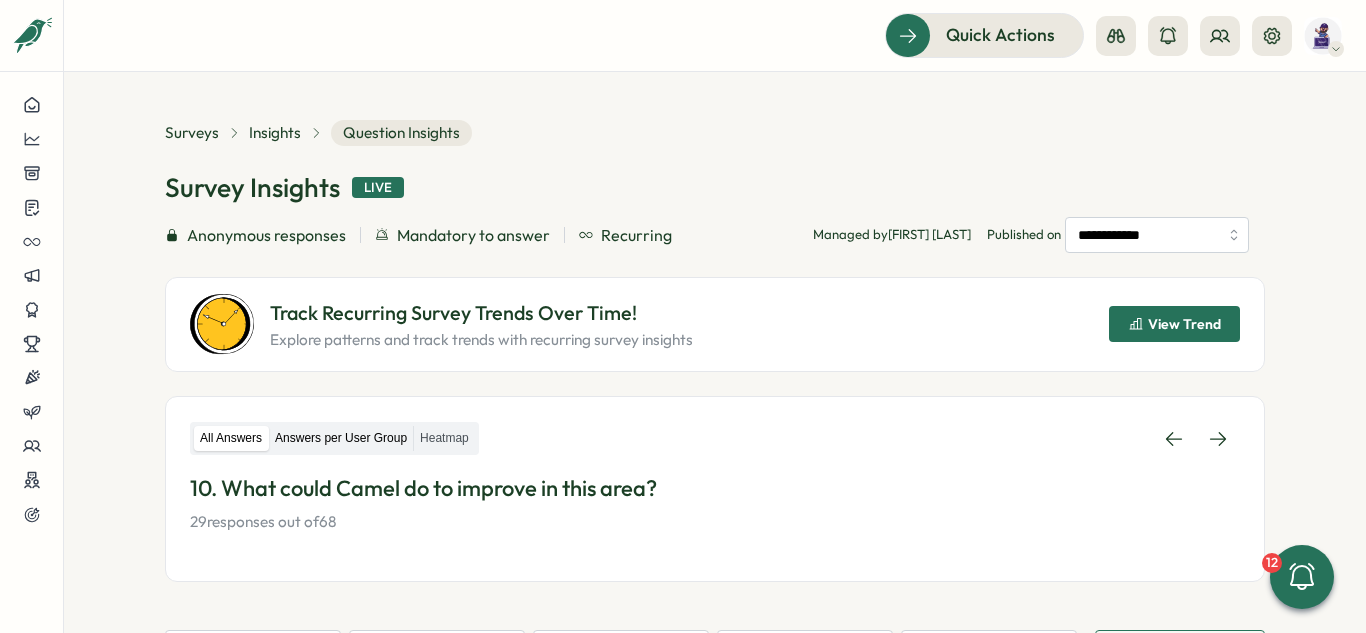 click on "Answers per User Group" at bounding box center [341, 438] 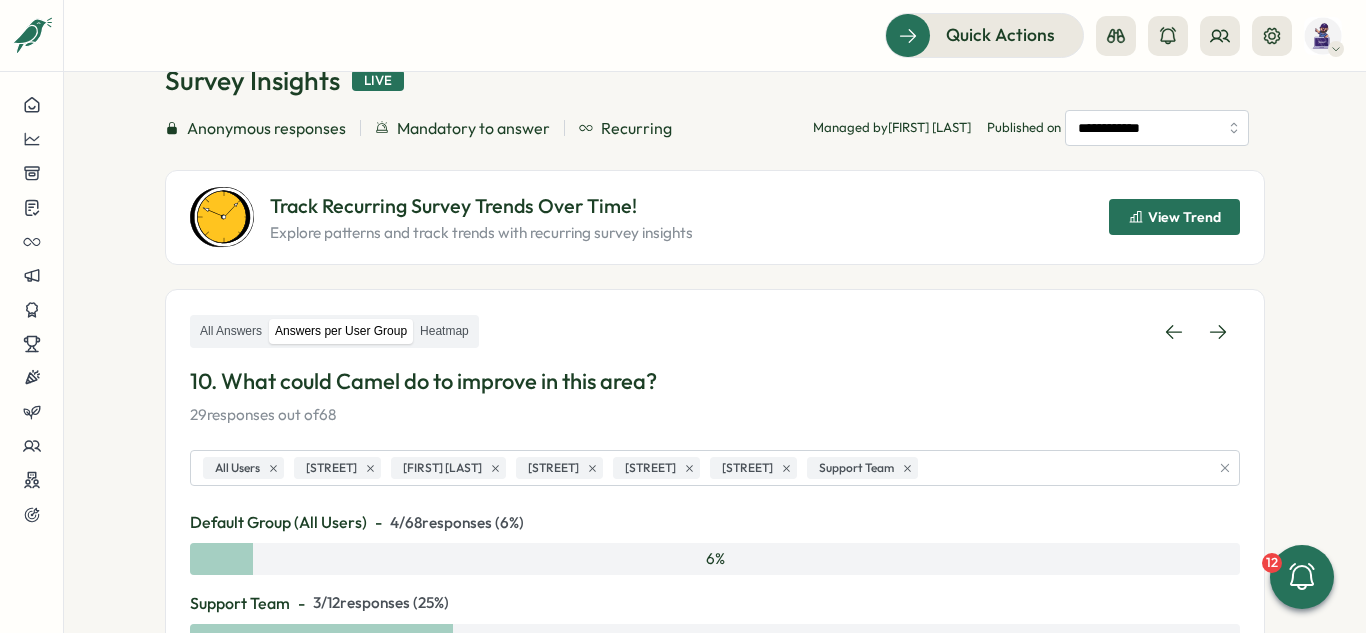 scroll, scrollTop: 0, scrollLeft: 0, axis: both 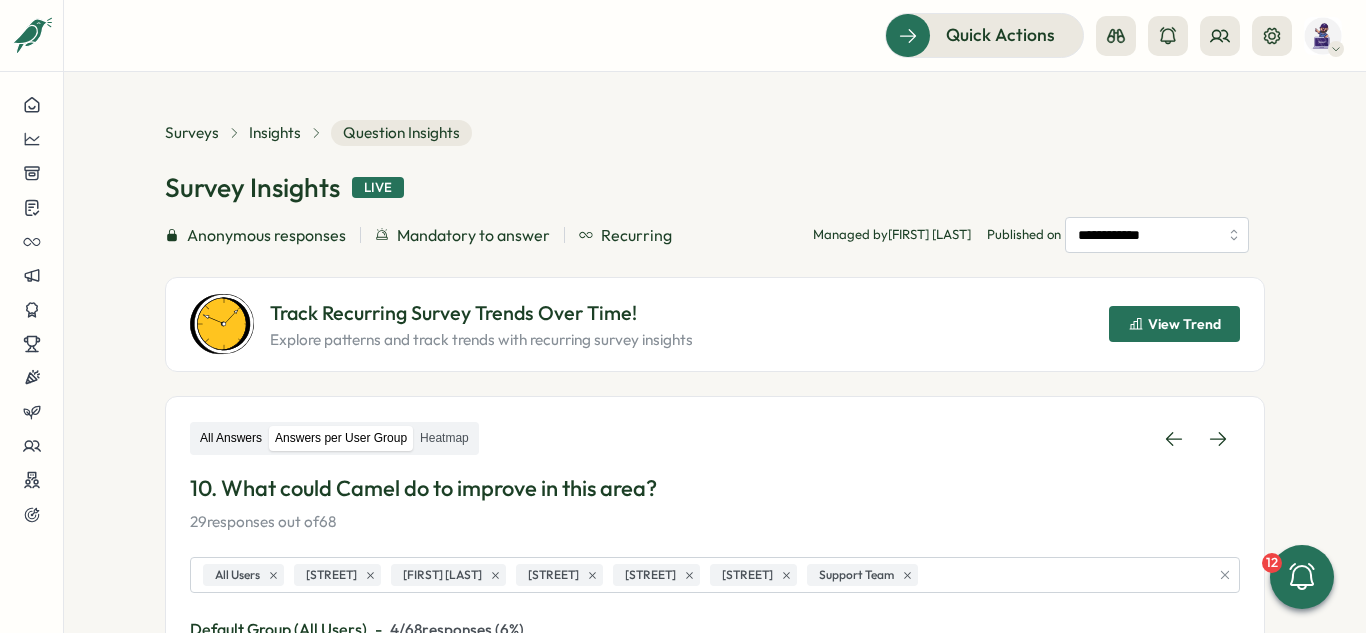 click on "All Answers" at bounding box center (231, 438) 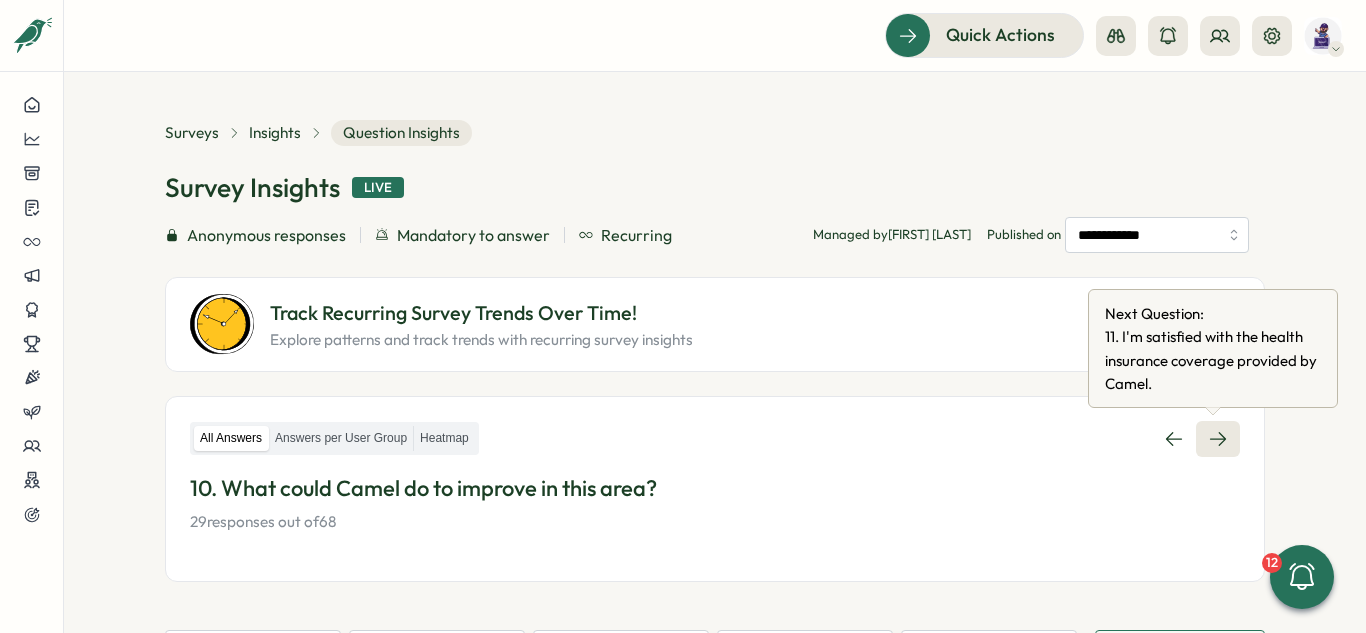 click 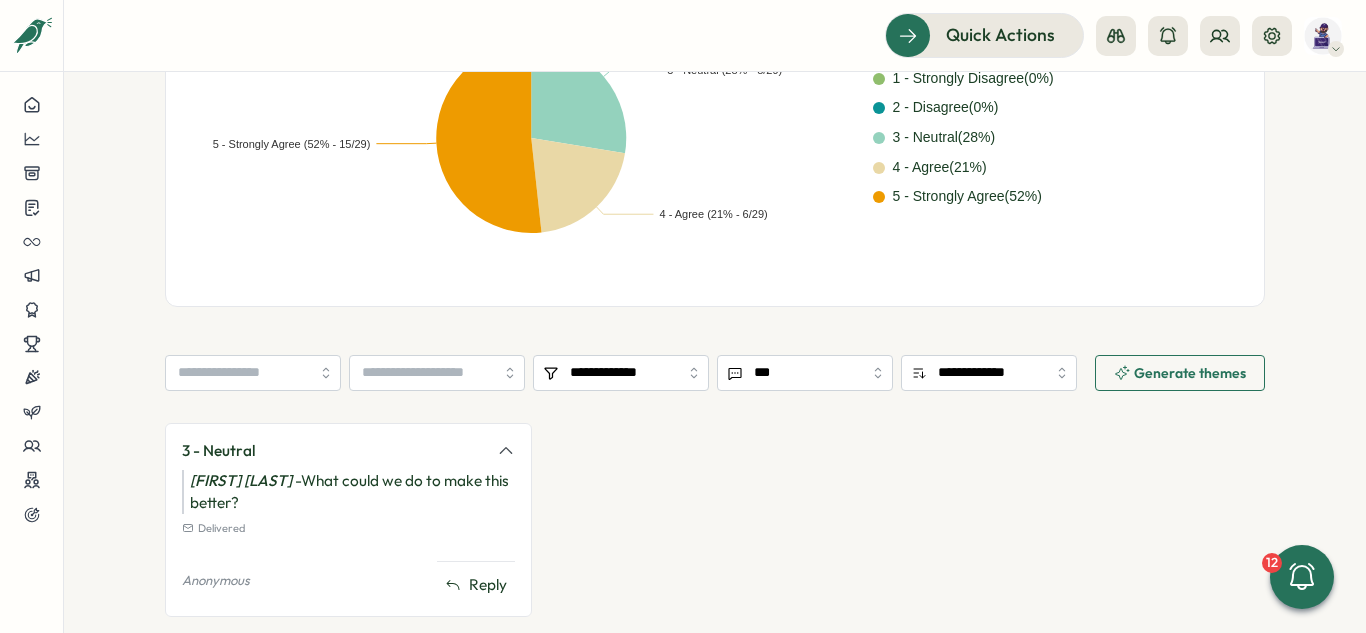 scroll, scrollTop: 0, scrollLeft: 0, axis: both 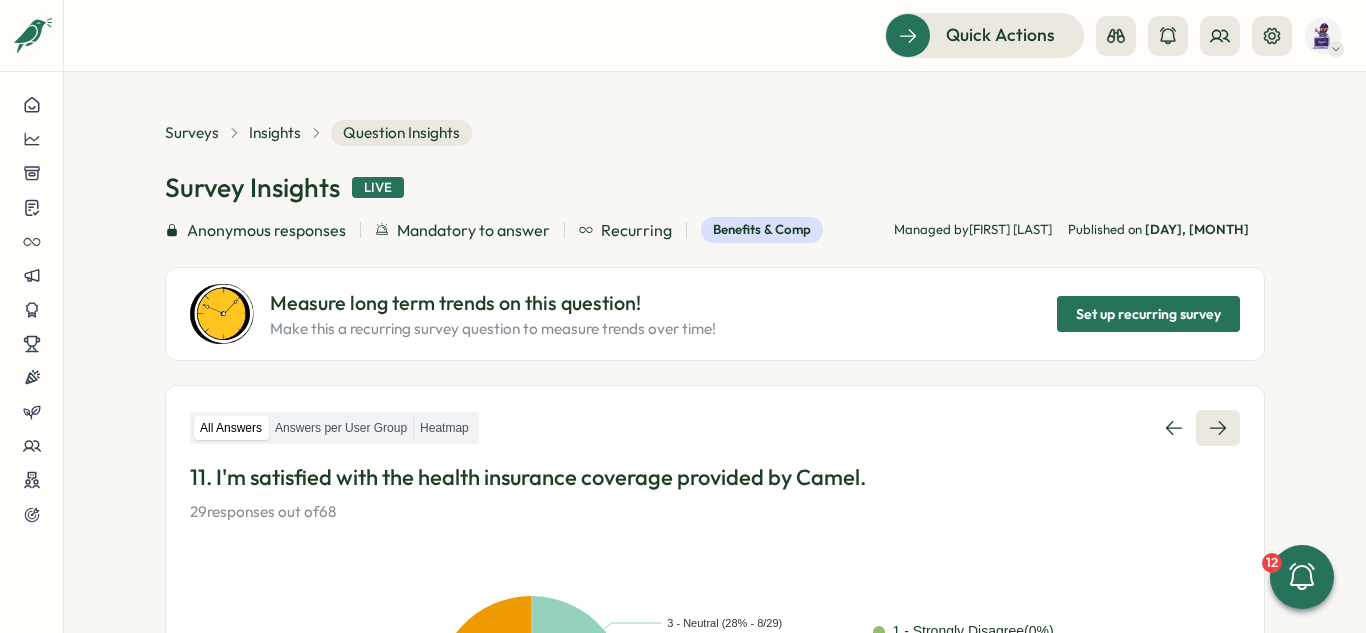 click 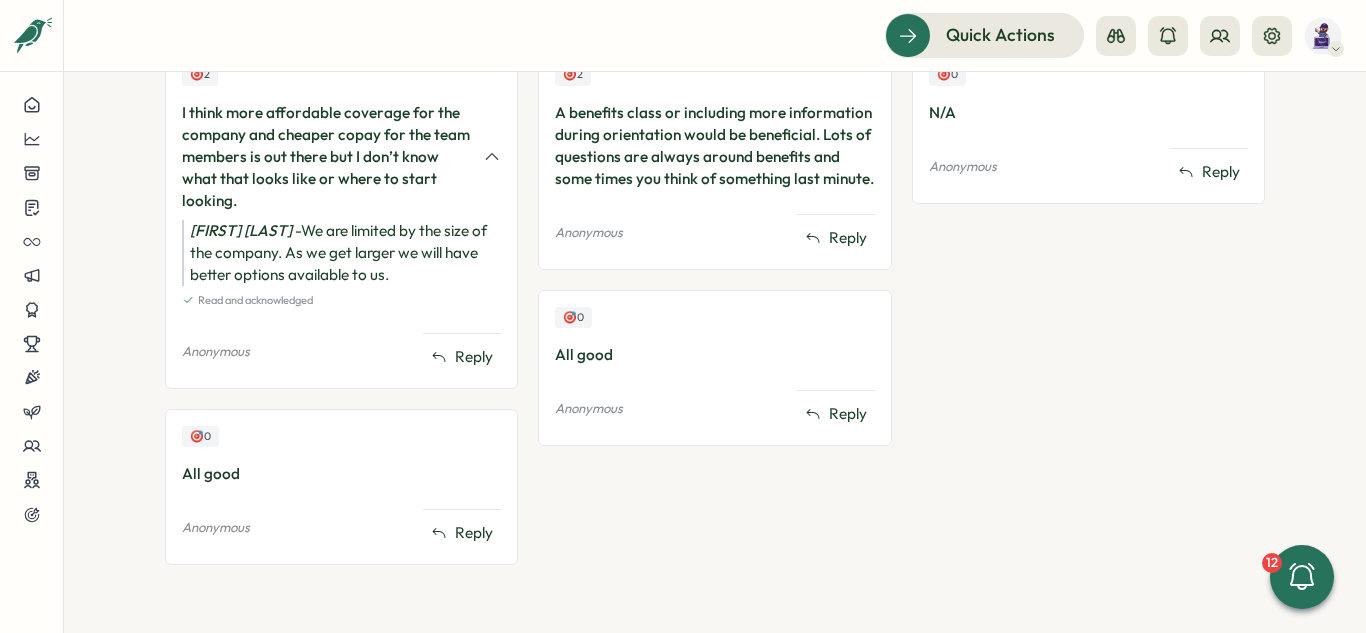 scroll, scrollTop: 551, scrollLeft: 0, axis: vertical 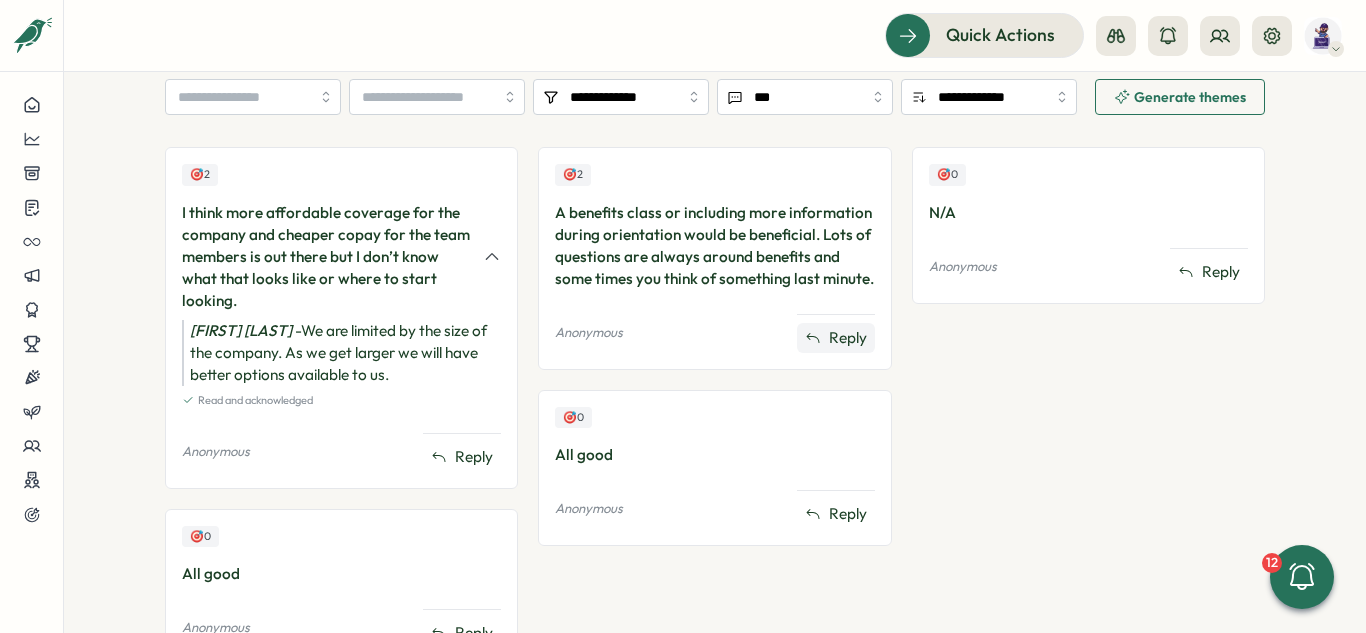 click on "Reply" at bounding box center [848, 338] 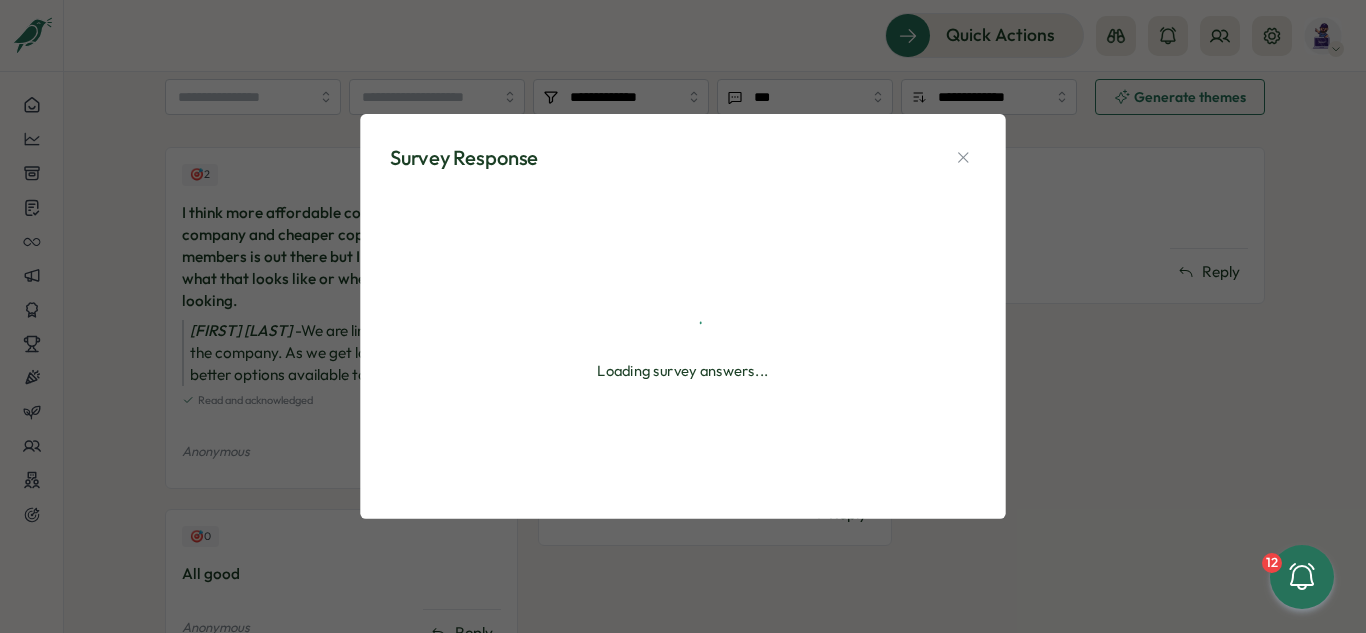 type on "*" 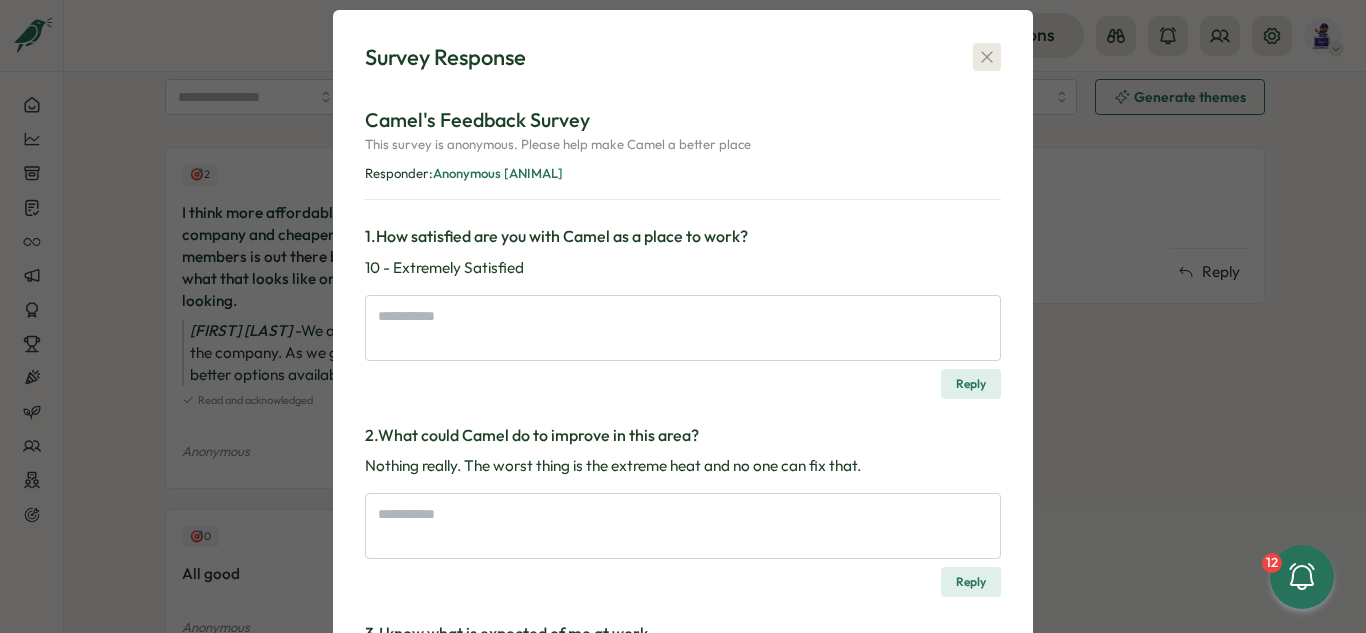 scroll, scrollTop: 0, scrollLeft: 0, axis: both 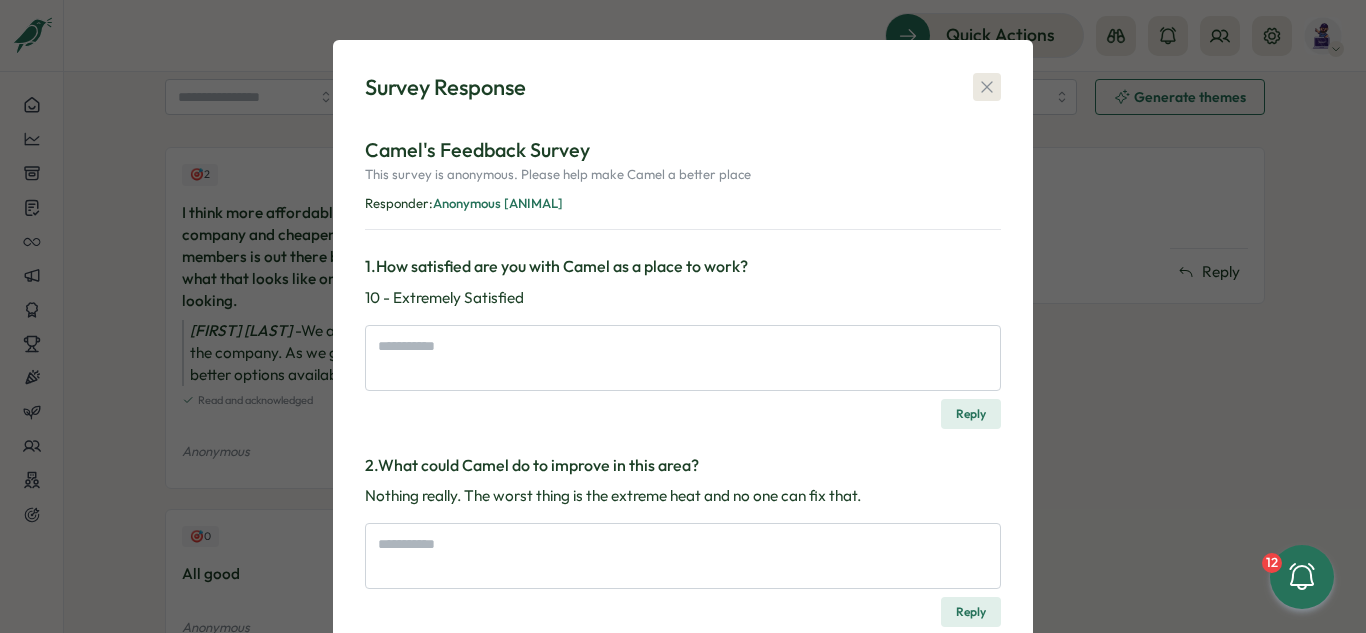 click at bounding box center (987, 87) 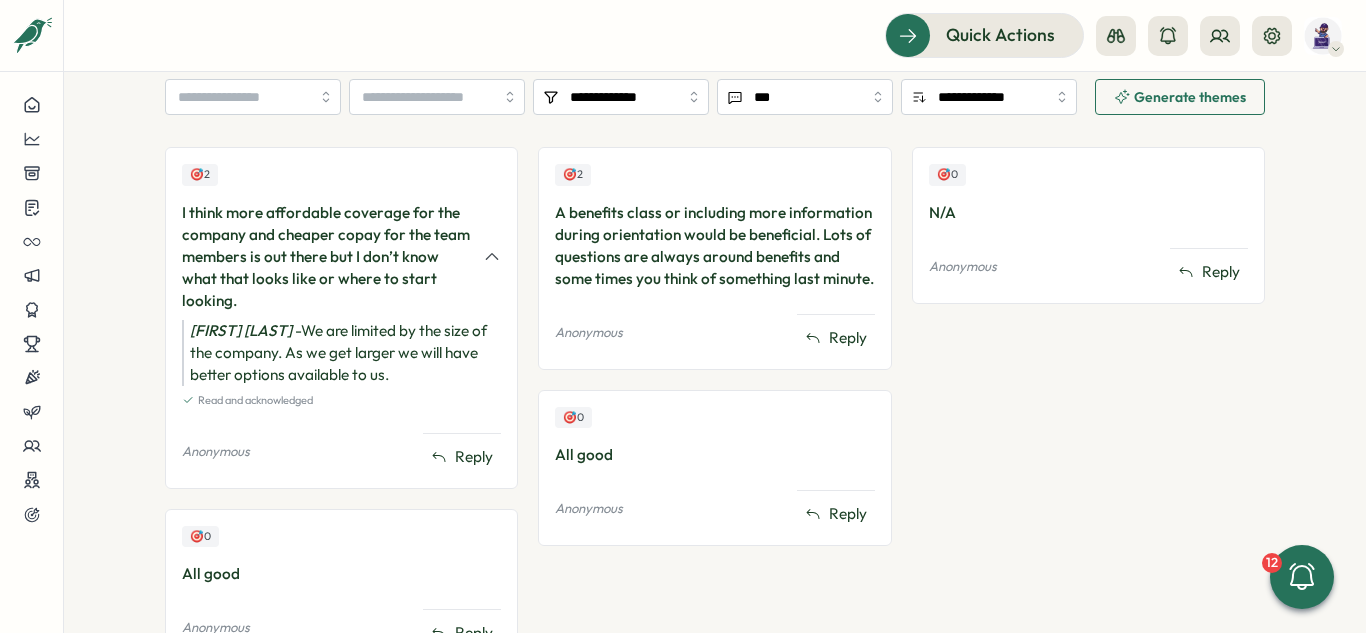 click on "🎯 0 N/A Anonymous Reply" at bounding box center (1088, 415) 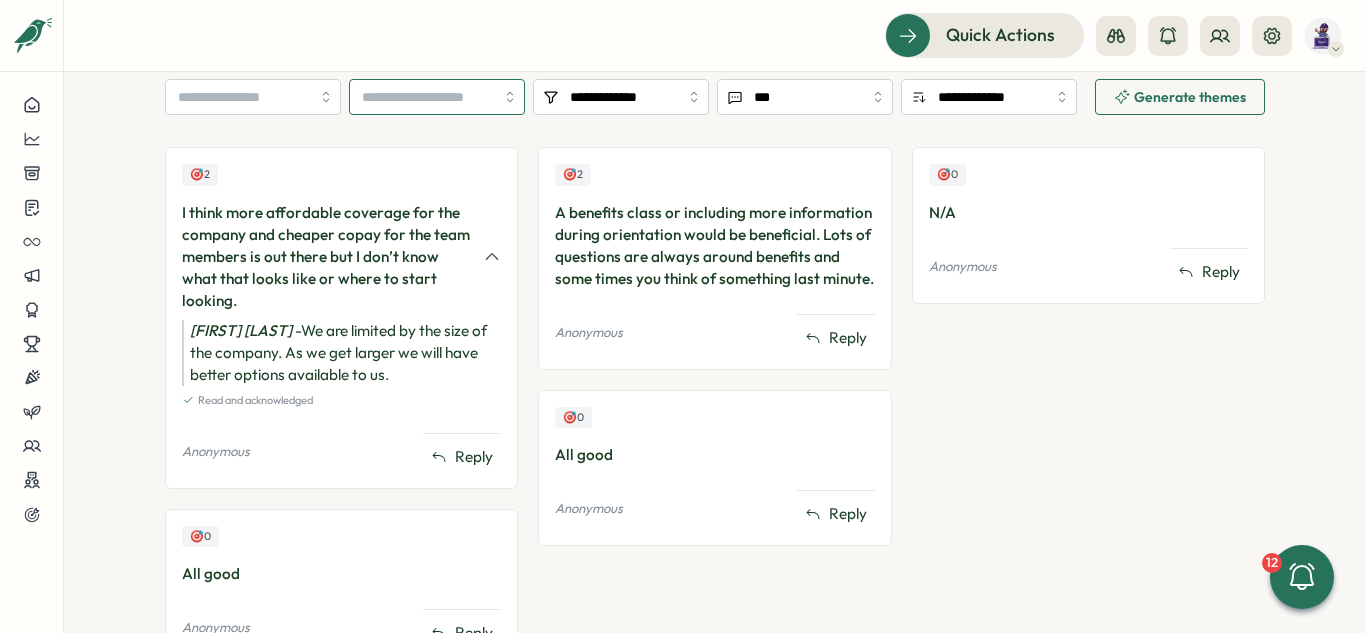 click at bounding box center [437, 97] 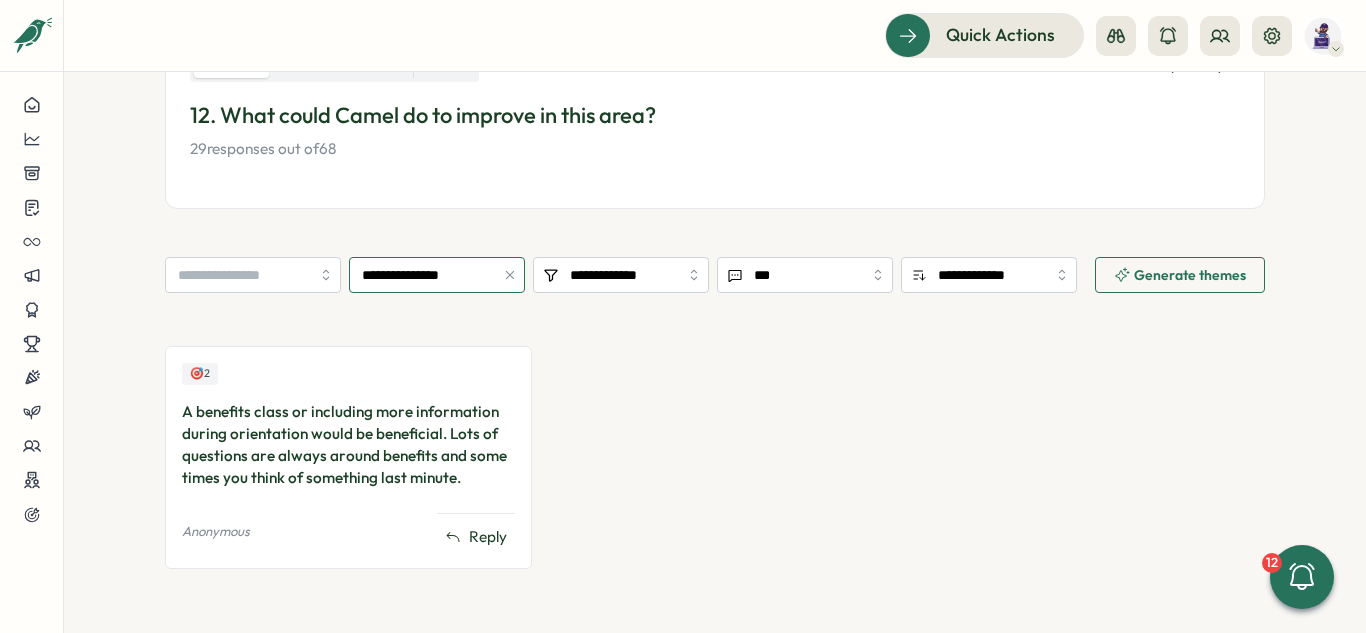 scroll, scrollTop: 373, scrollLeft: 0, axis: vertical 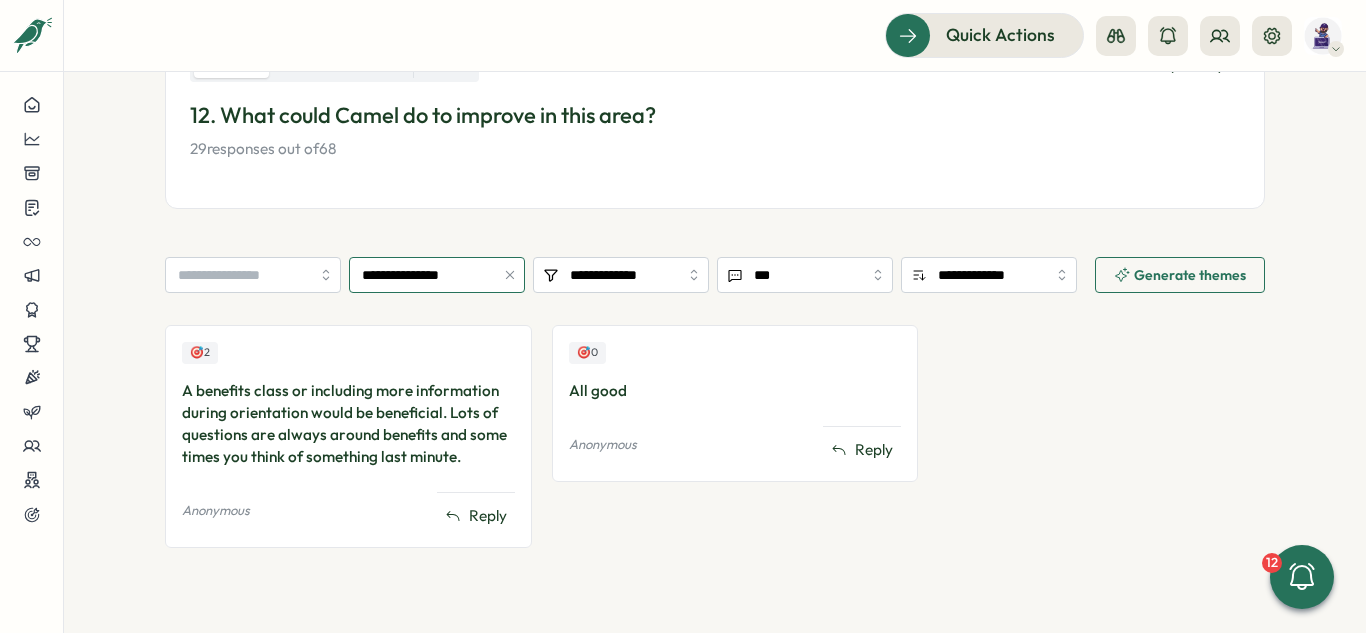 click on "**********" at bounding box center [437, 275] 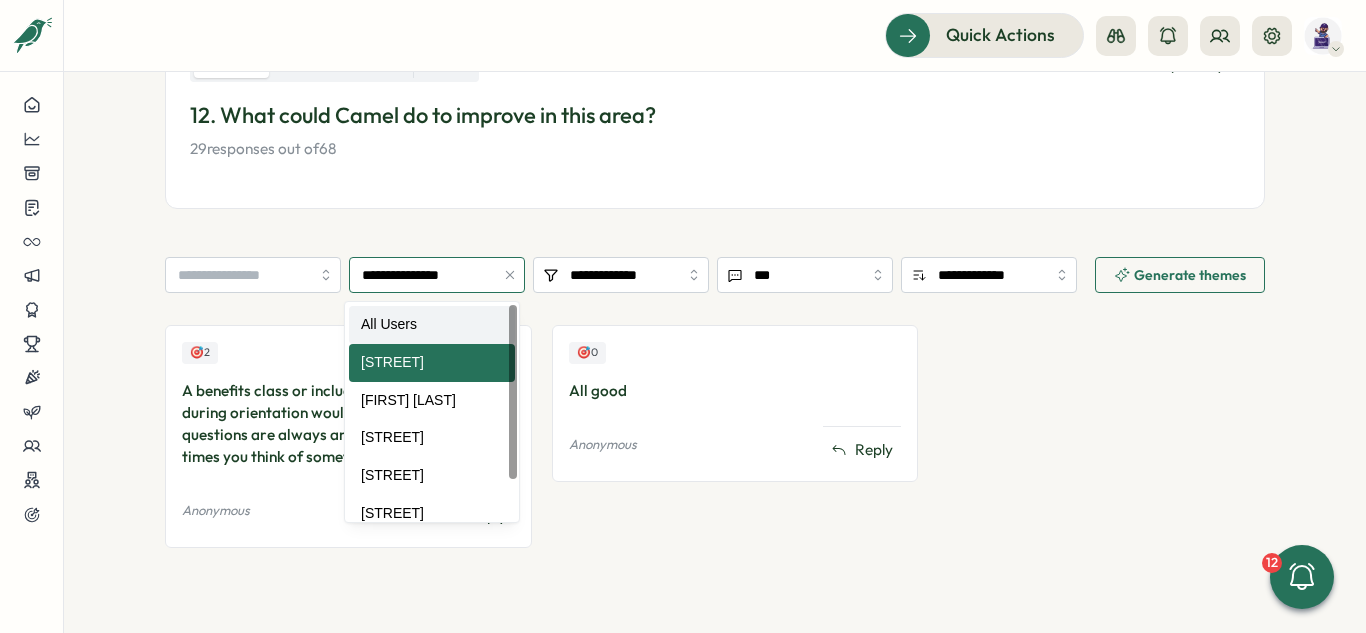 type on "*********" 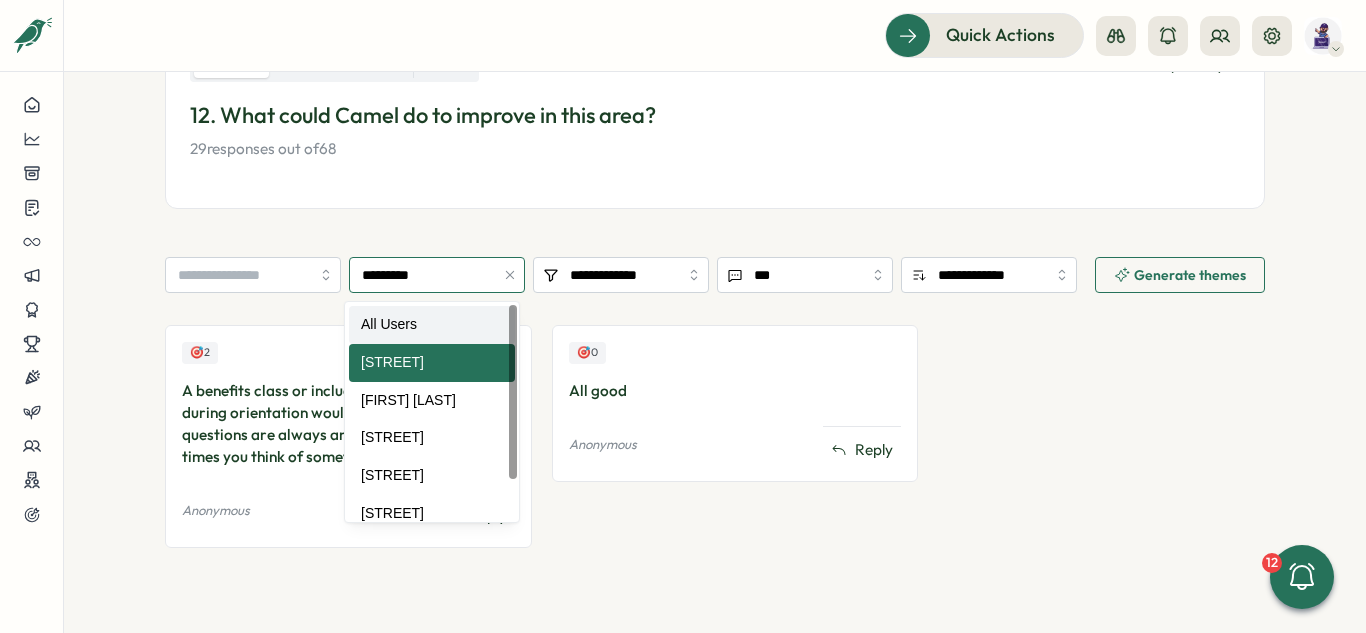 scroll, scrollTop: 551, scrollLeft: 0, axis: vertical 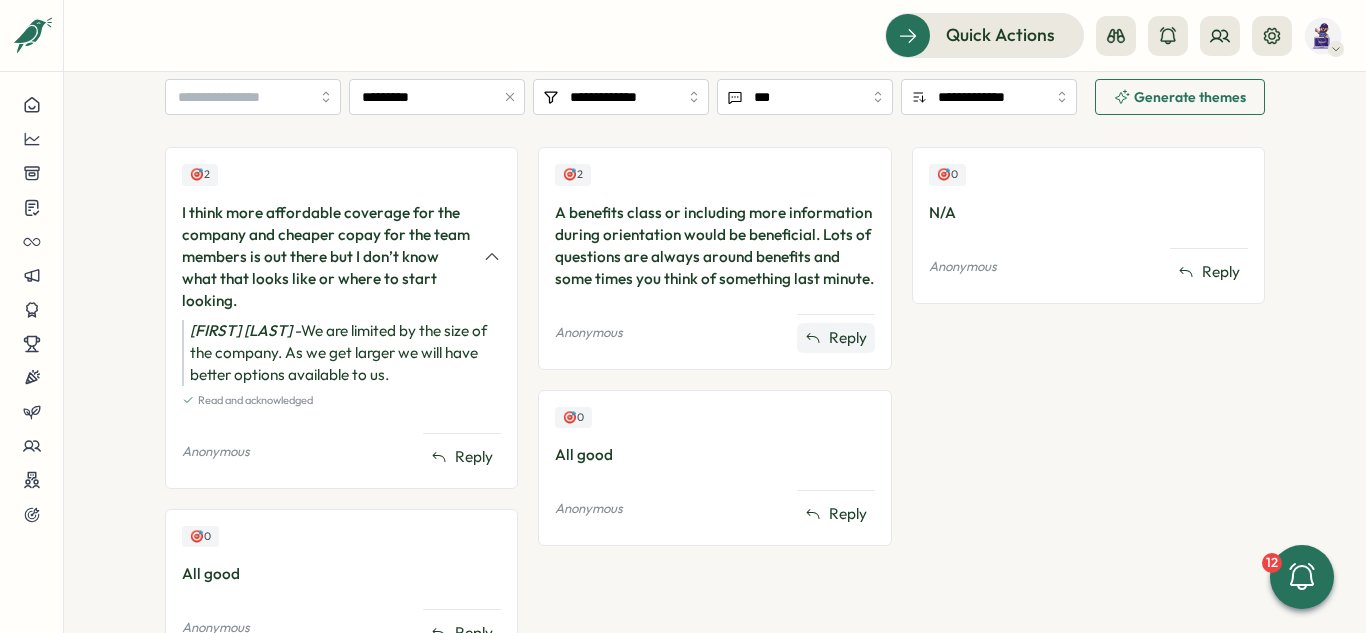 click on "Reply" at bounding box center (848, 338) 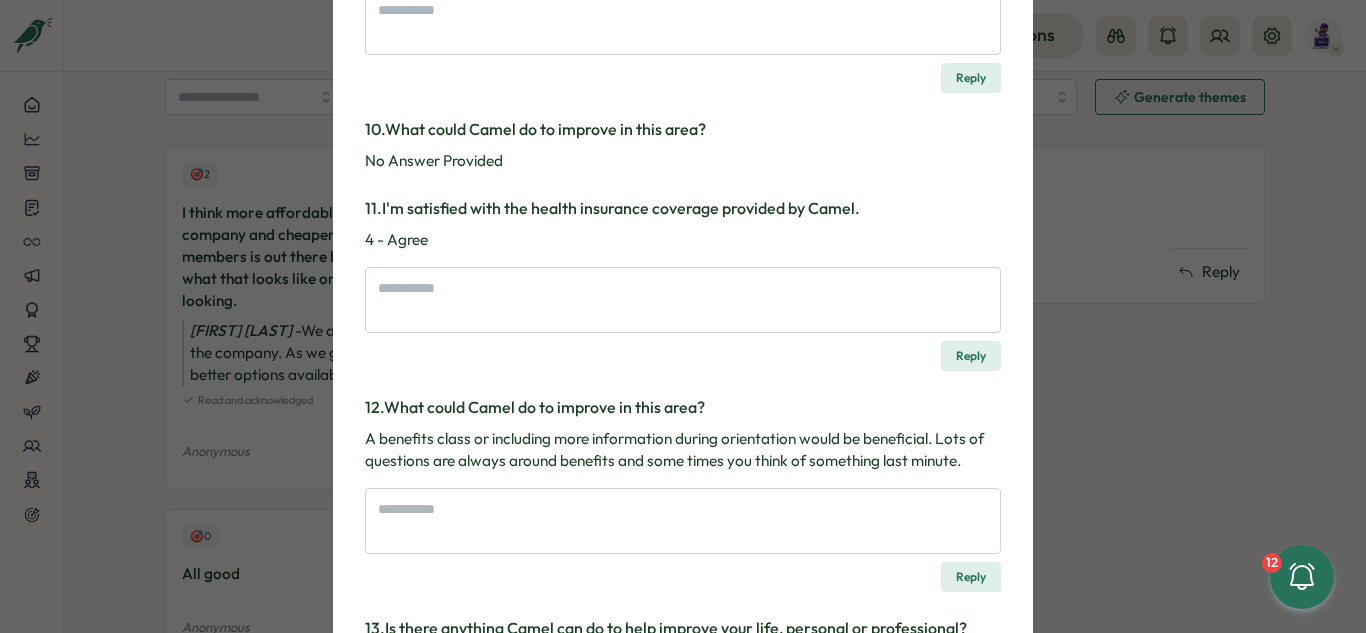 scroll, scrollTop: 2188, scrollLeft: 0, axis: vertical 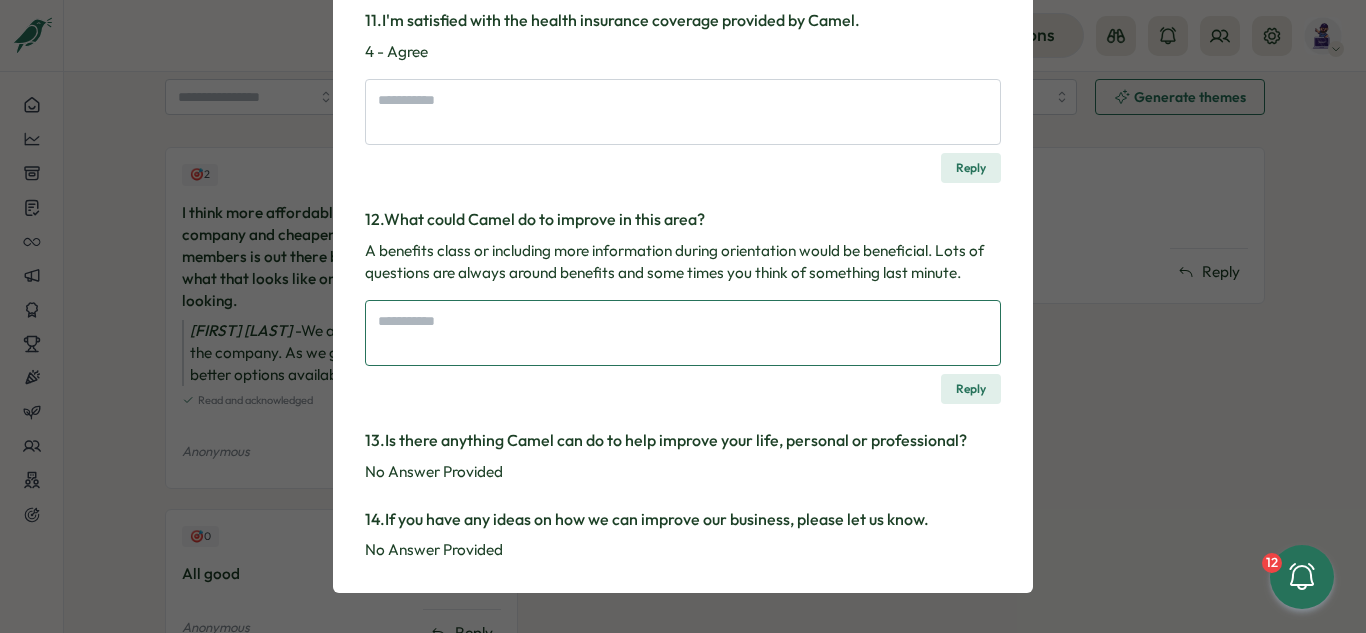 click at bounding box center (683, 333) 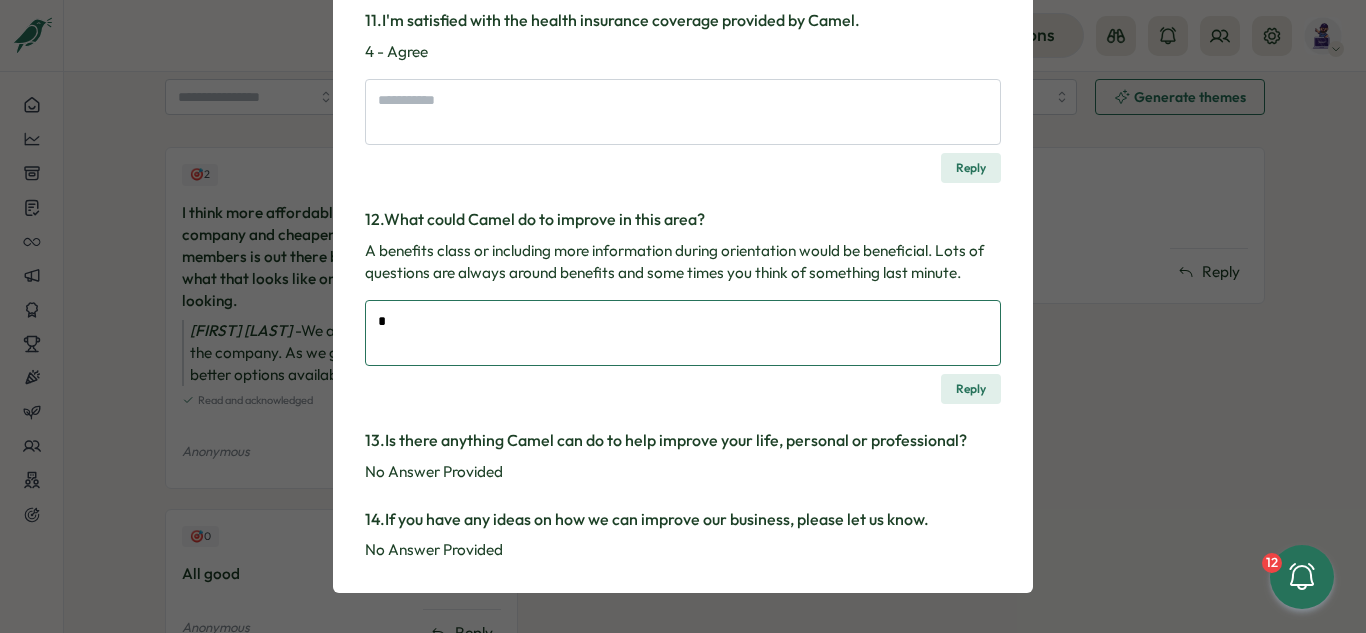 type on "*" 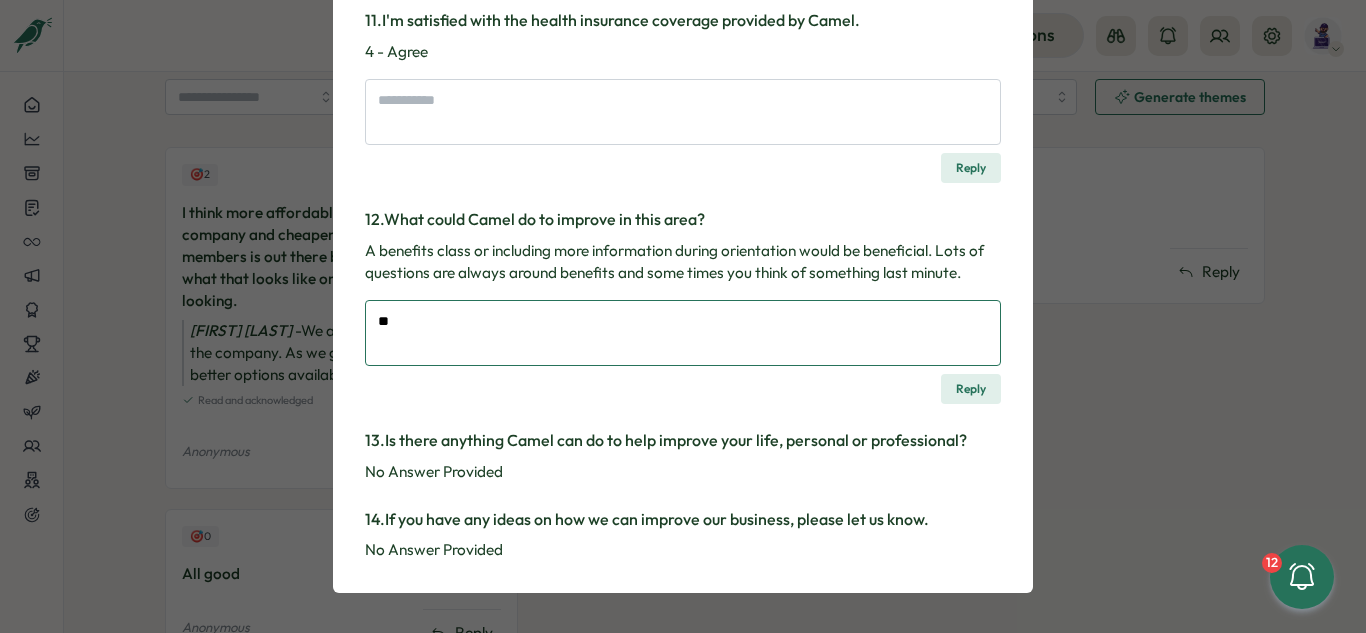 type on "*" 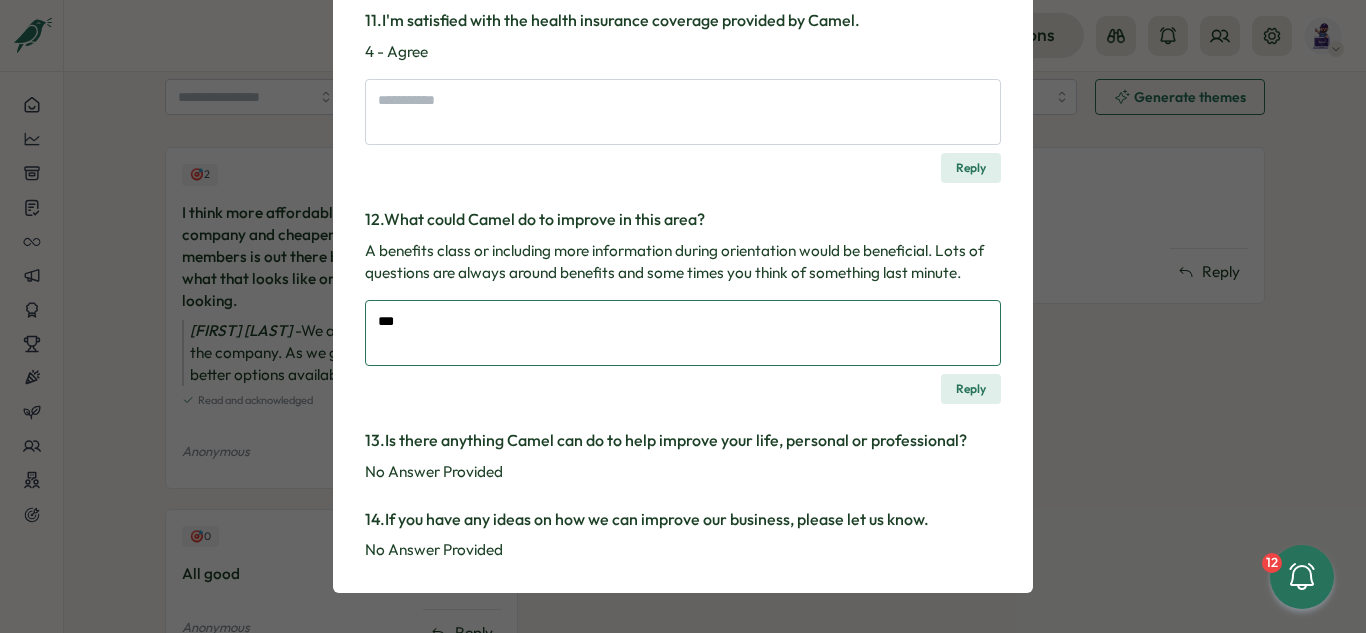 type on "*" 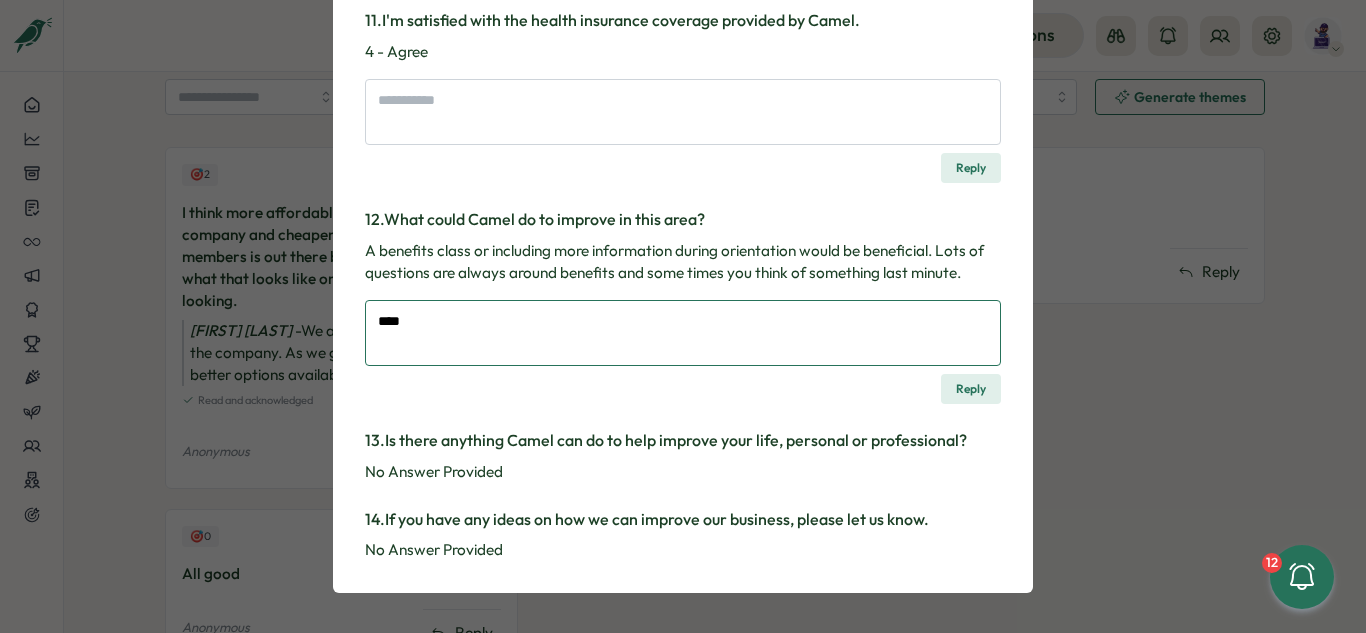 type on "****" 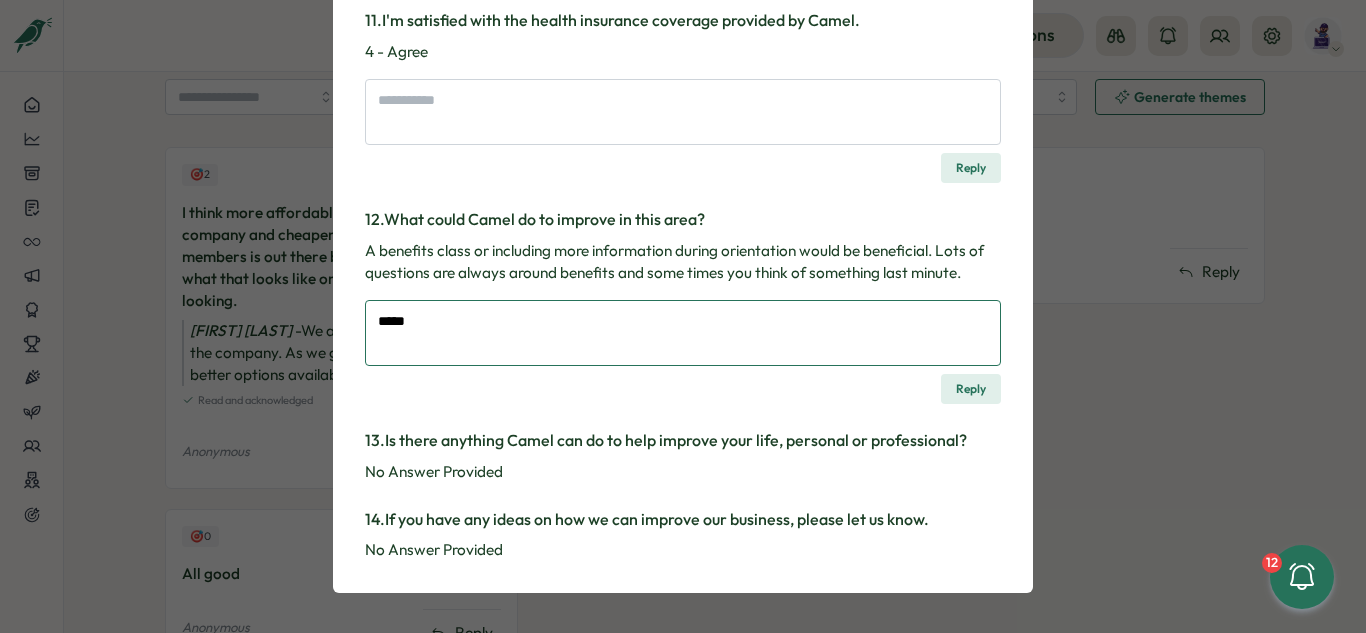 type on "*" 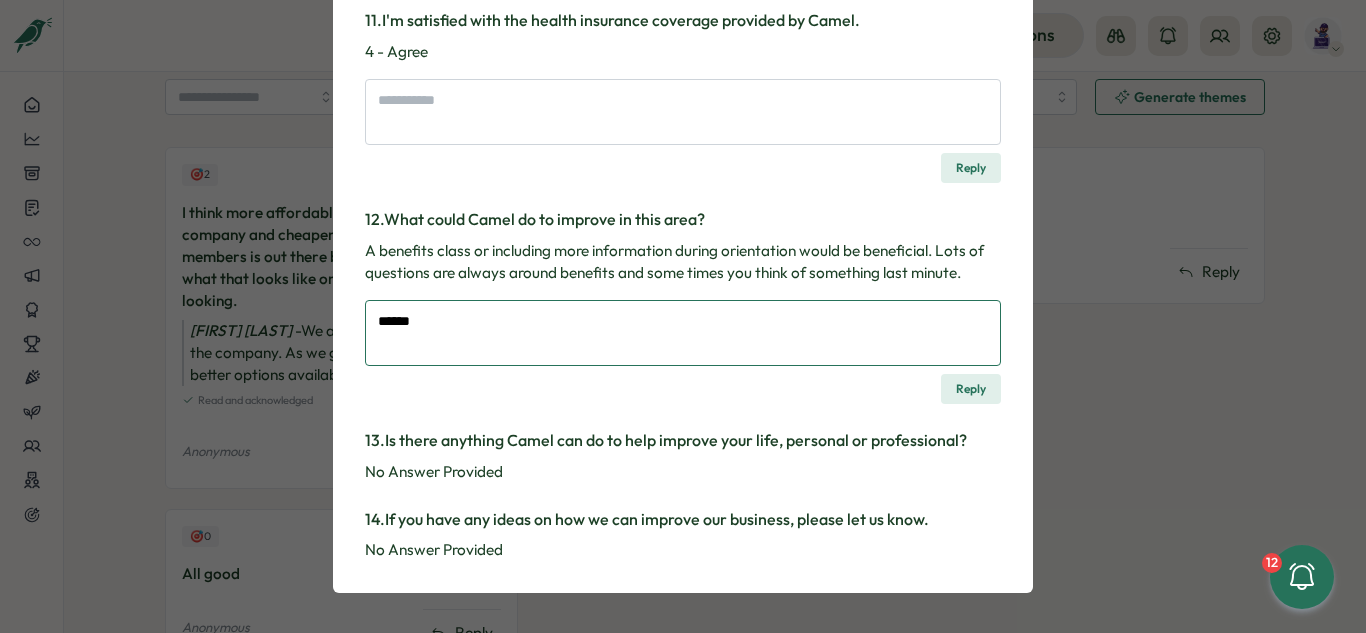 type on "*" 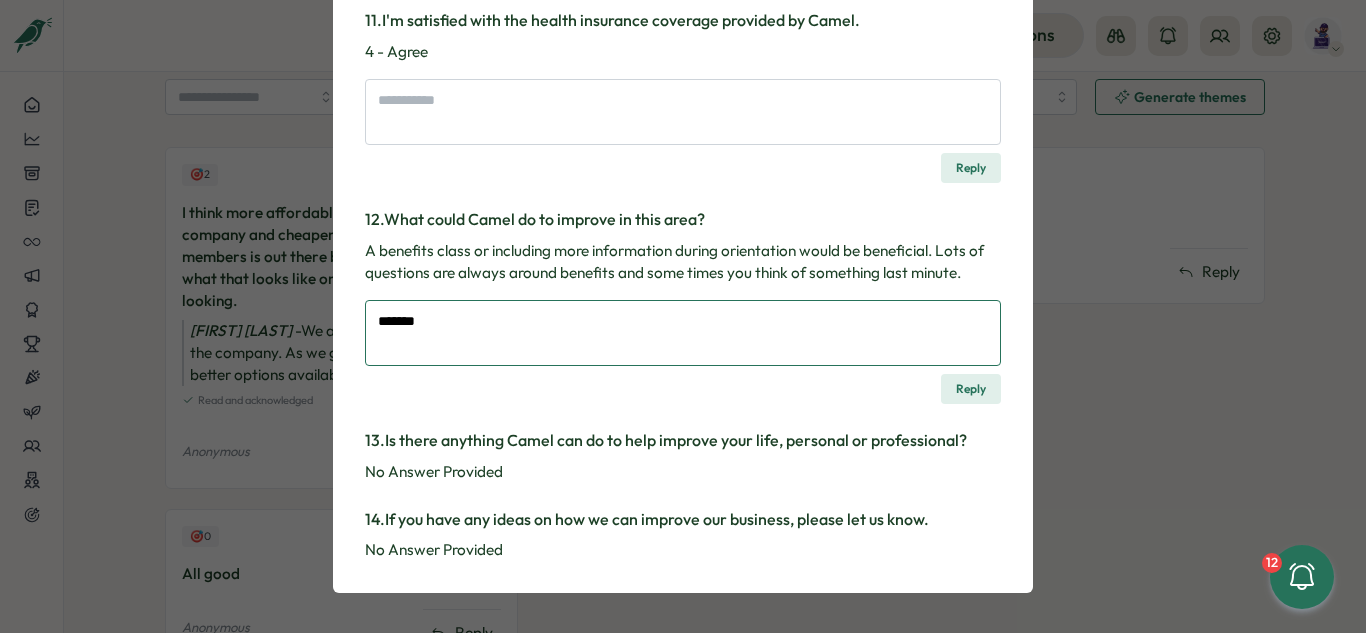 type on "*" 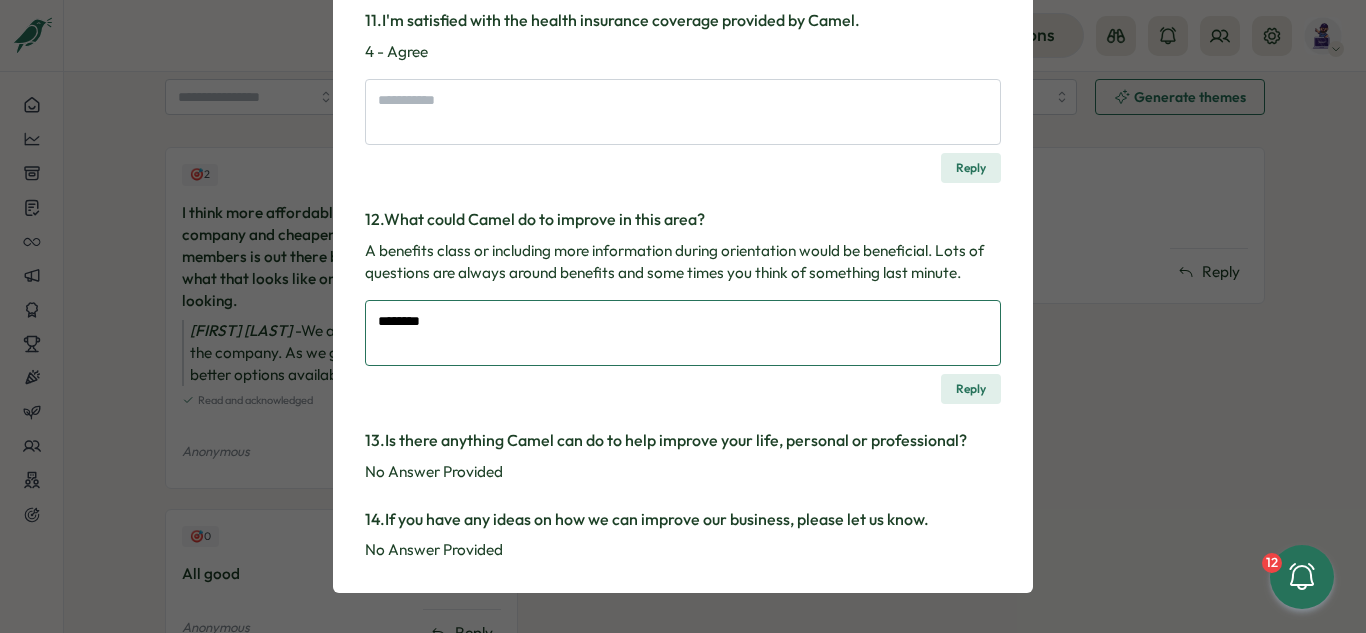 type on "*" 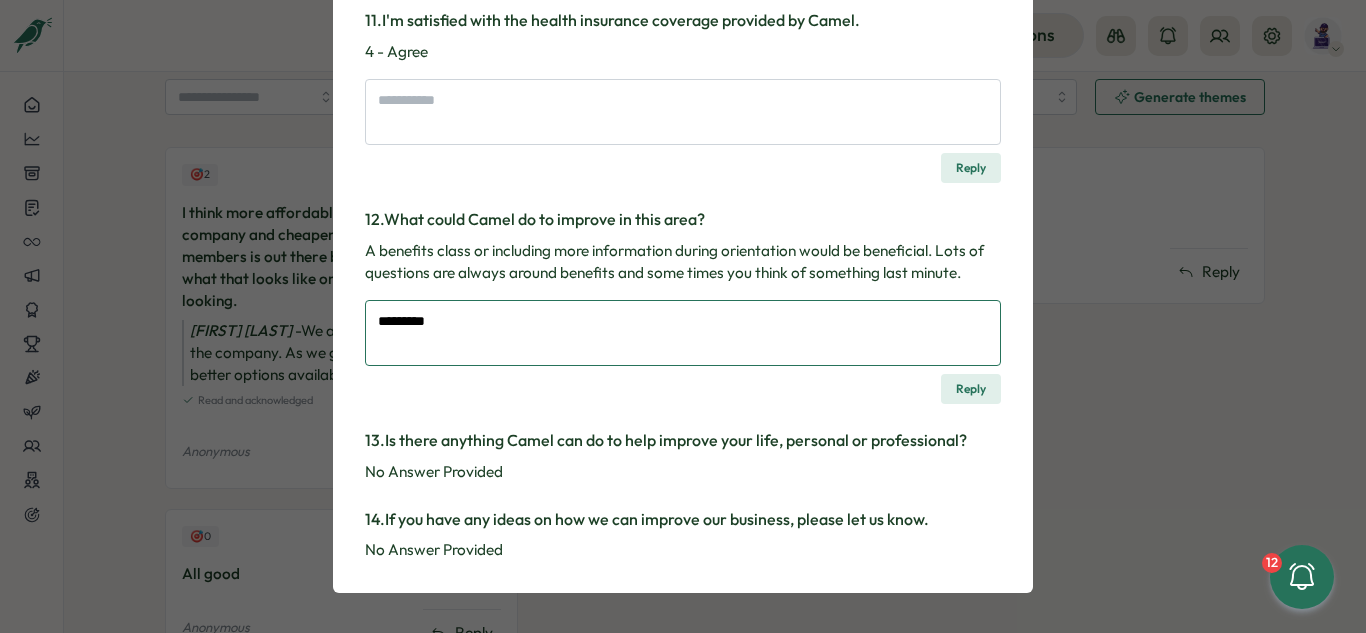 type on "*" 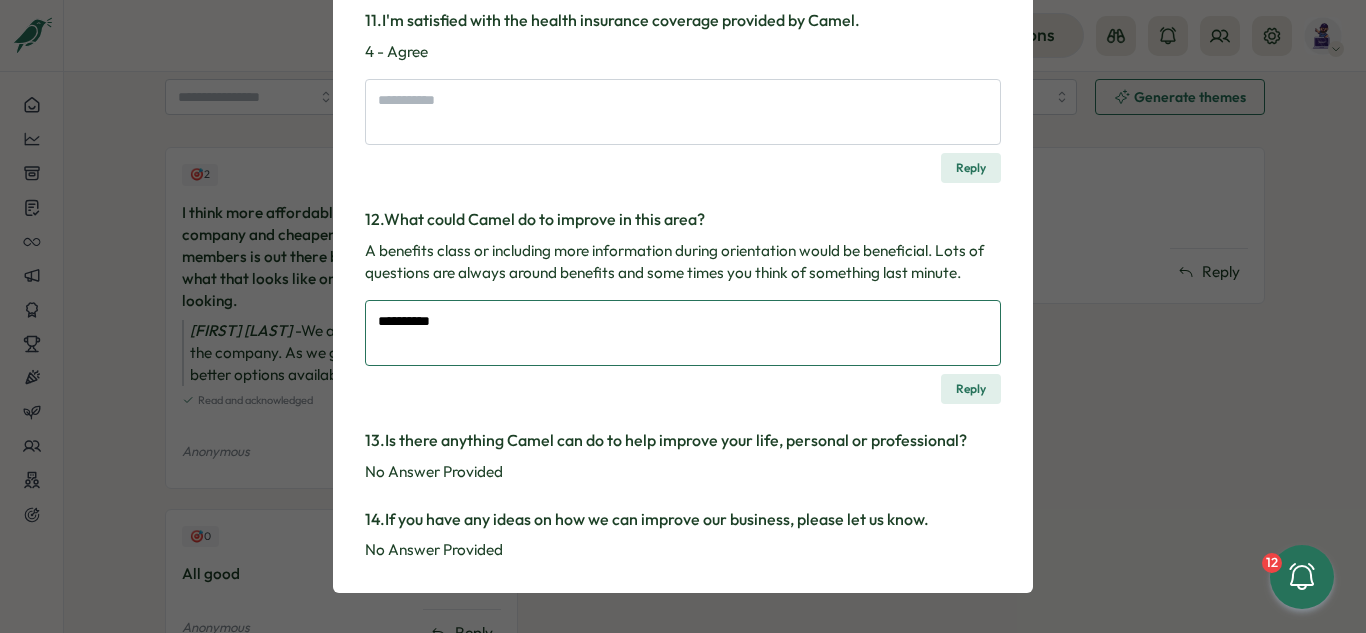type on "*" 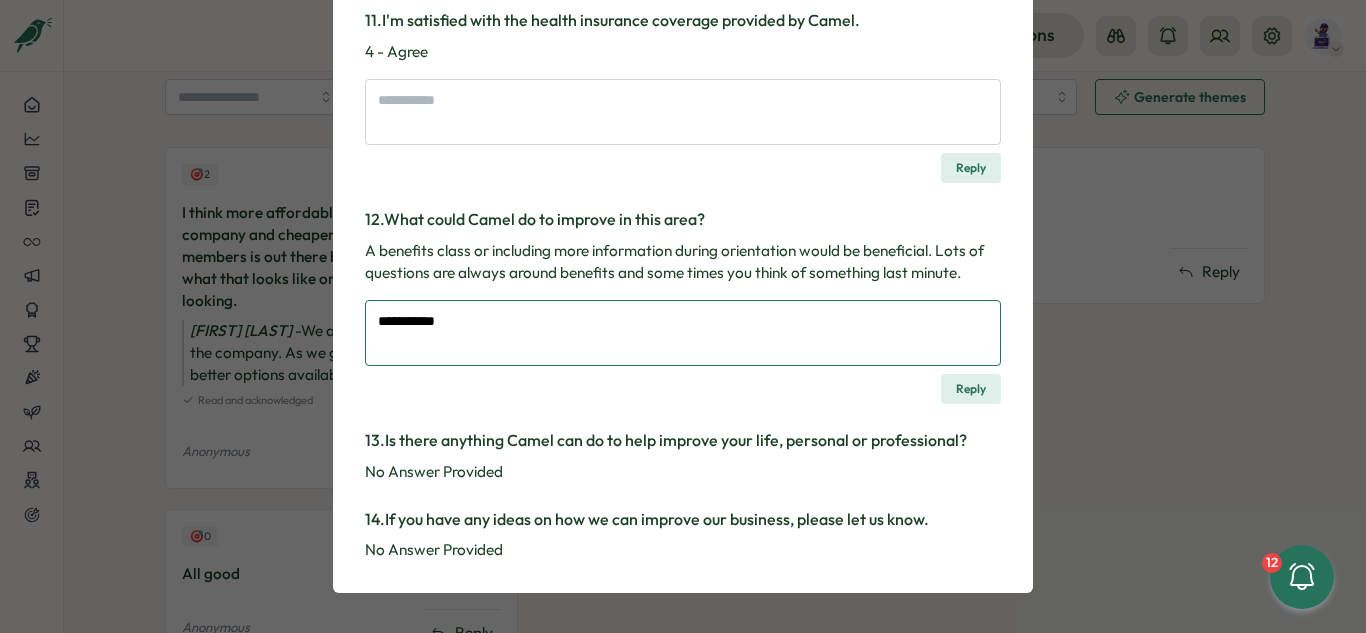 type on "*" 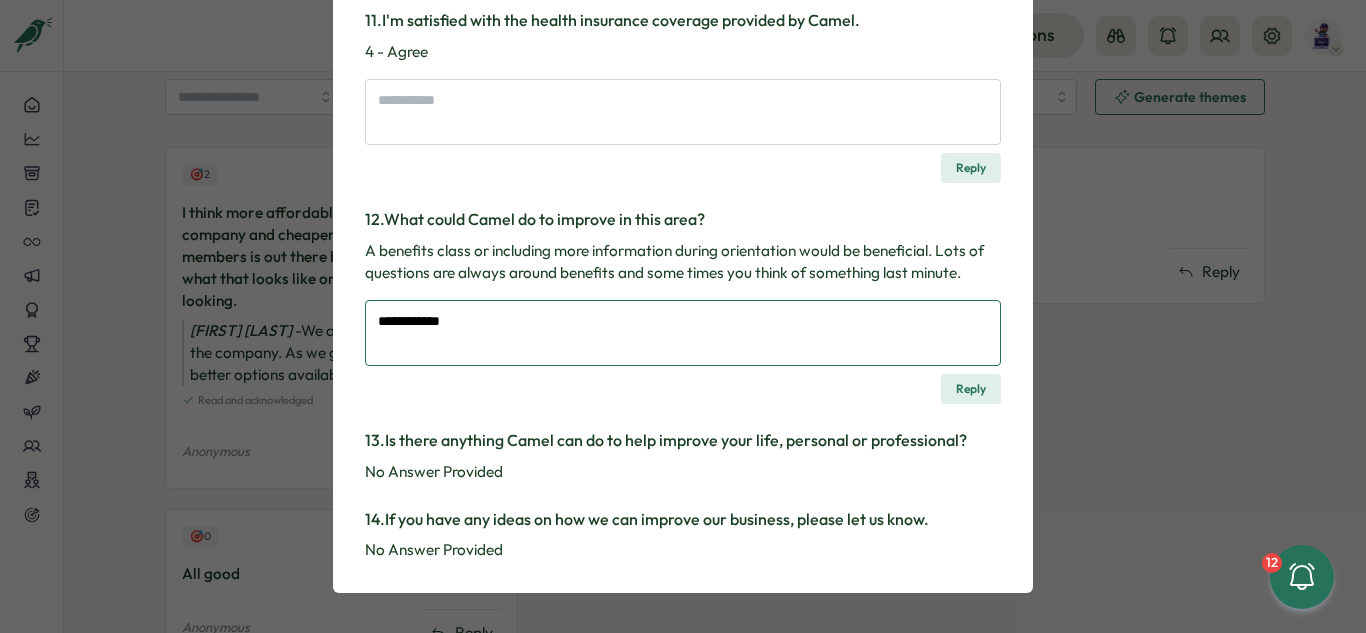 type on "*" 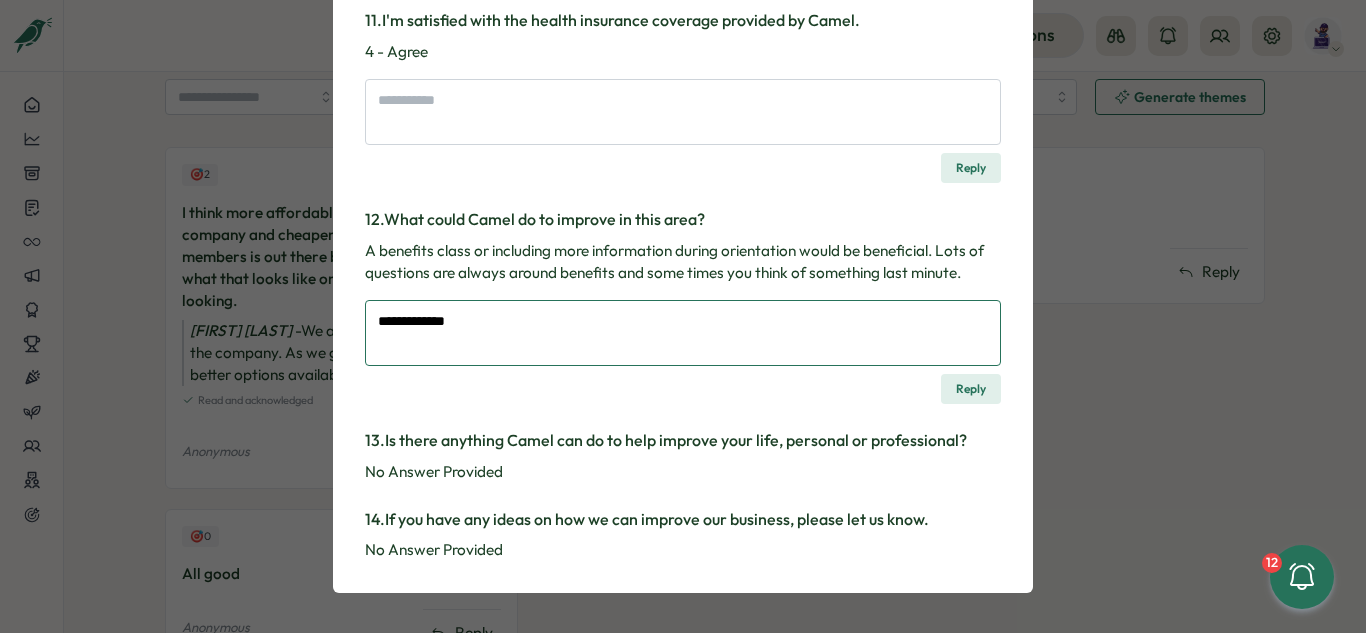 type on "*" 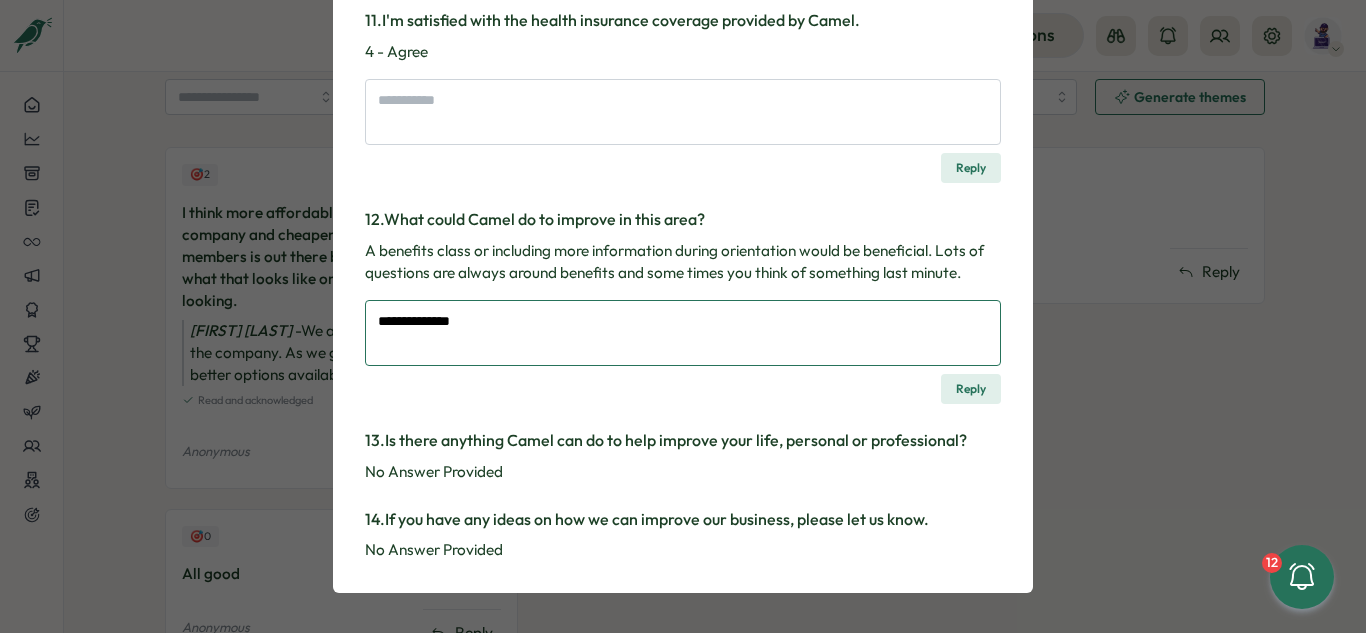 type on "*" 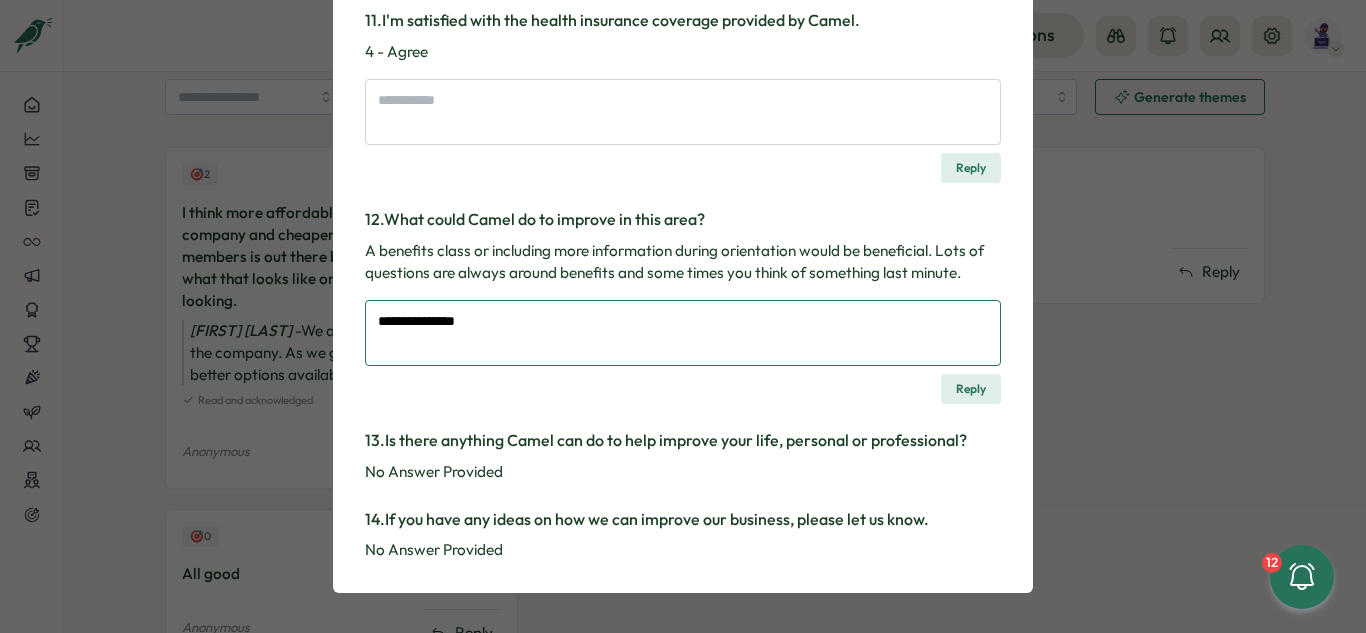 type on "*" 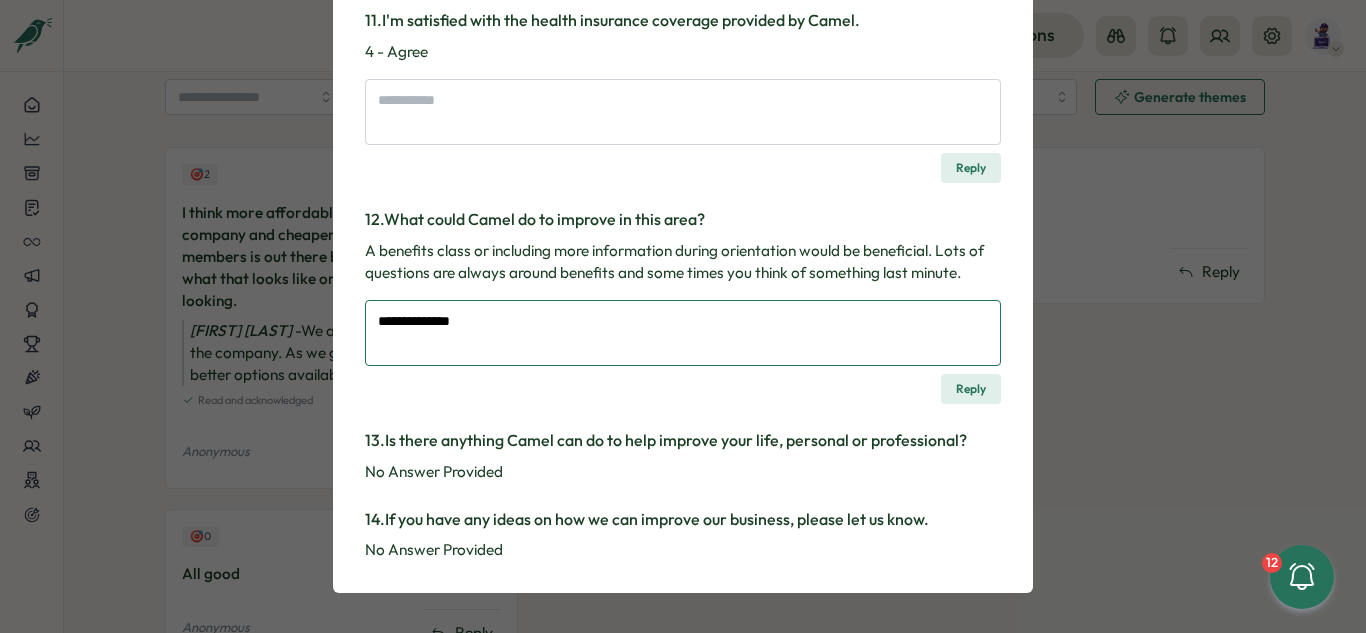 type on "*" 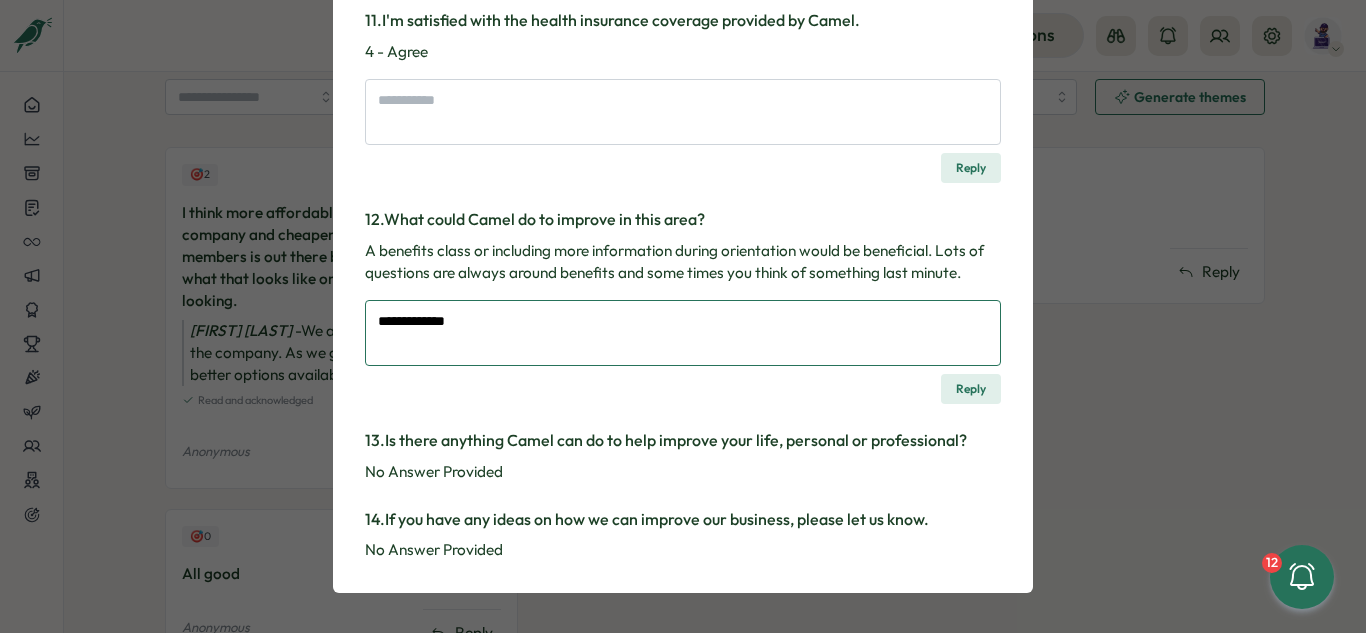 type on "*" 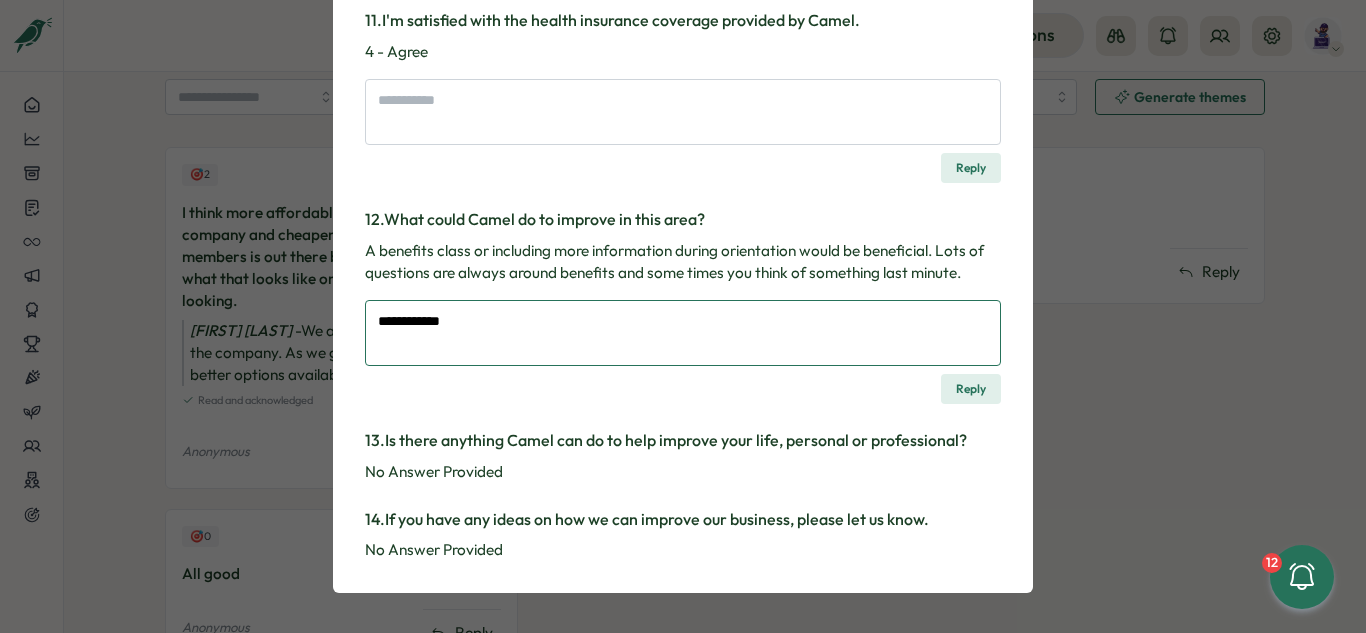 type on "*" 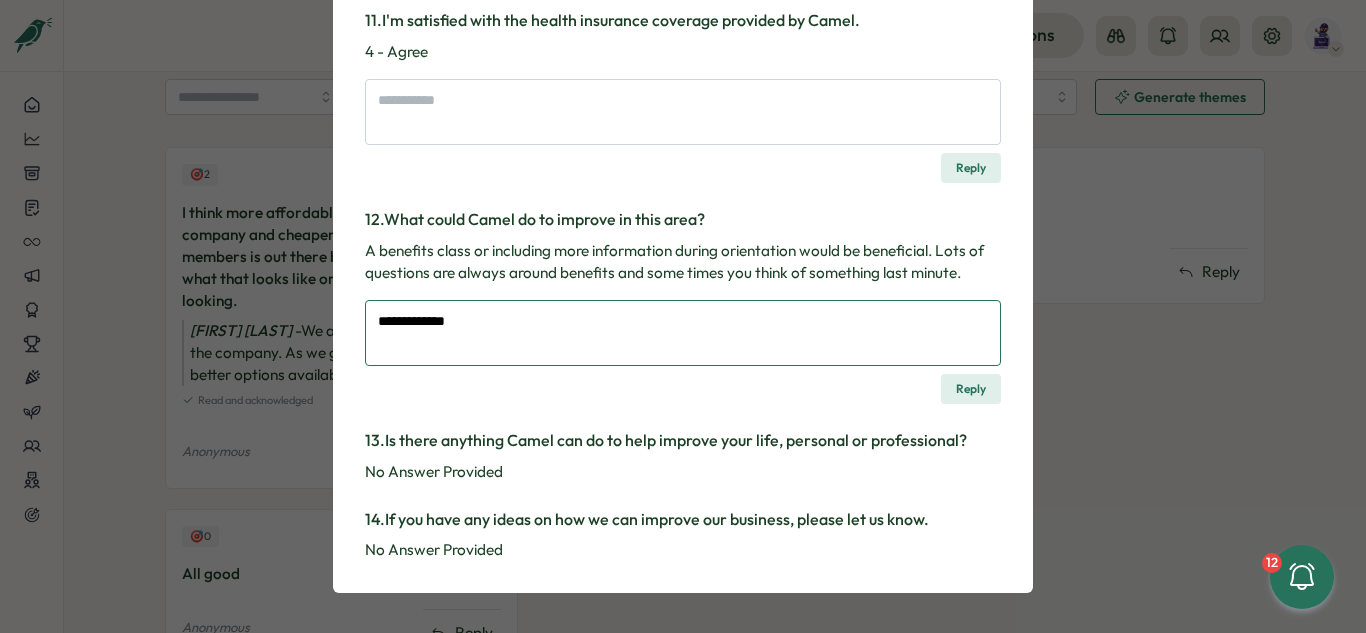 type on "*" 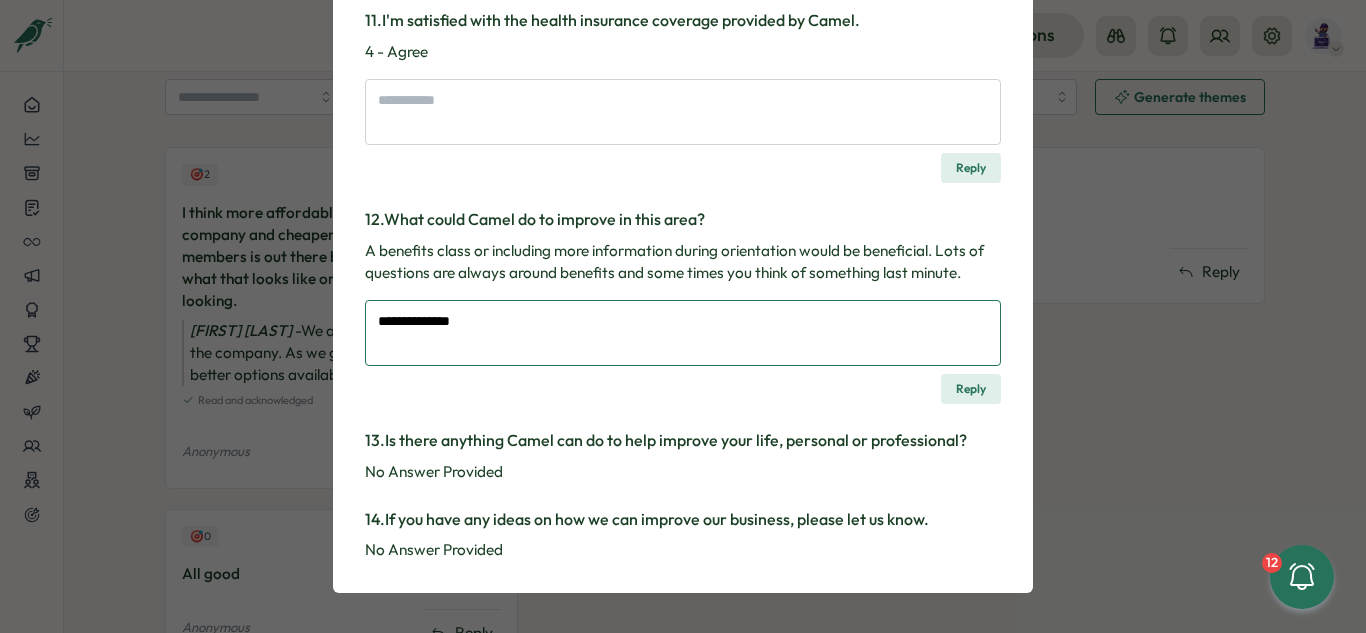 type on "*" 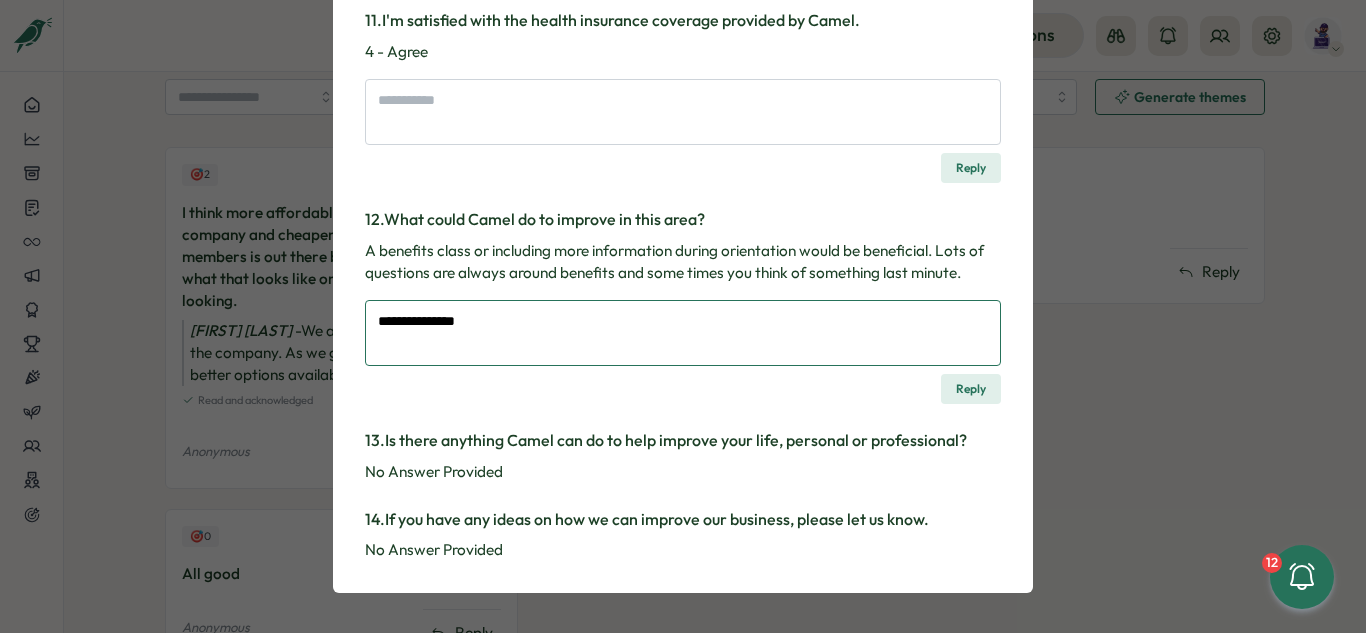 type on "*" 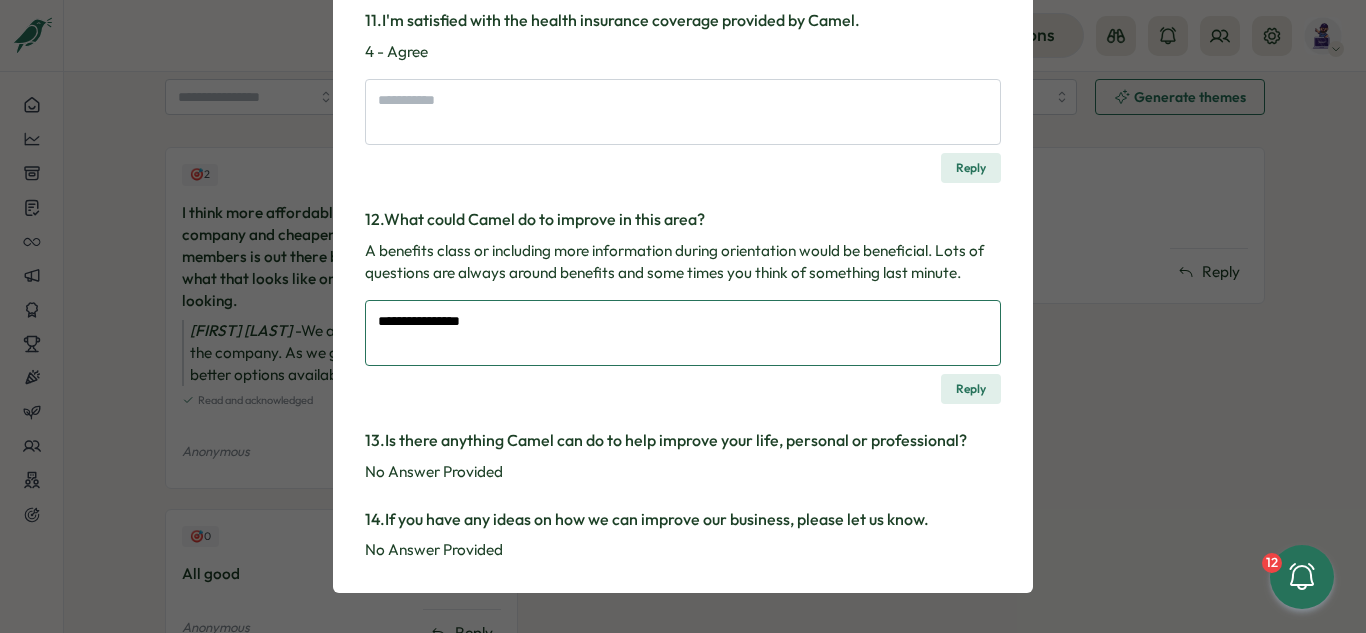 type on "**********" 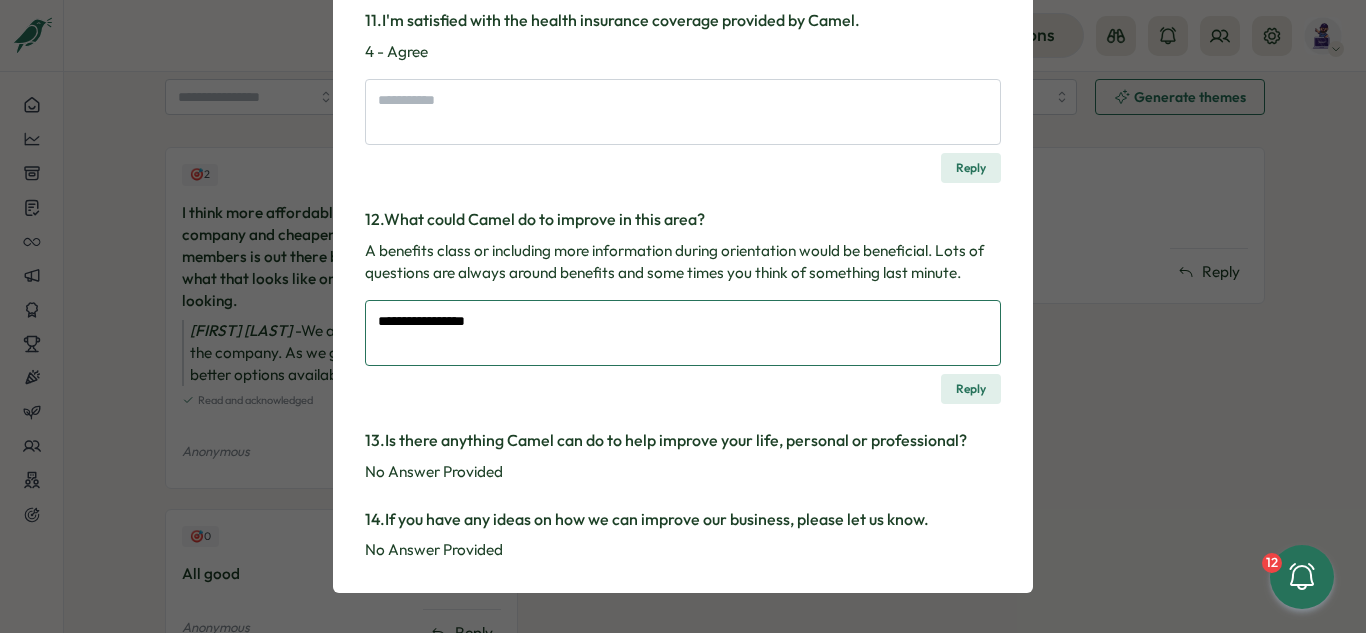 type on "*" 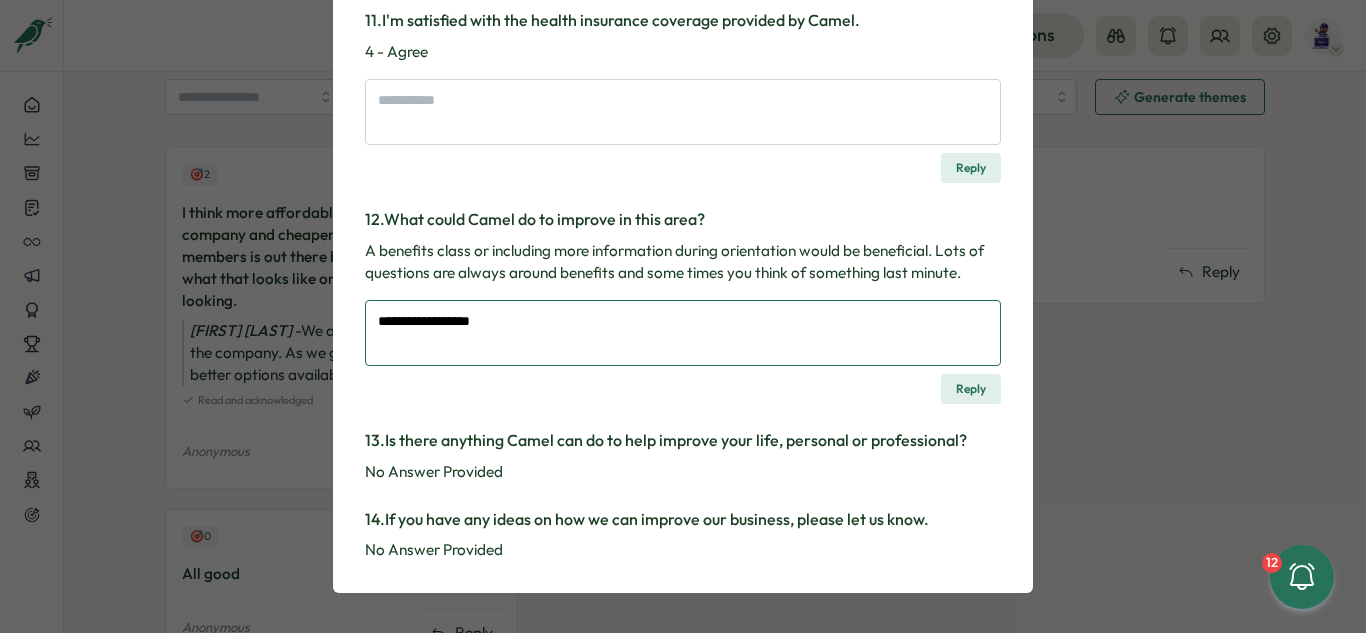 type on "*" 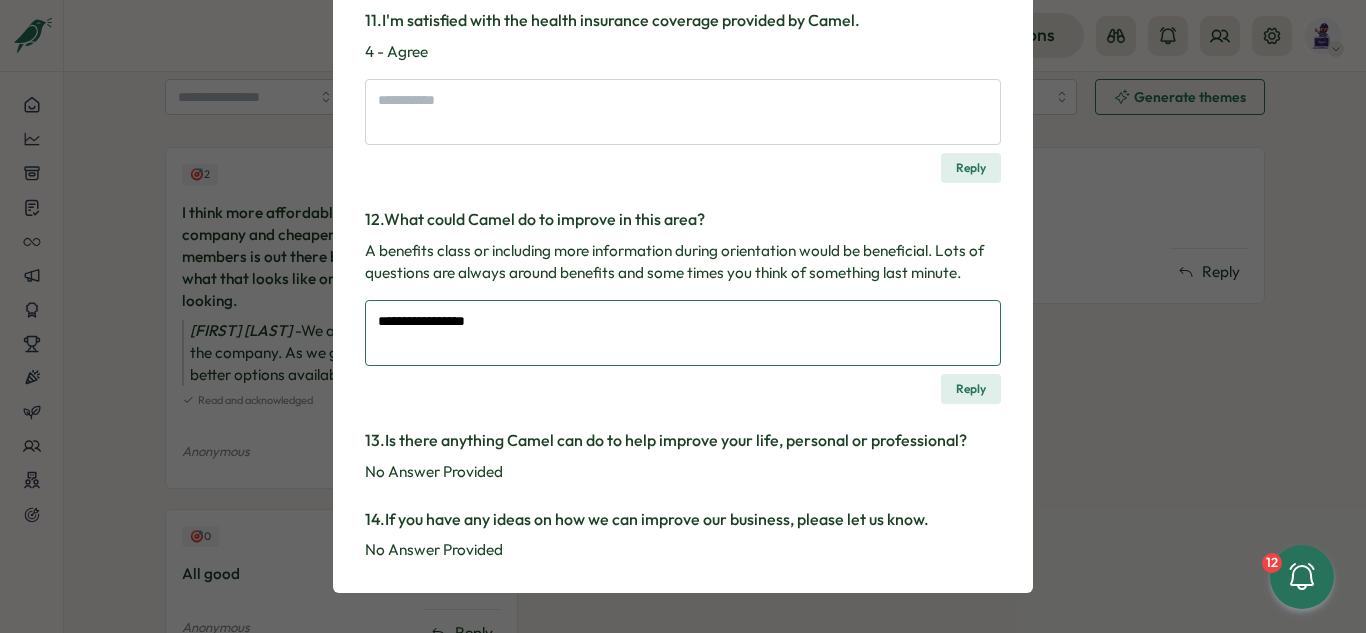 type on "*" 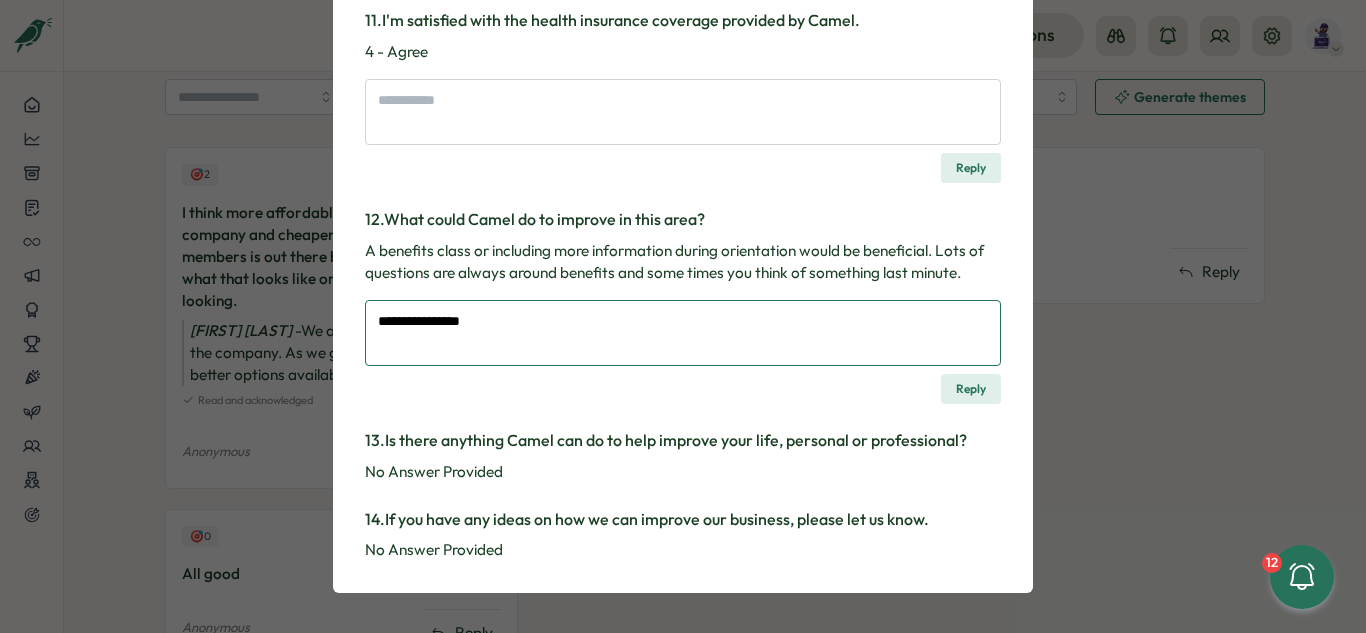 type on "*" 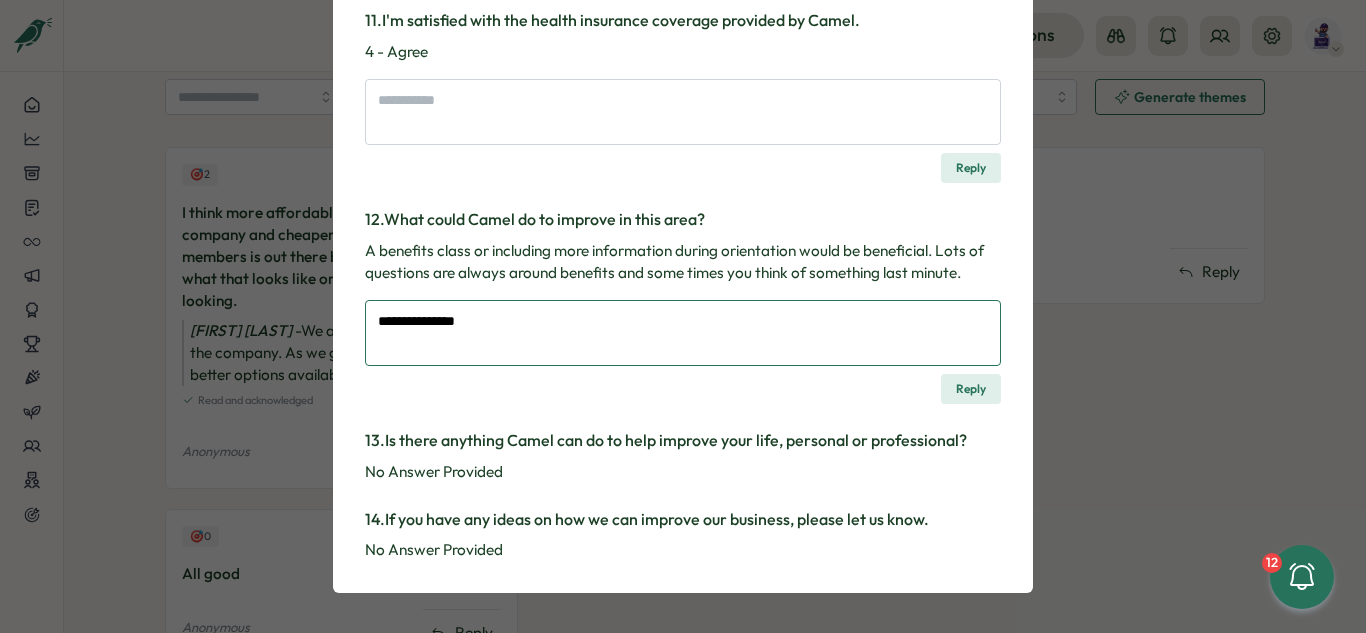 type on "*" 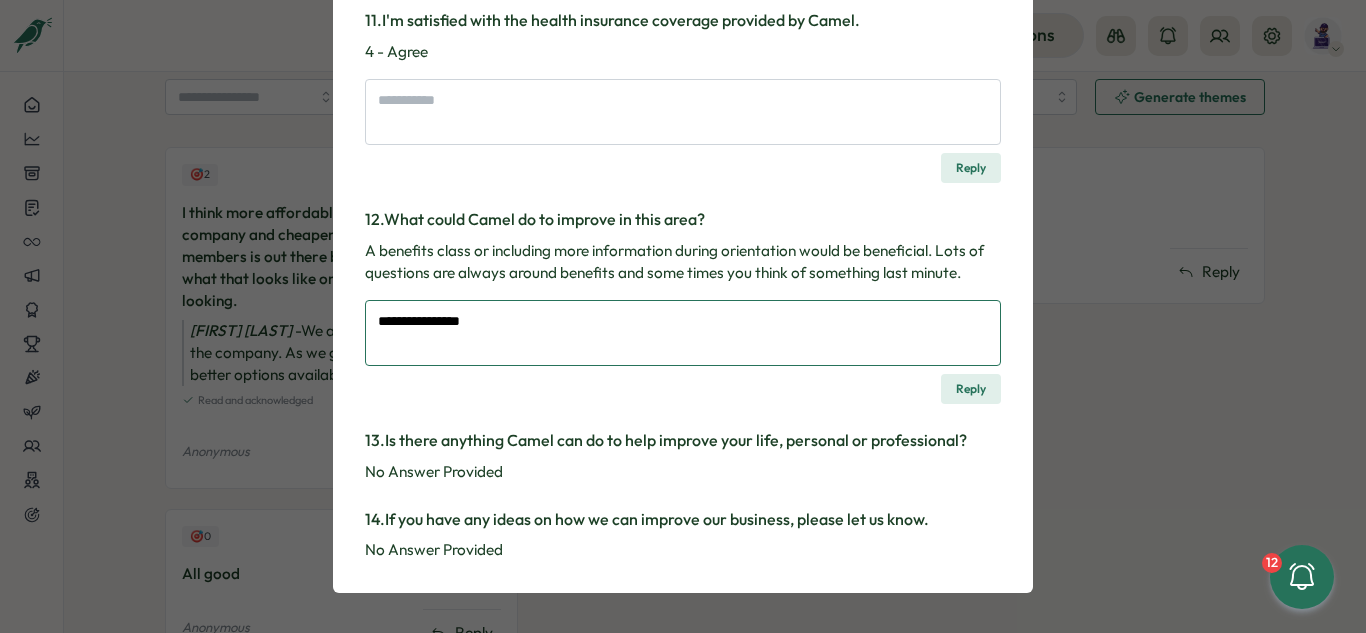 type on "*" 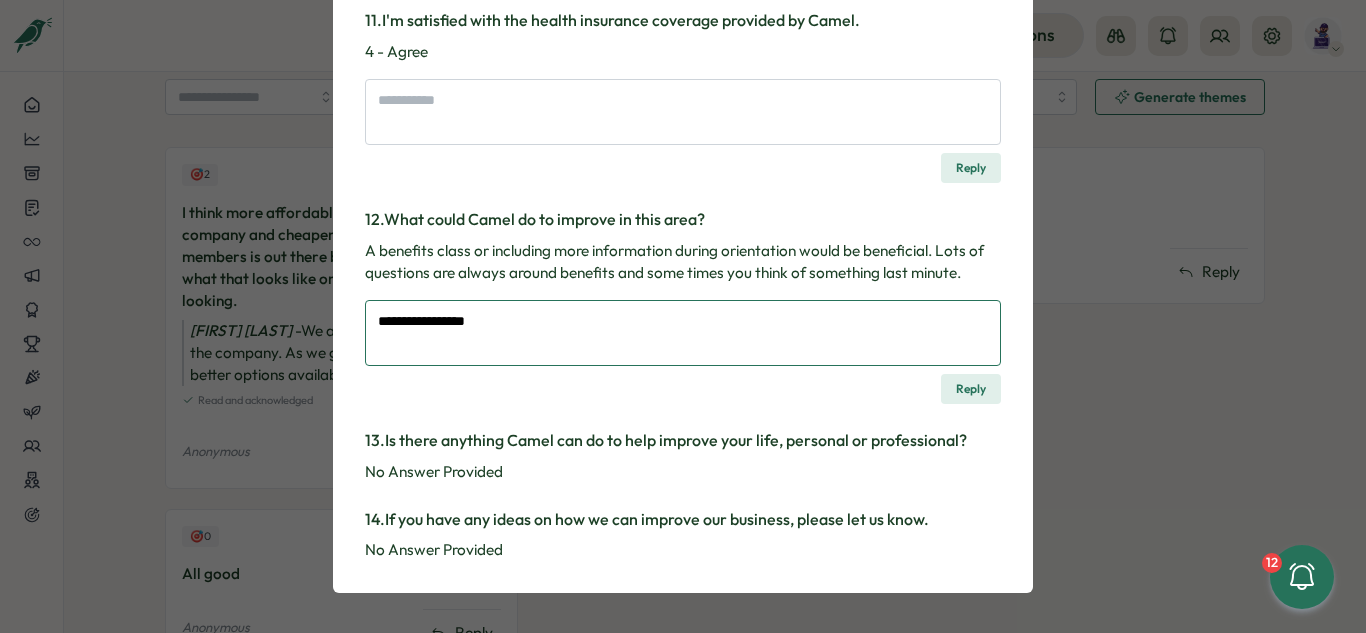 type on "*" 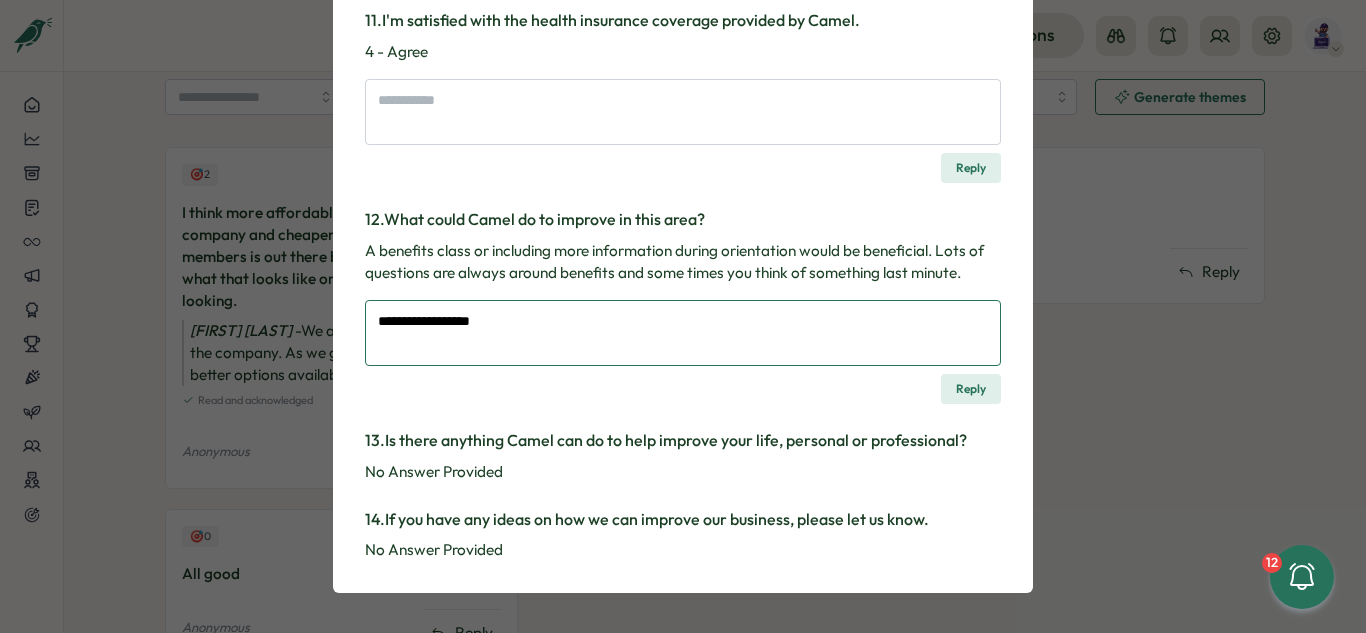 type on "*" 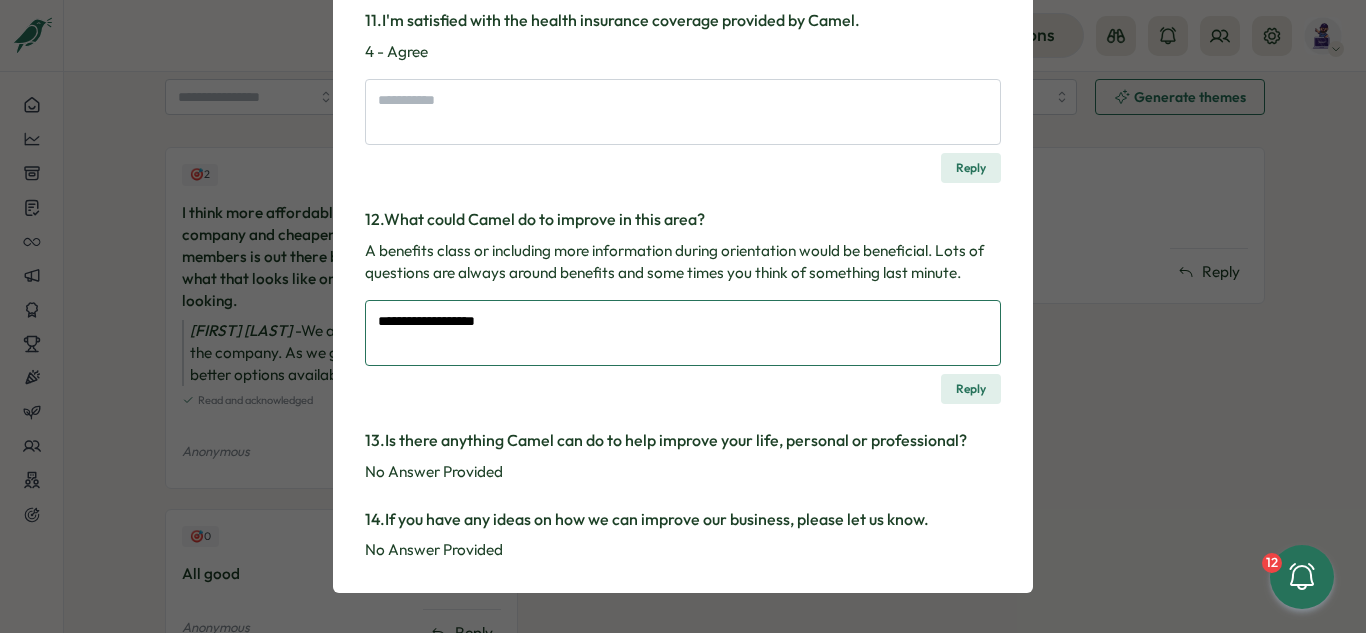 type on "*" 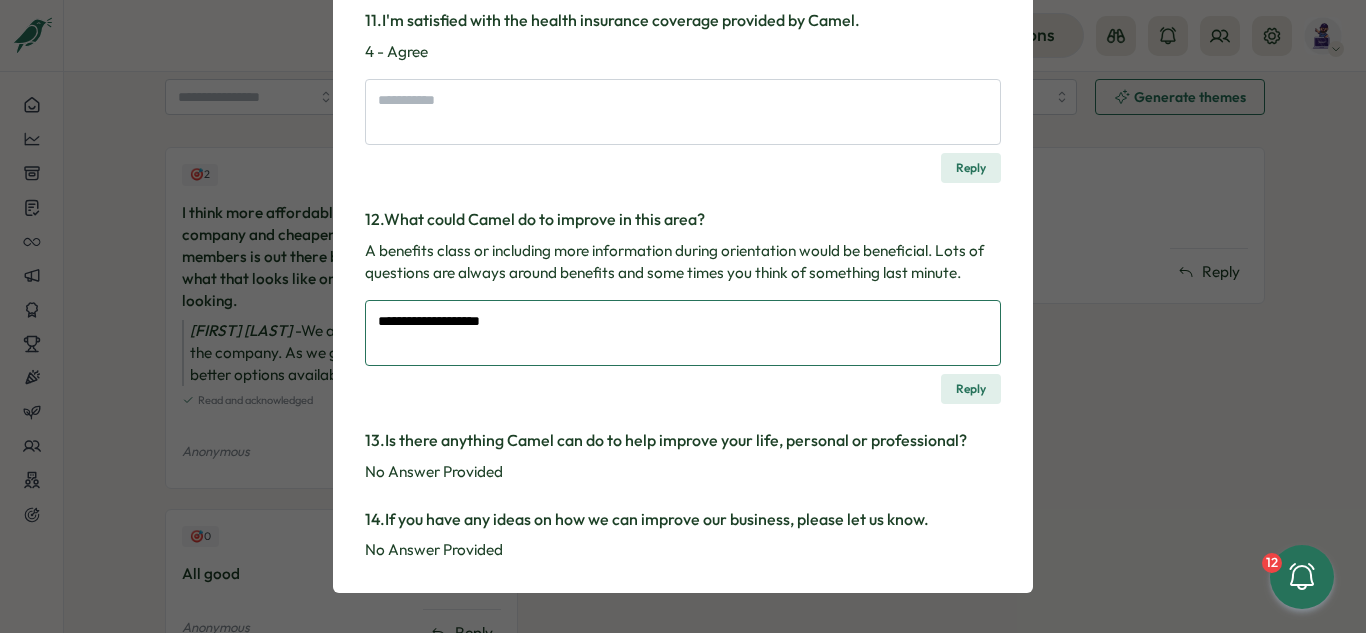 type on "*" 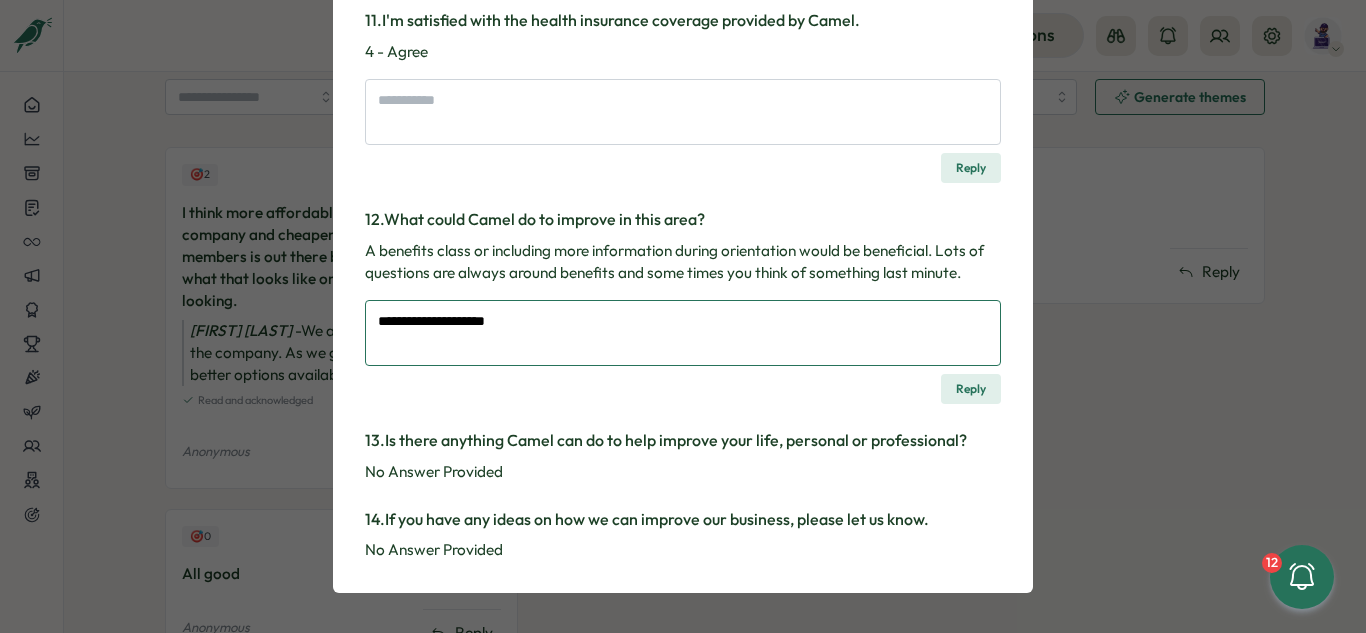 type on "*" 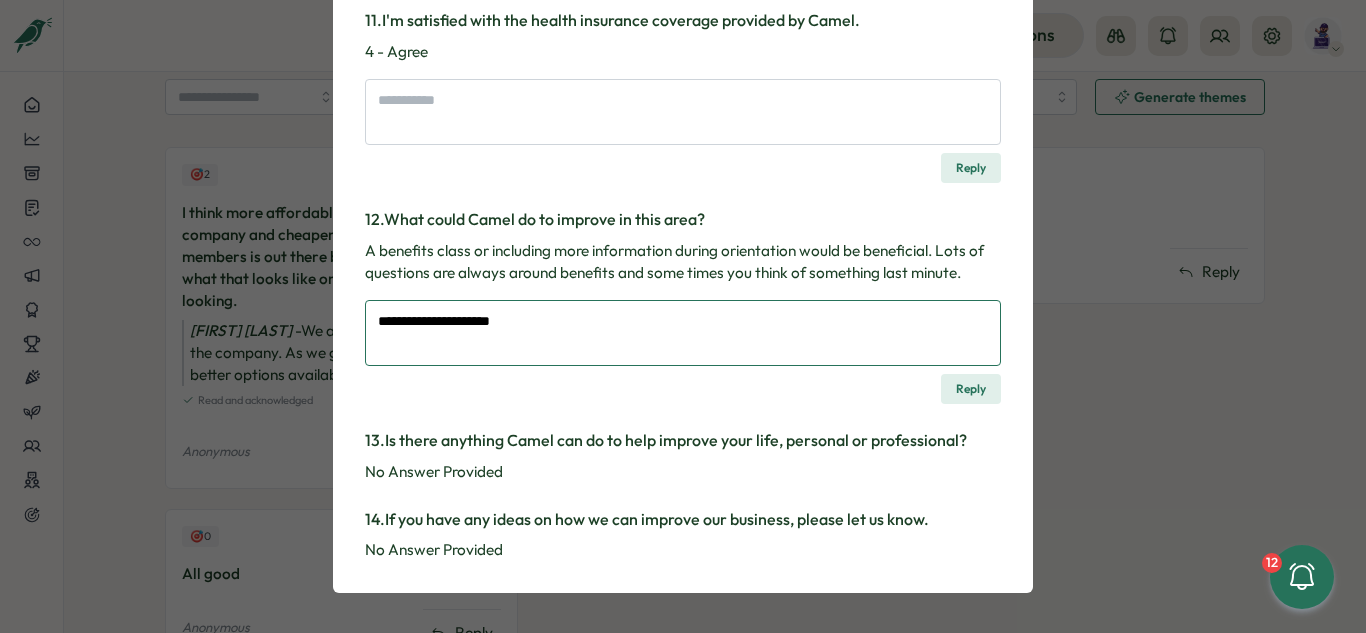 type on "*" 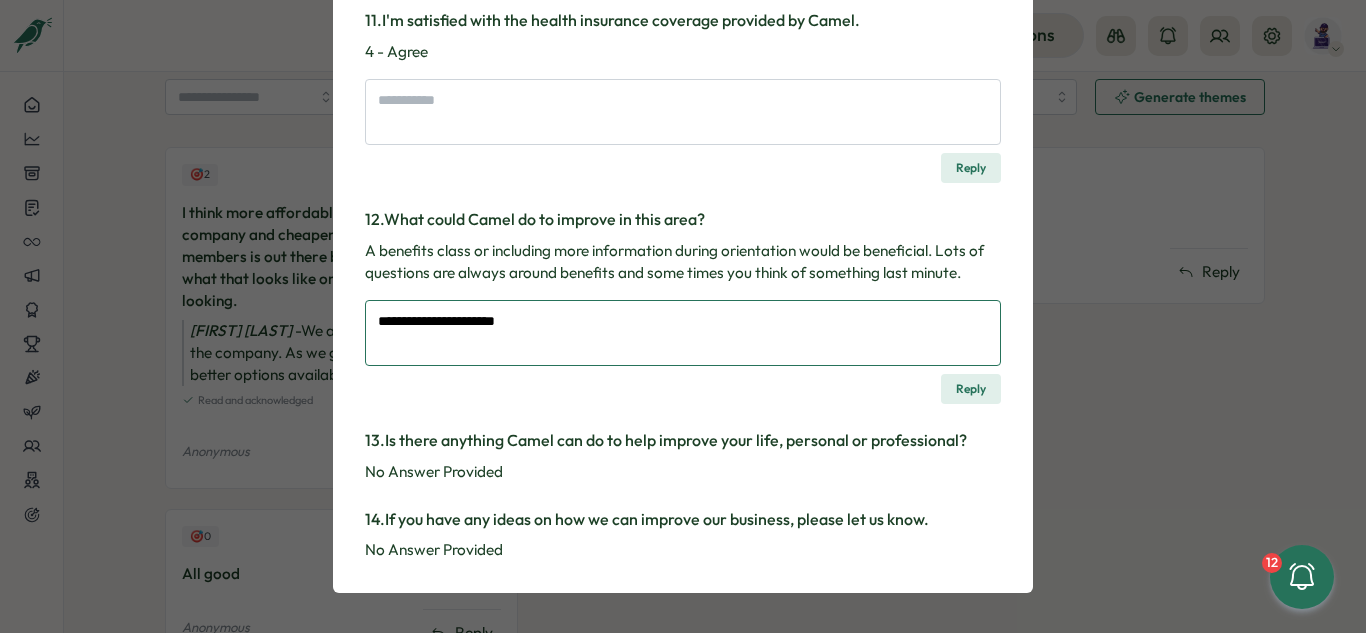 type on "*" 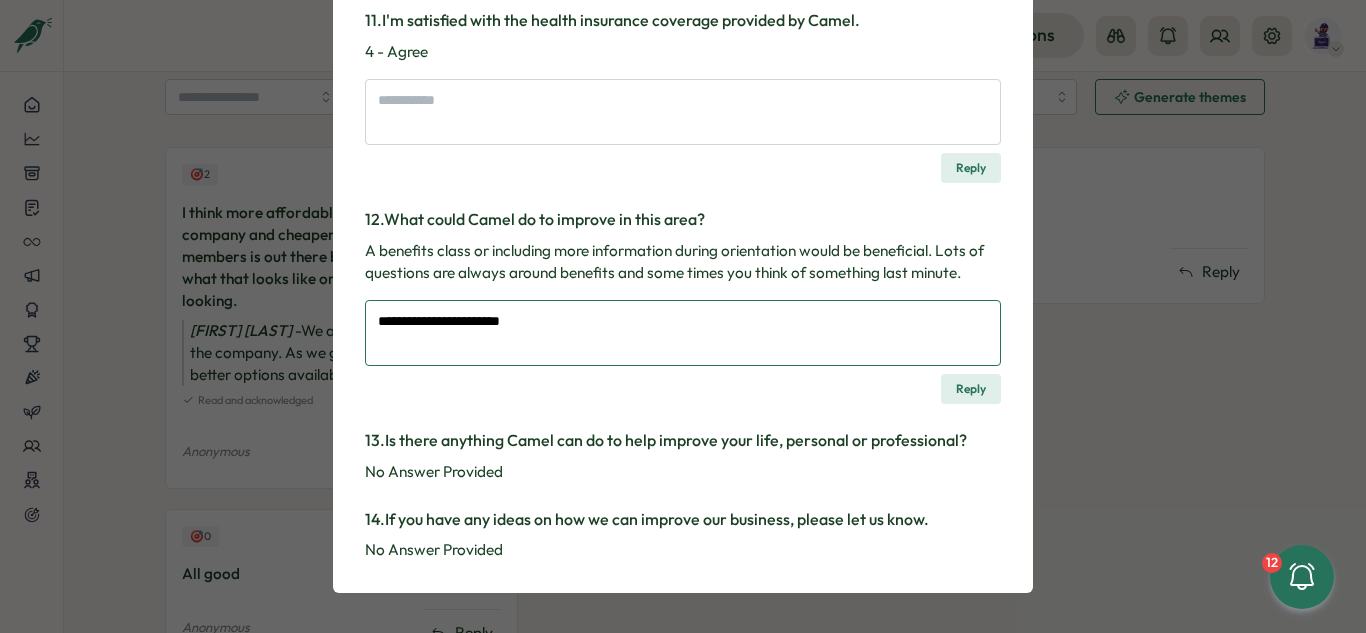 type on "*" 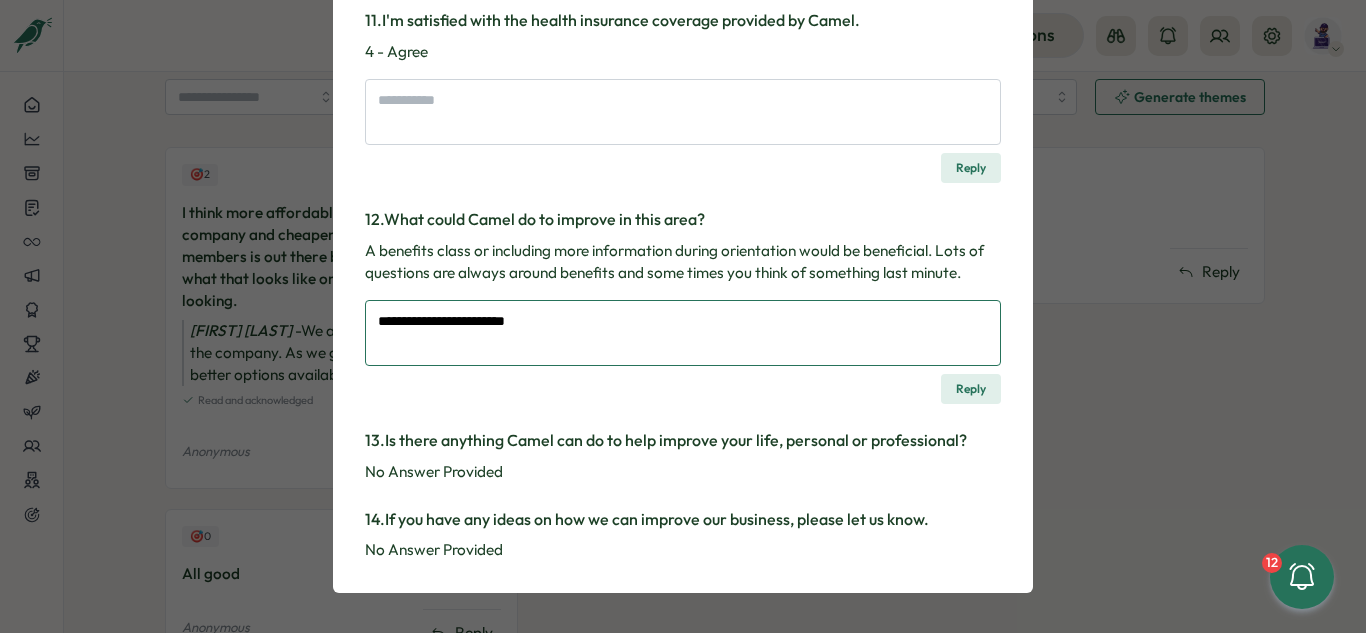 type on "*" 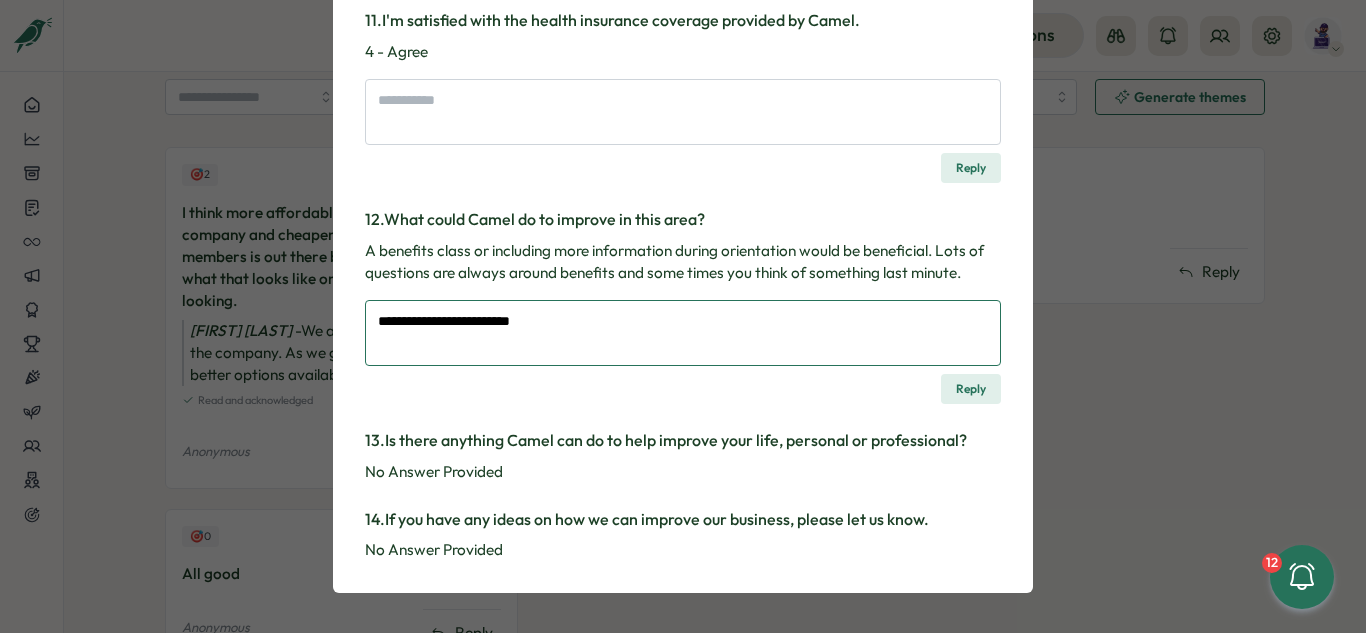 type on "*" 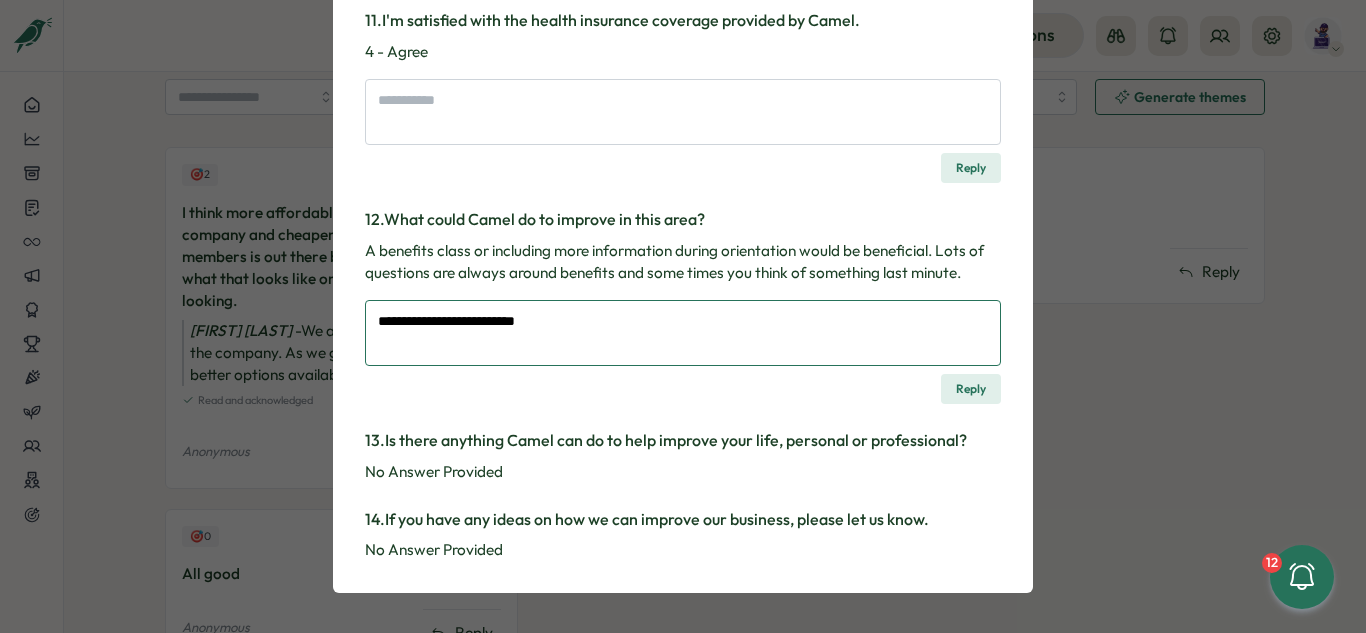 type on "*" 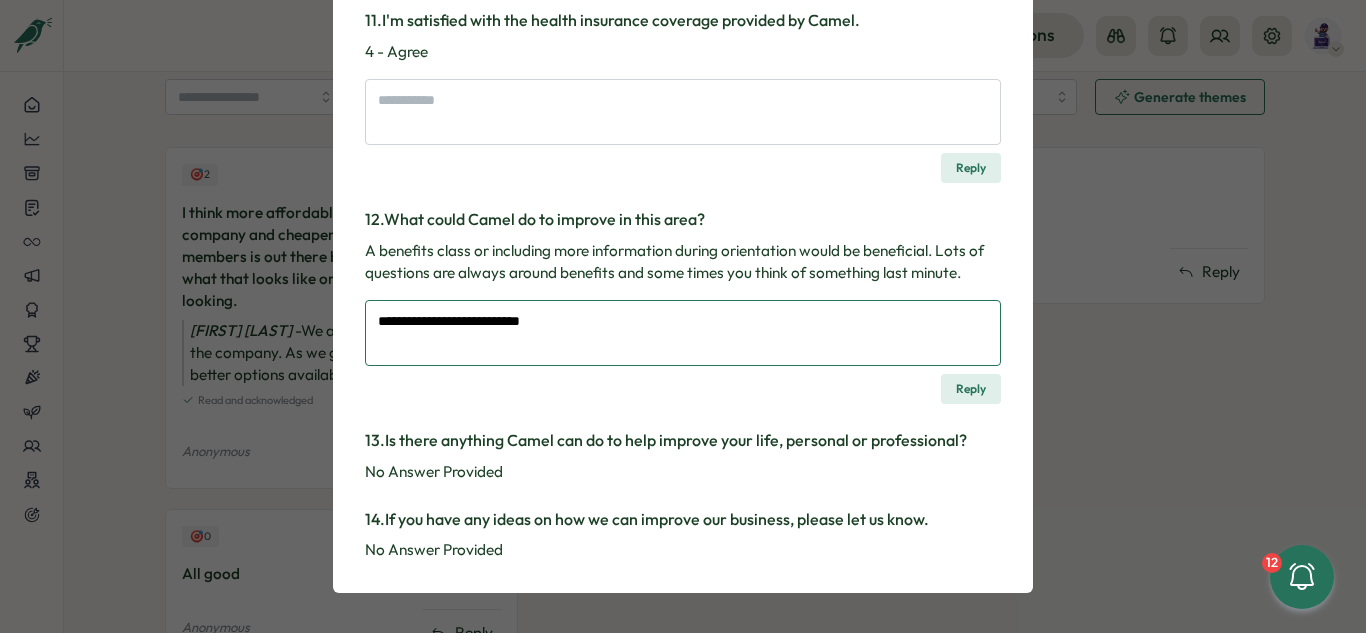 type on "*" 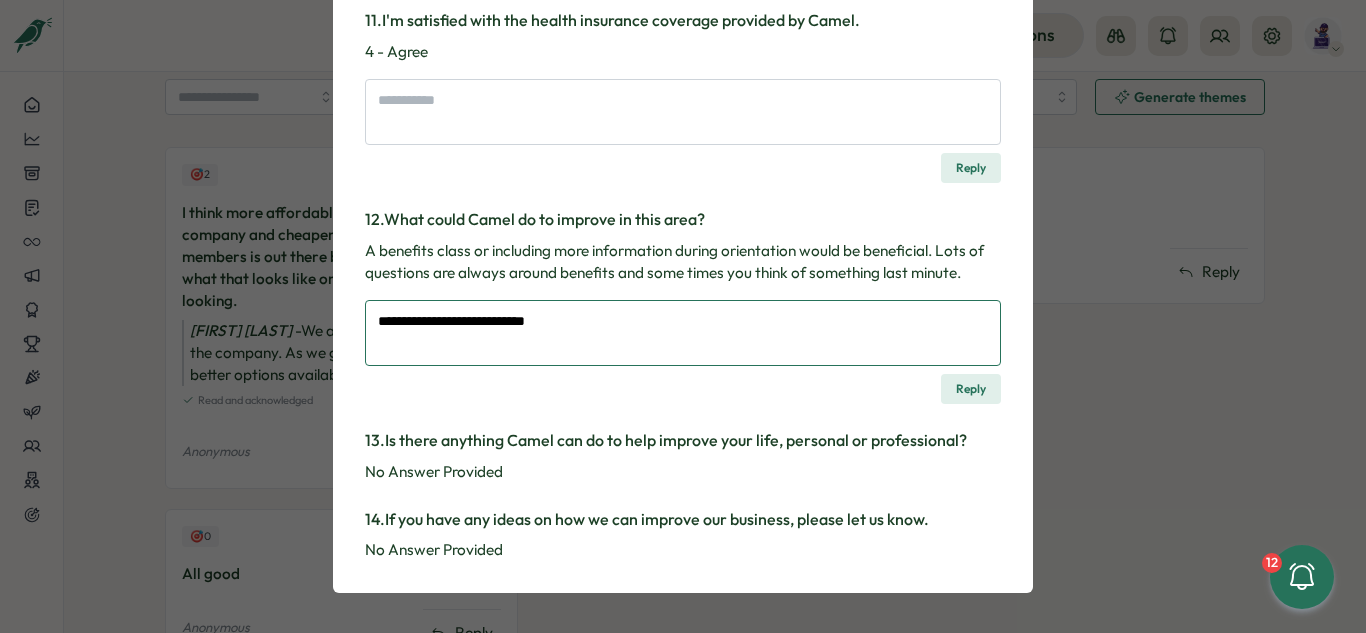type on "*" 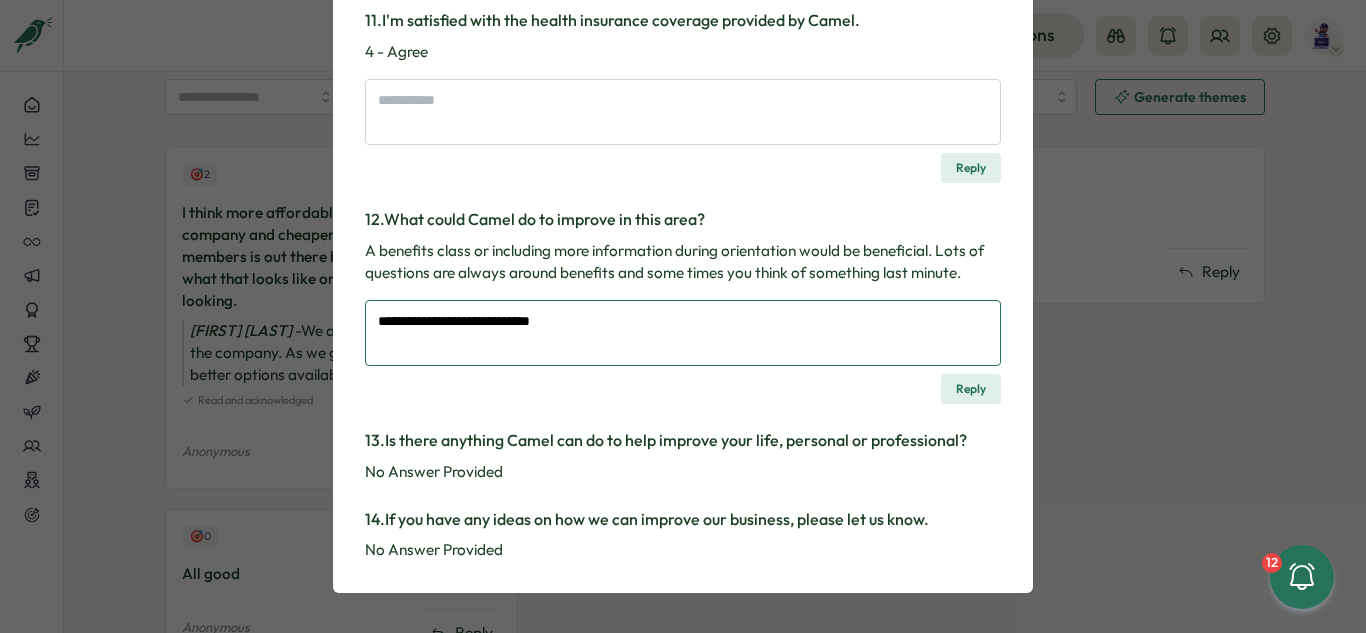 type on "*" 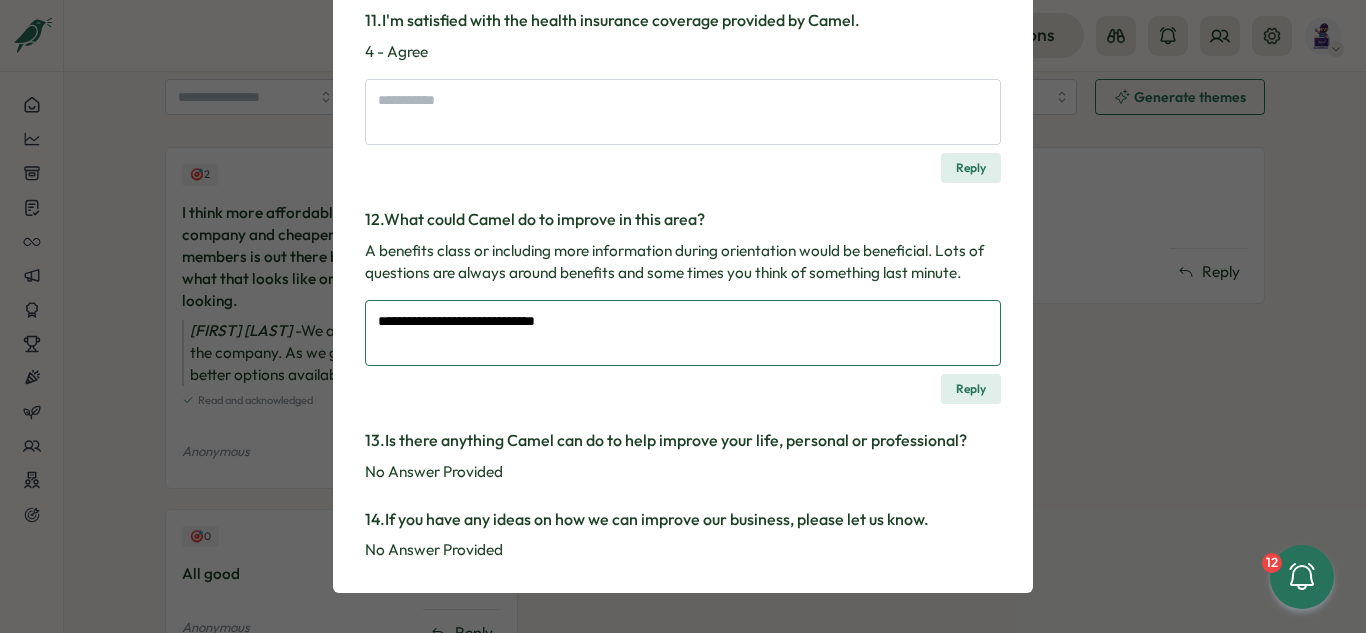 type on "*" 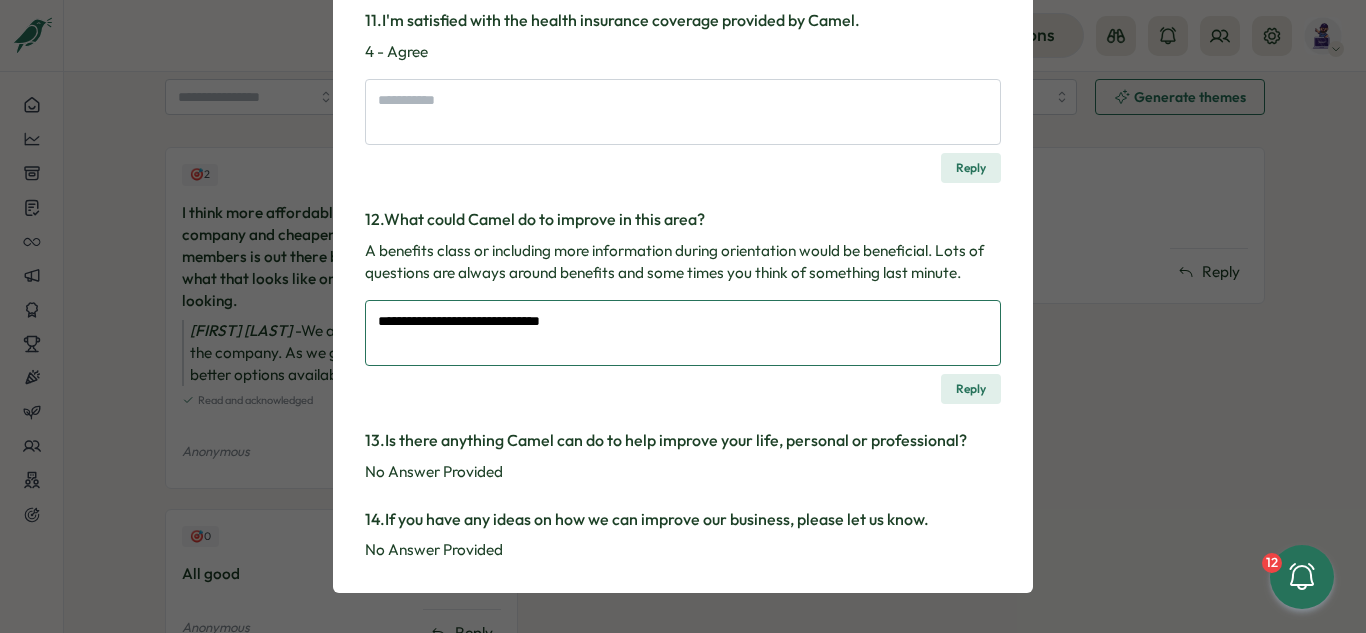 type on "*" 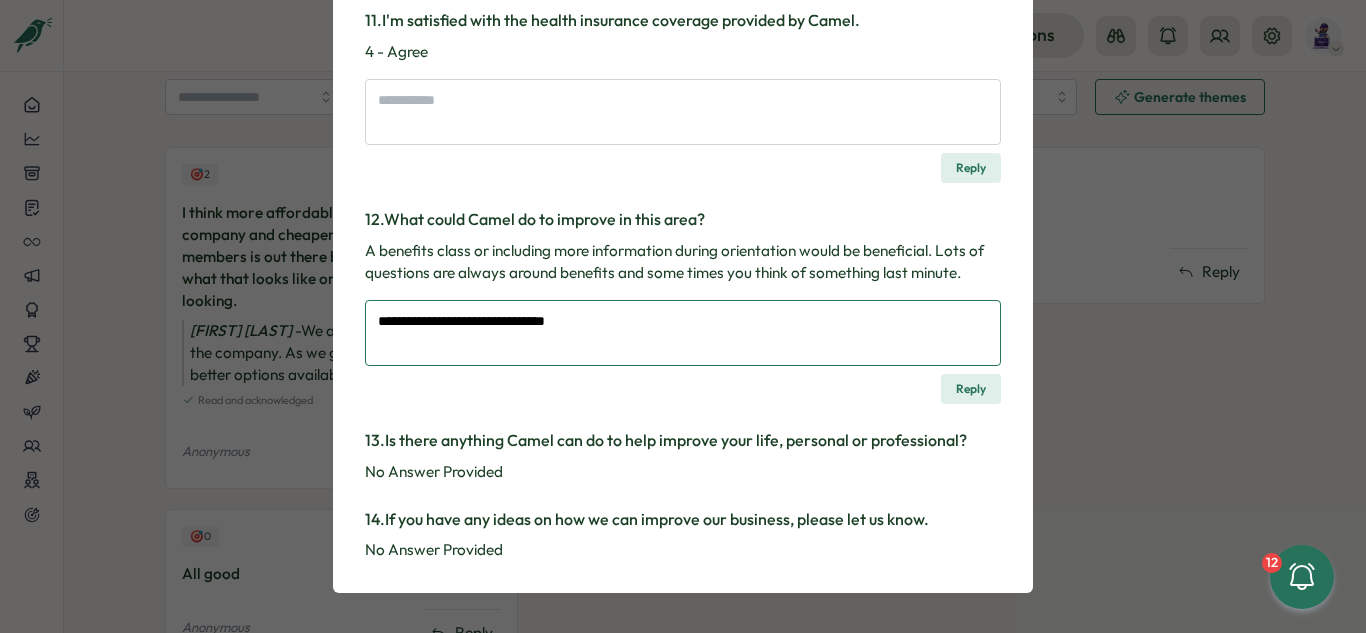 type on "*" 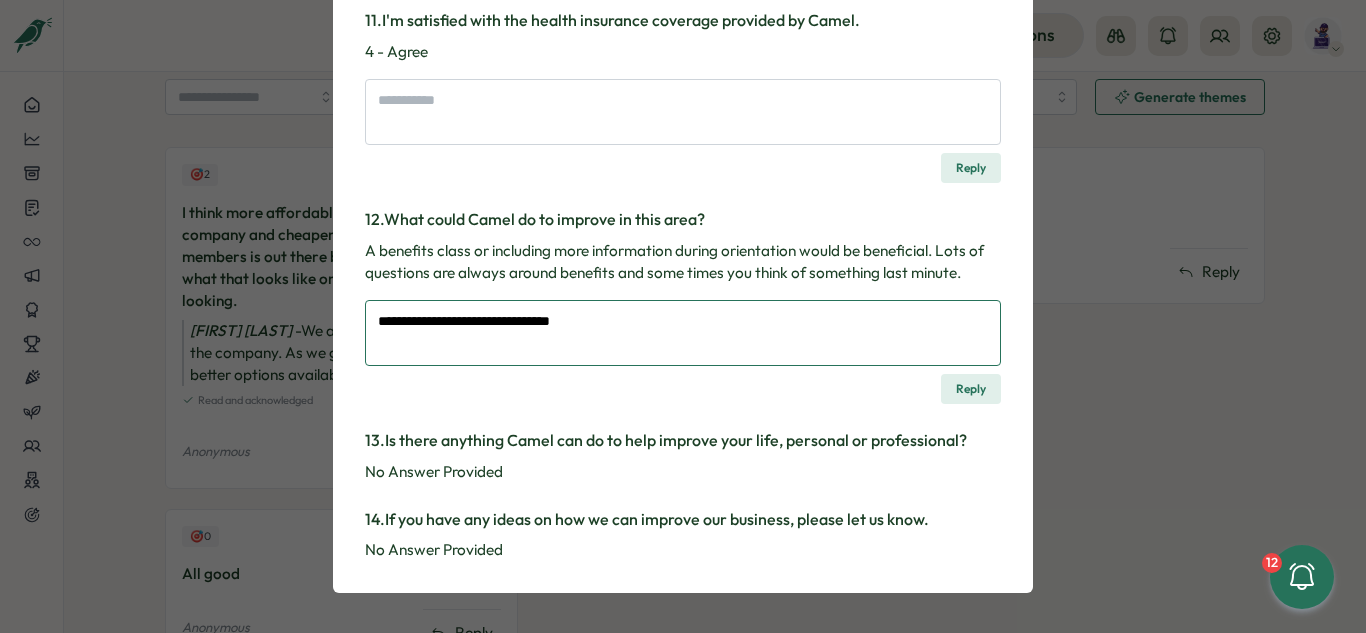 type on "*" 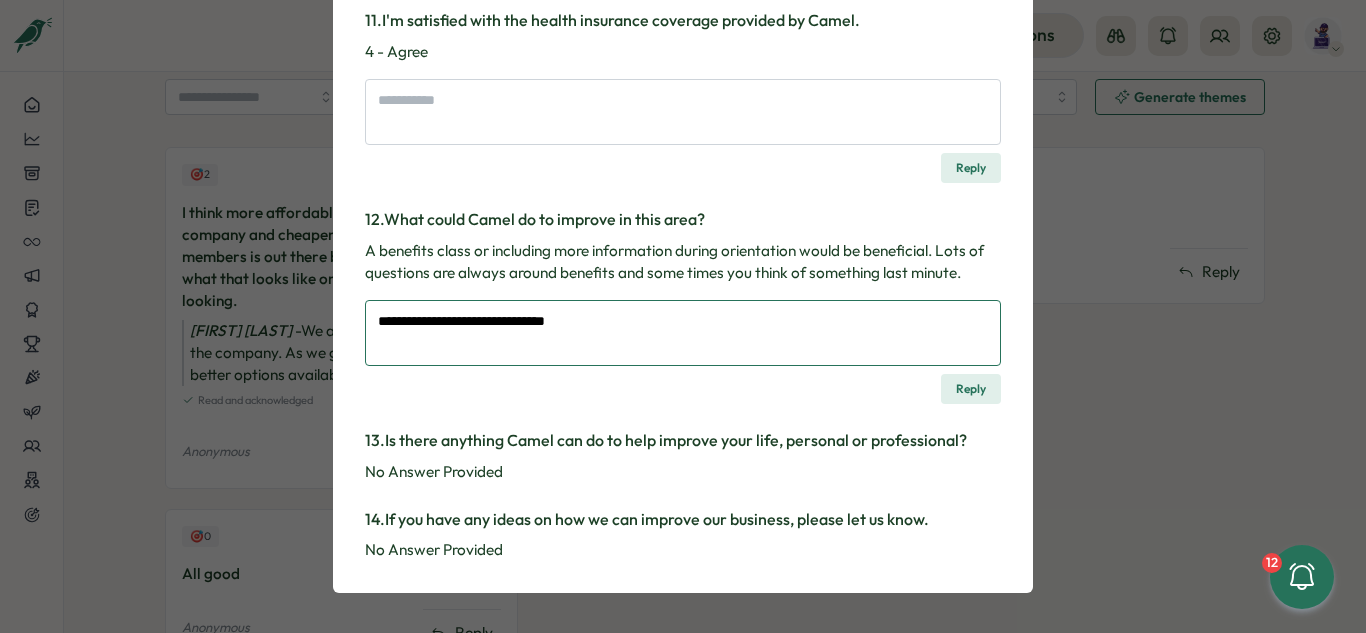 type on "*" 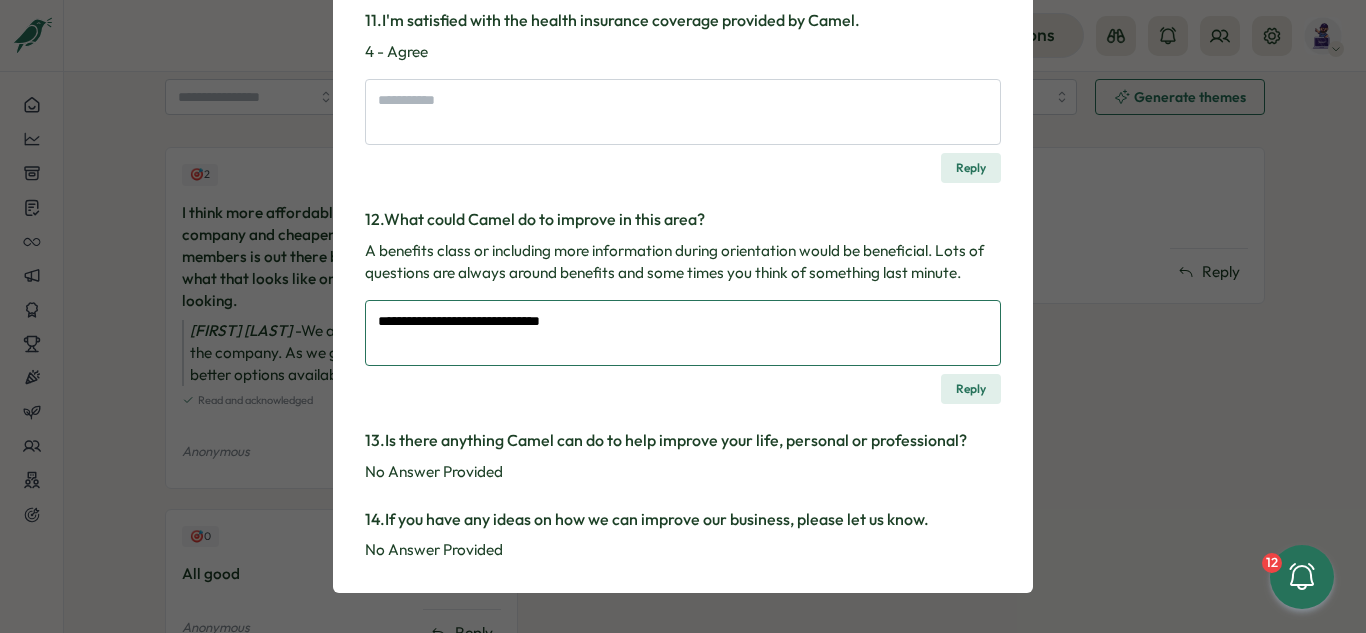 type on "*" 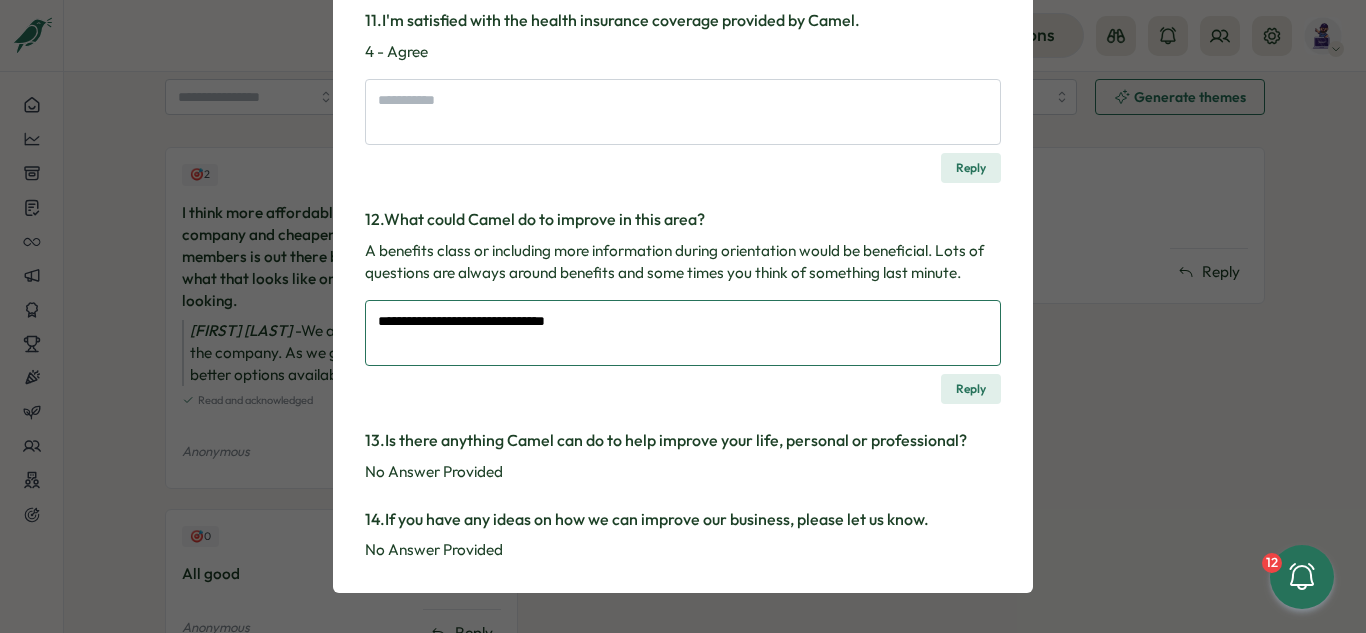 type on "*" 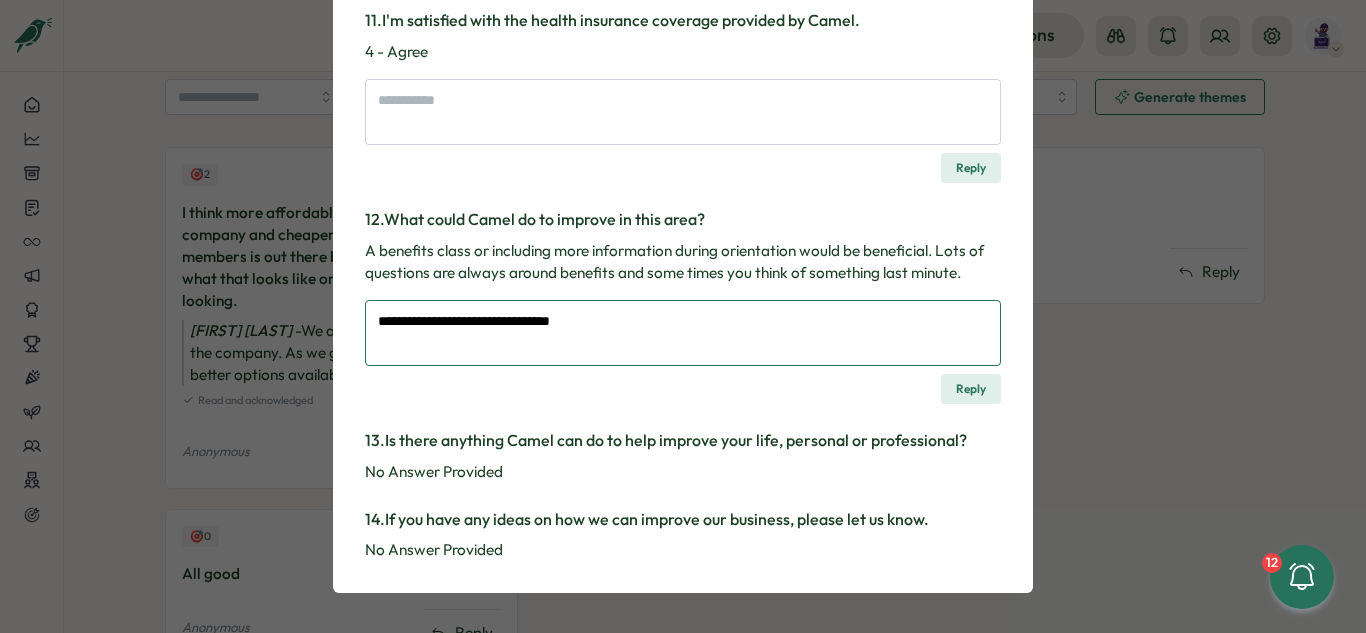 type on "*" 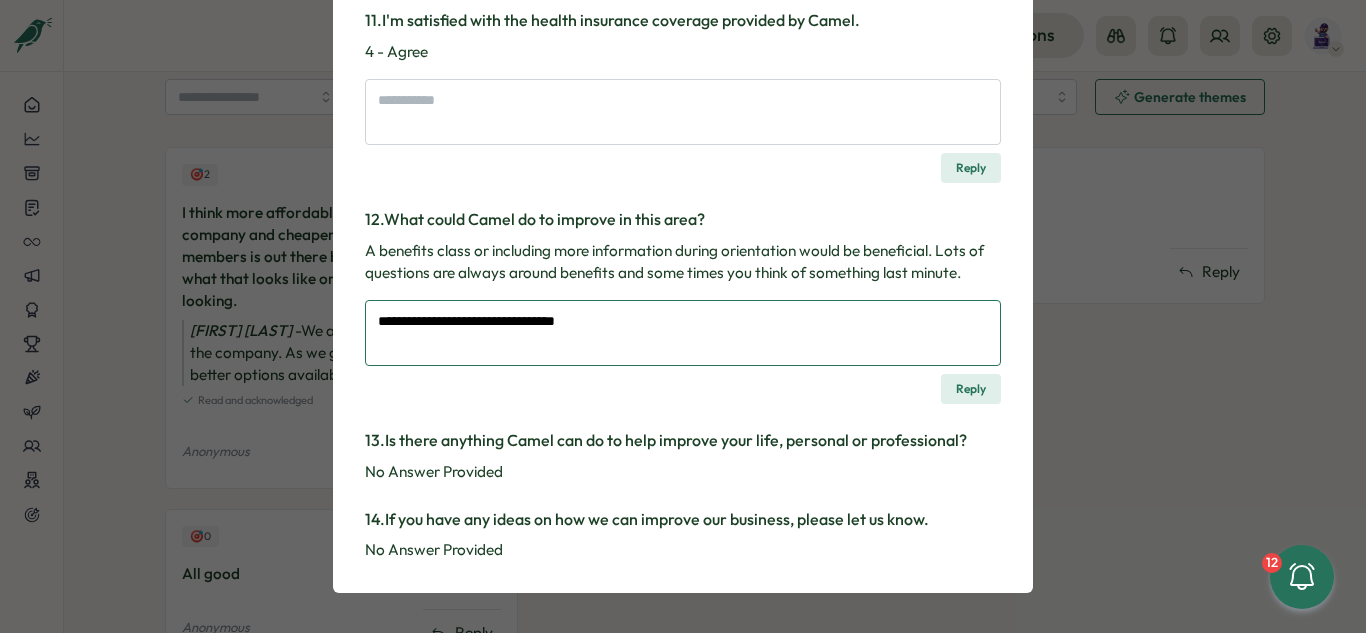 type on "*" 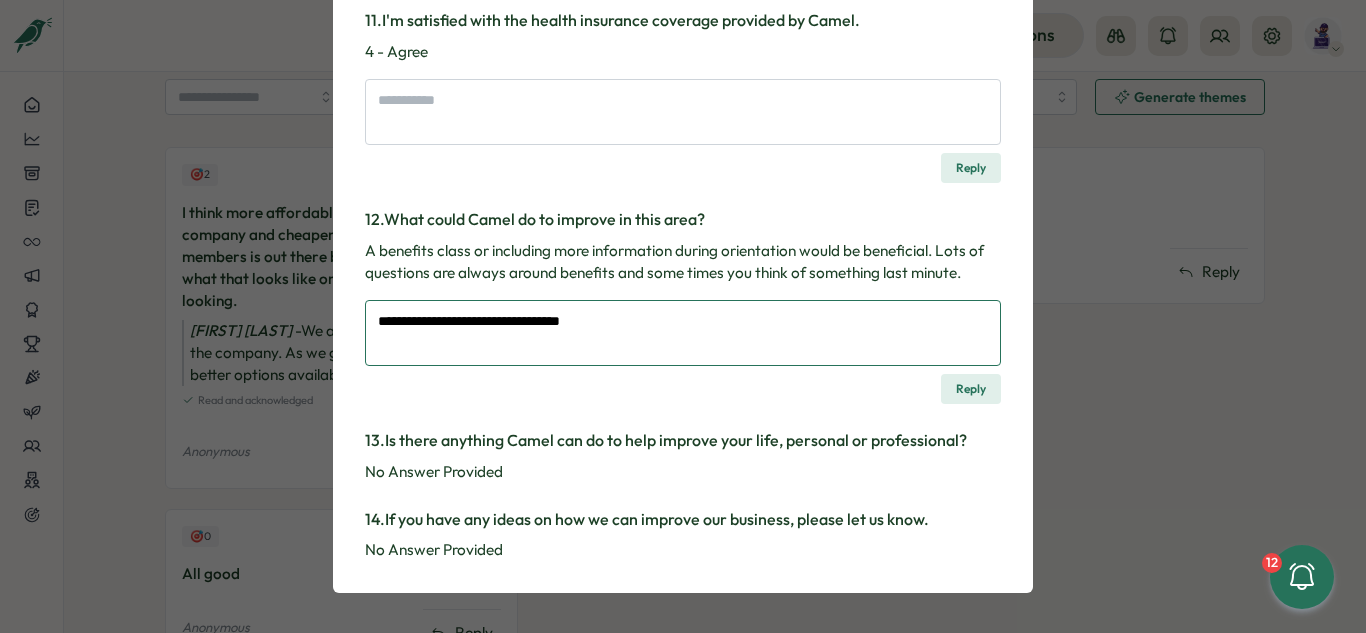 type on "*" 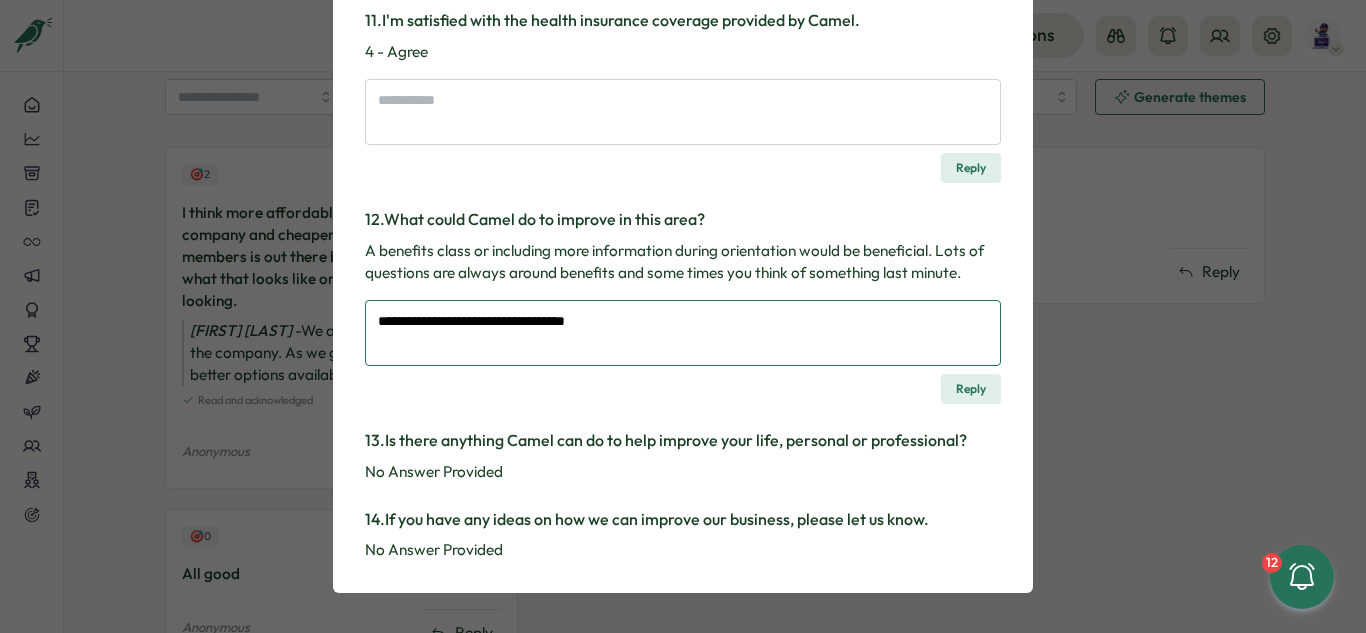 type on "*" 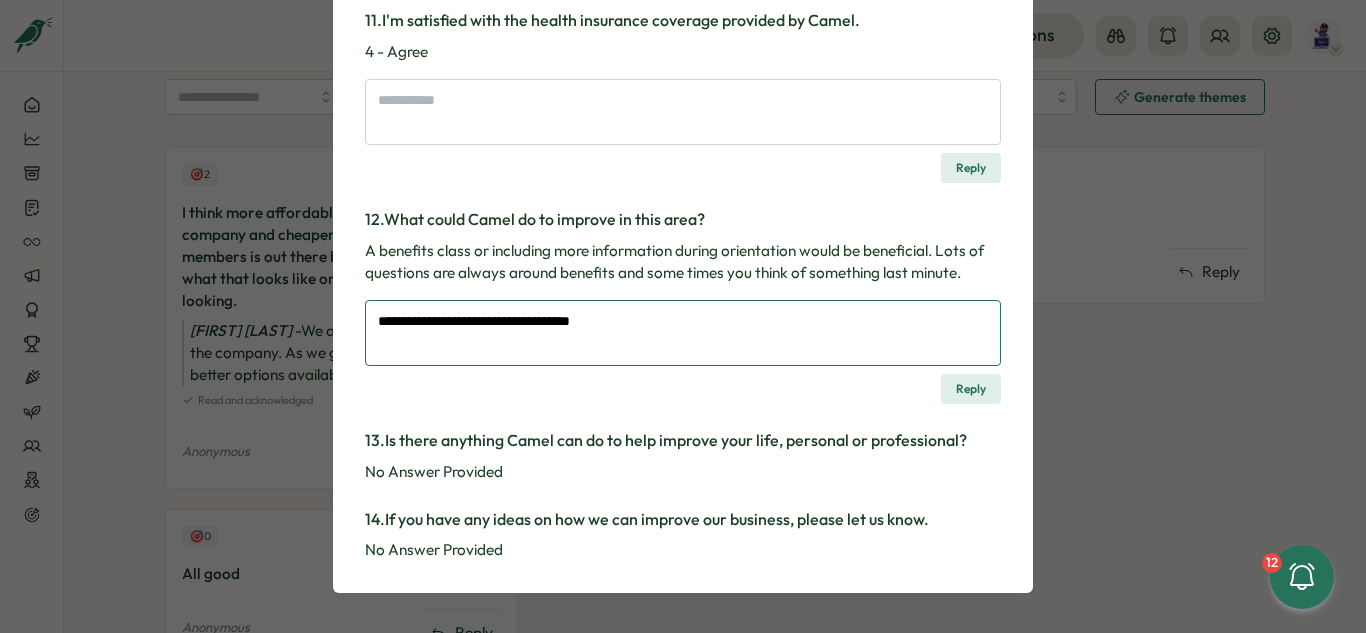 type on "*" 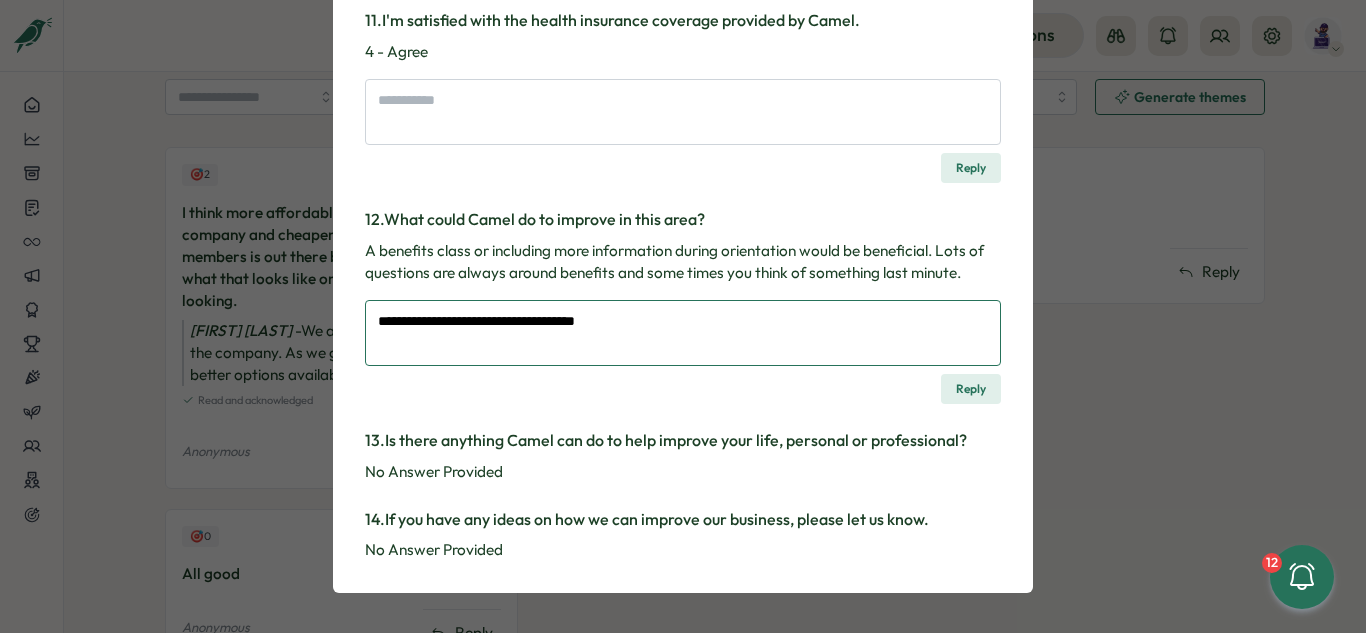 type on "*" 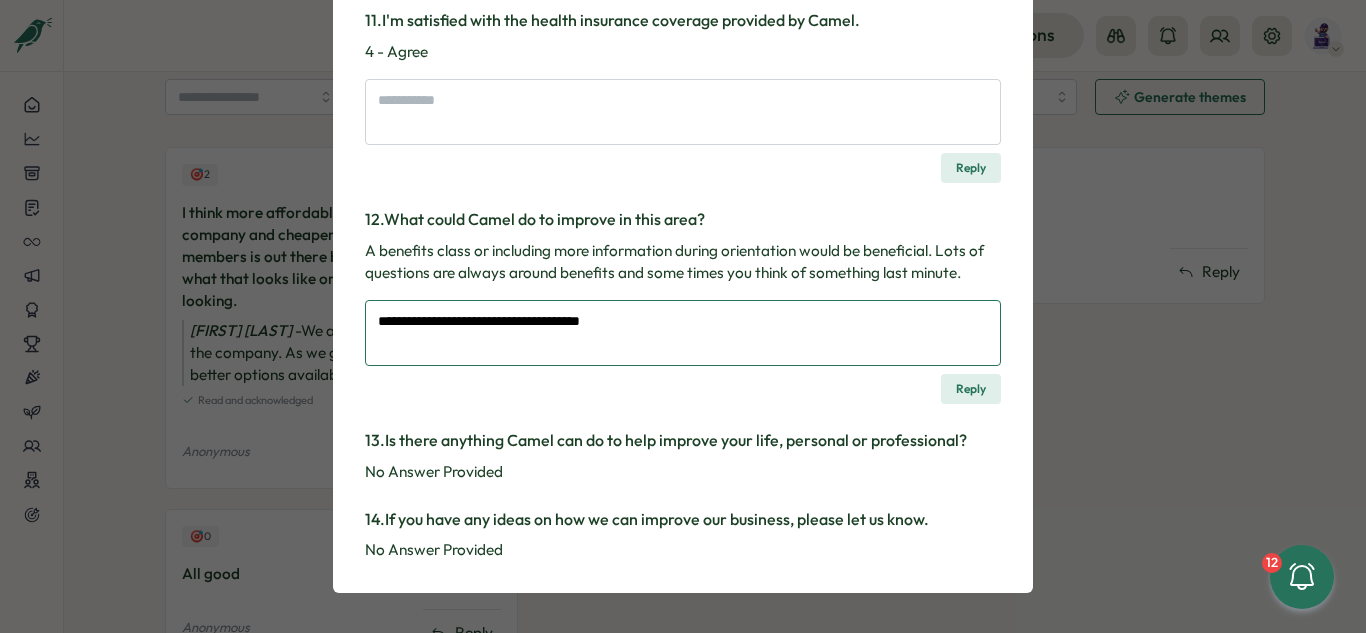 type on "*" 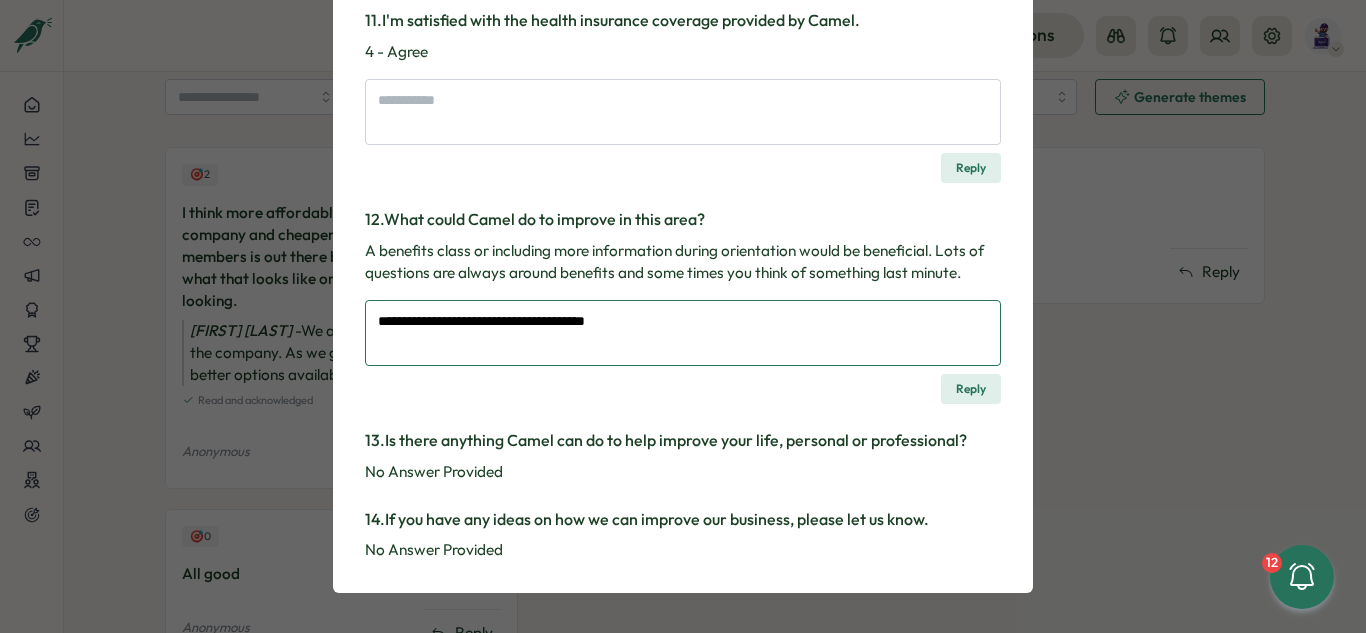 type on "*" 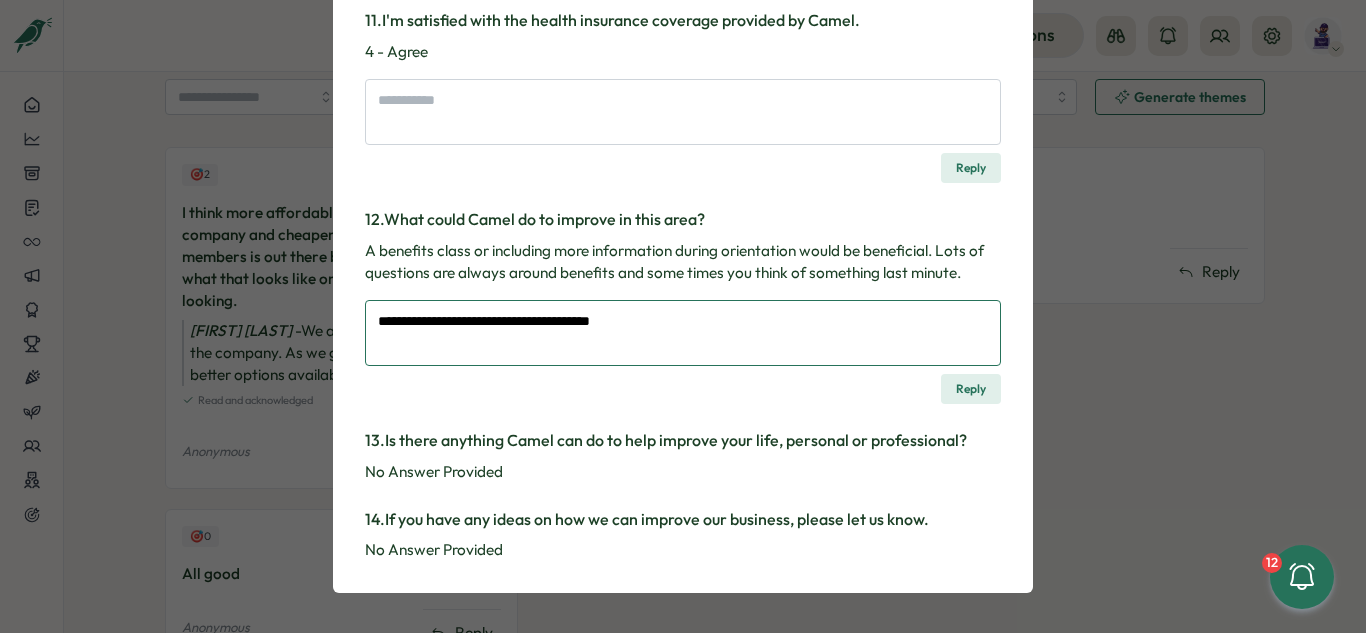 type on "*" 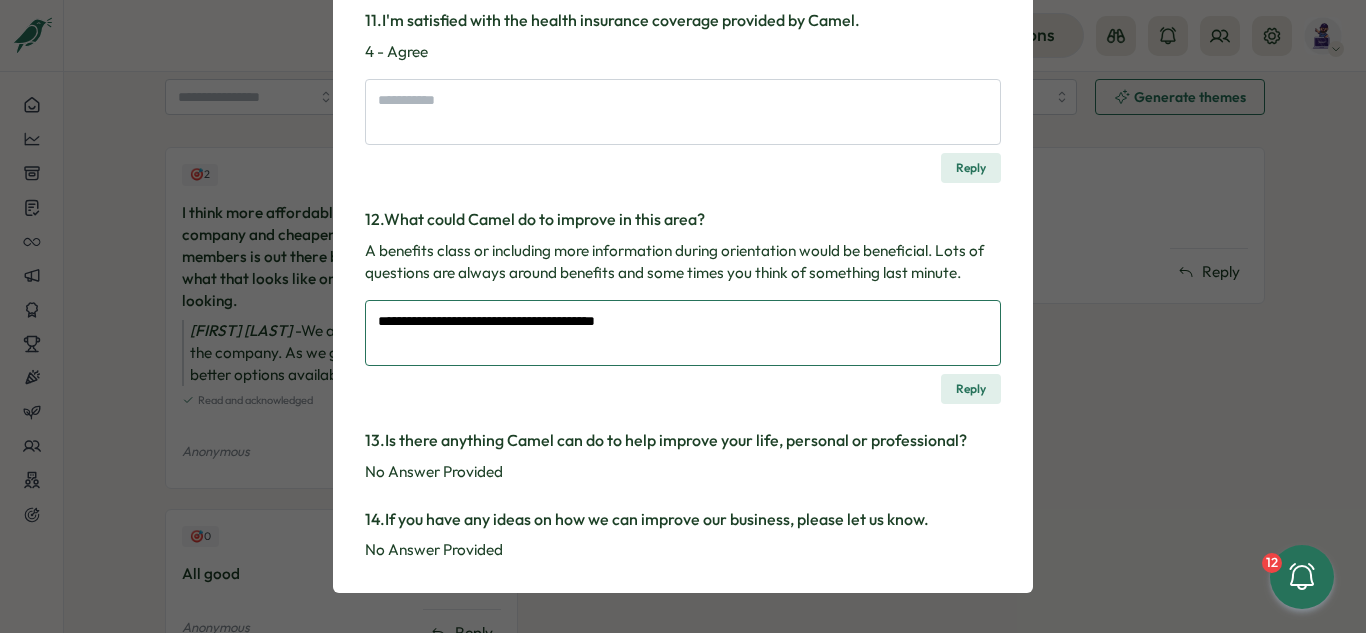 type on "*" 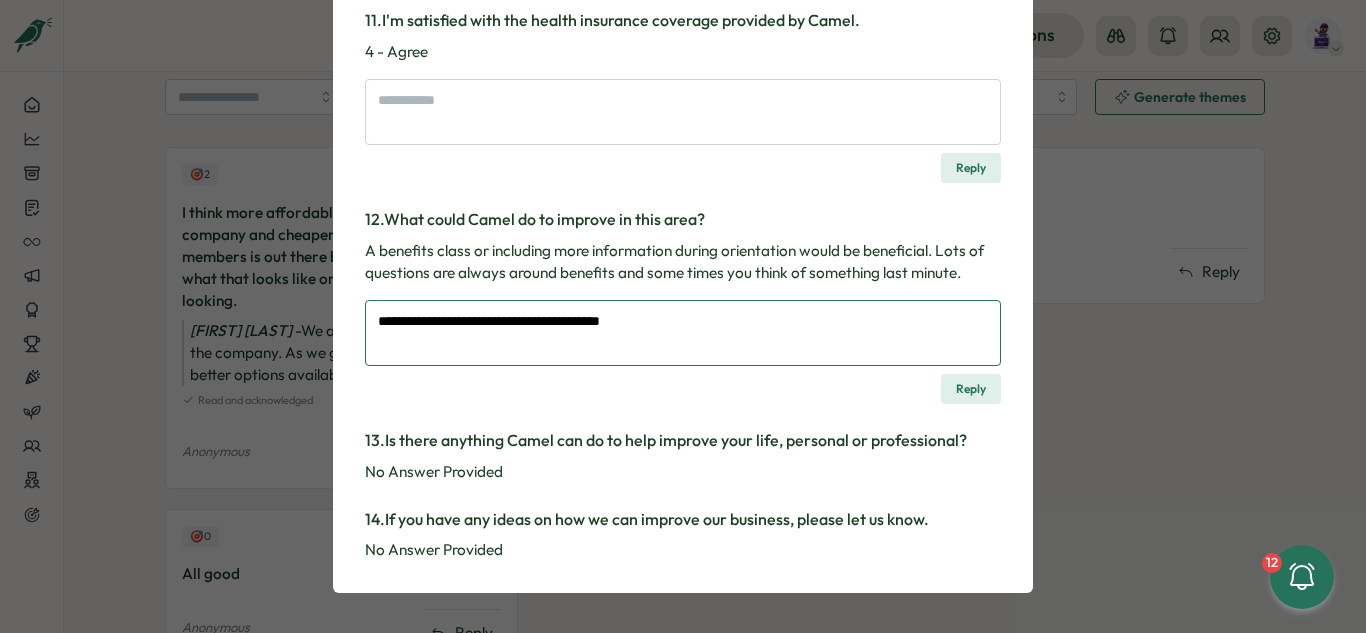 type on "*" 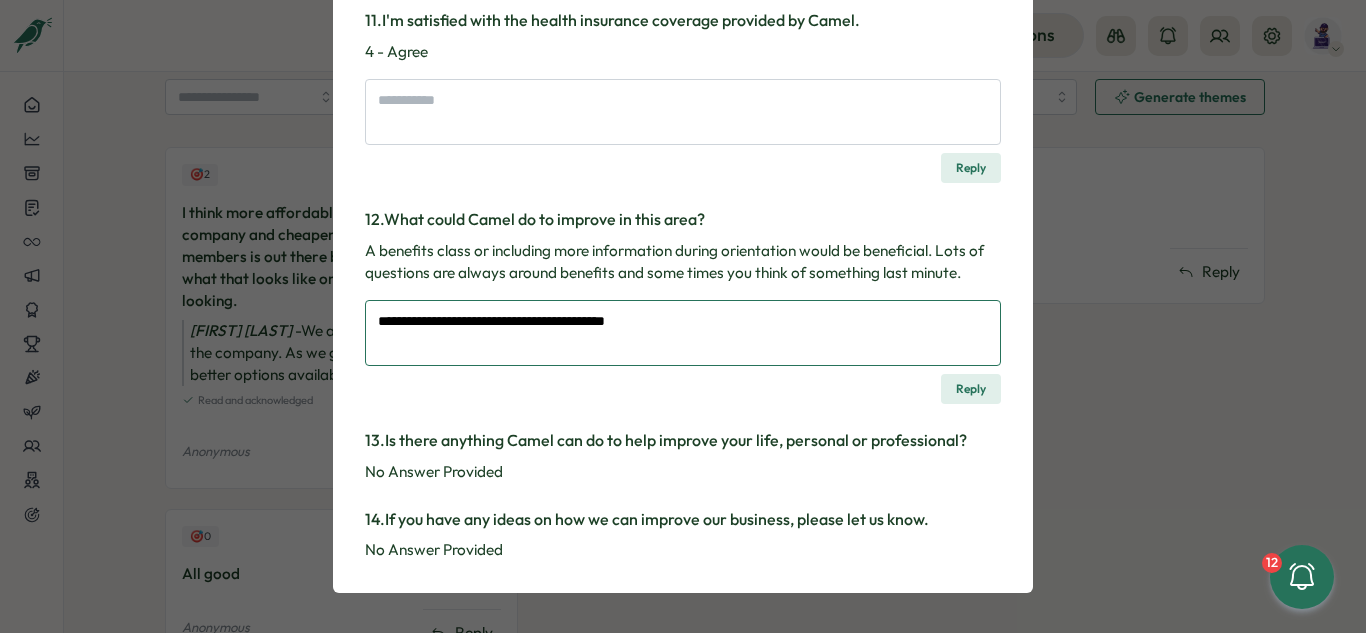 type on "*" 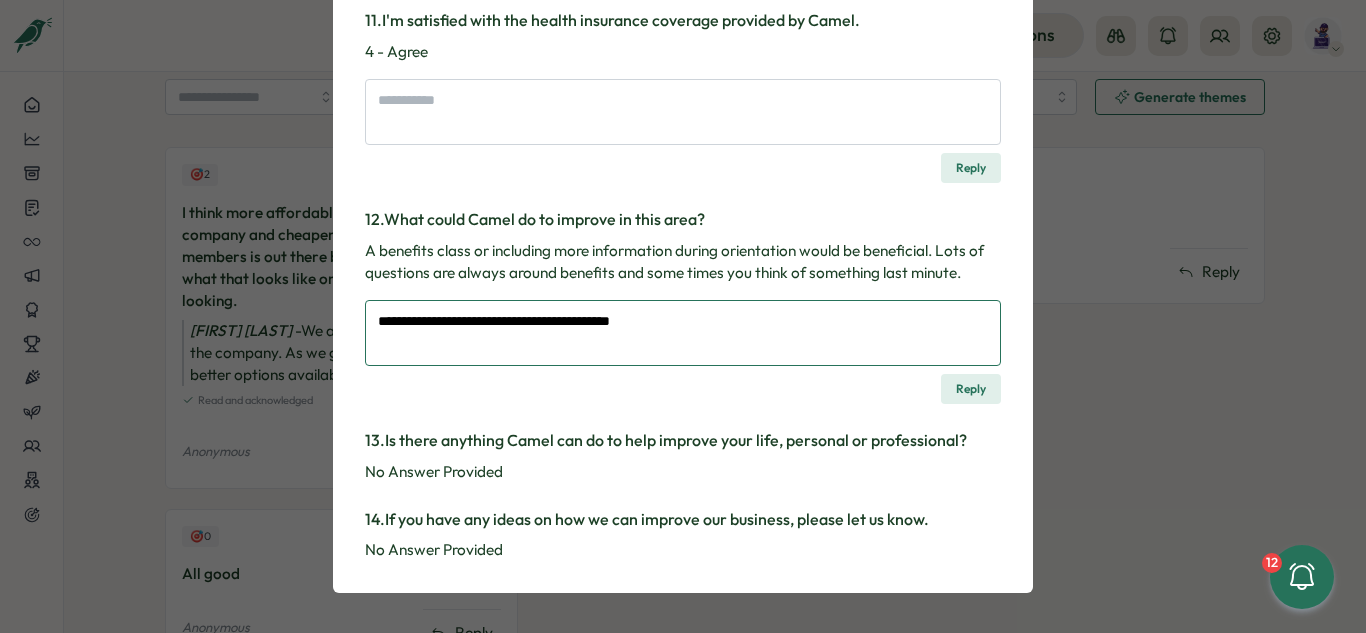 type on "*" 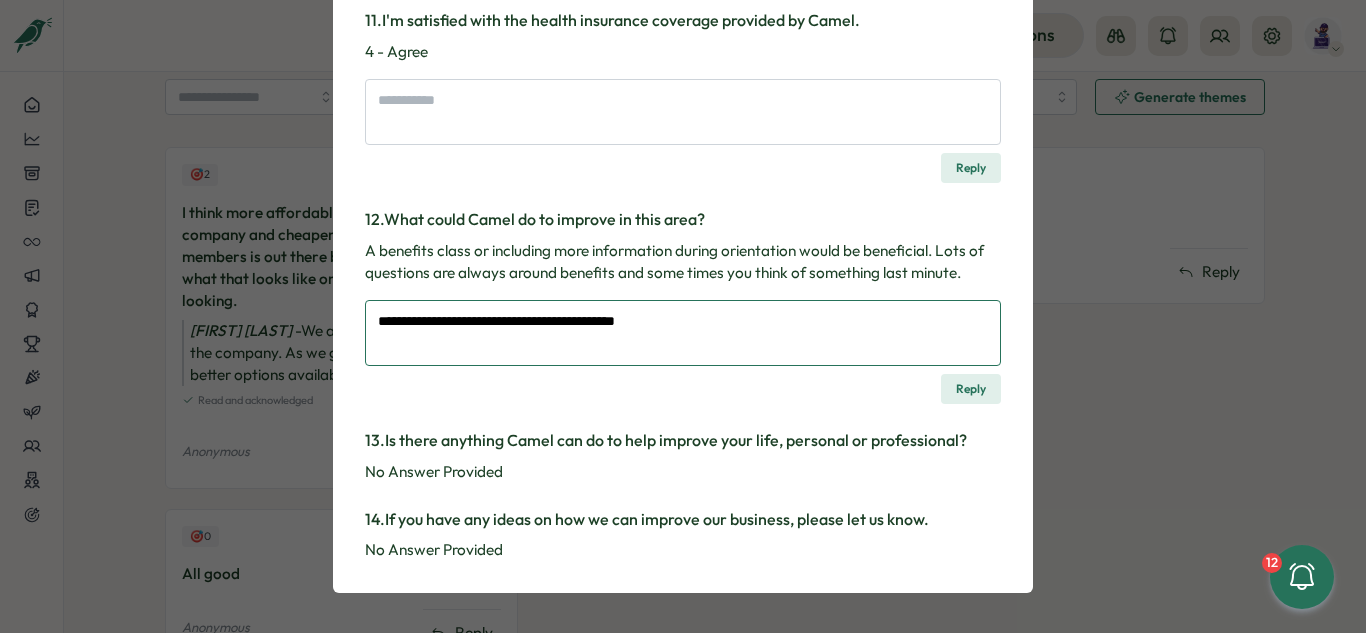 type on "*" 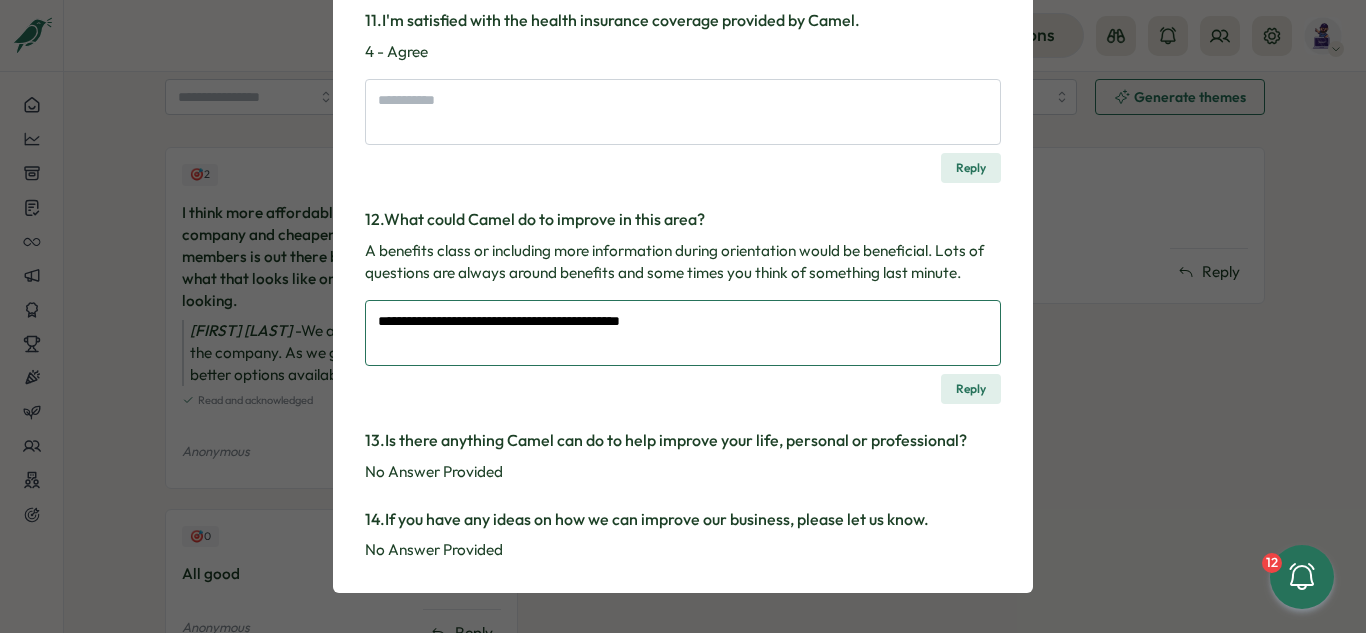 type on "*" 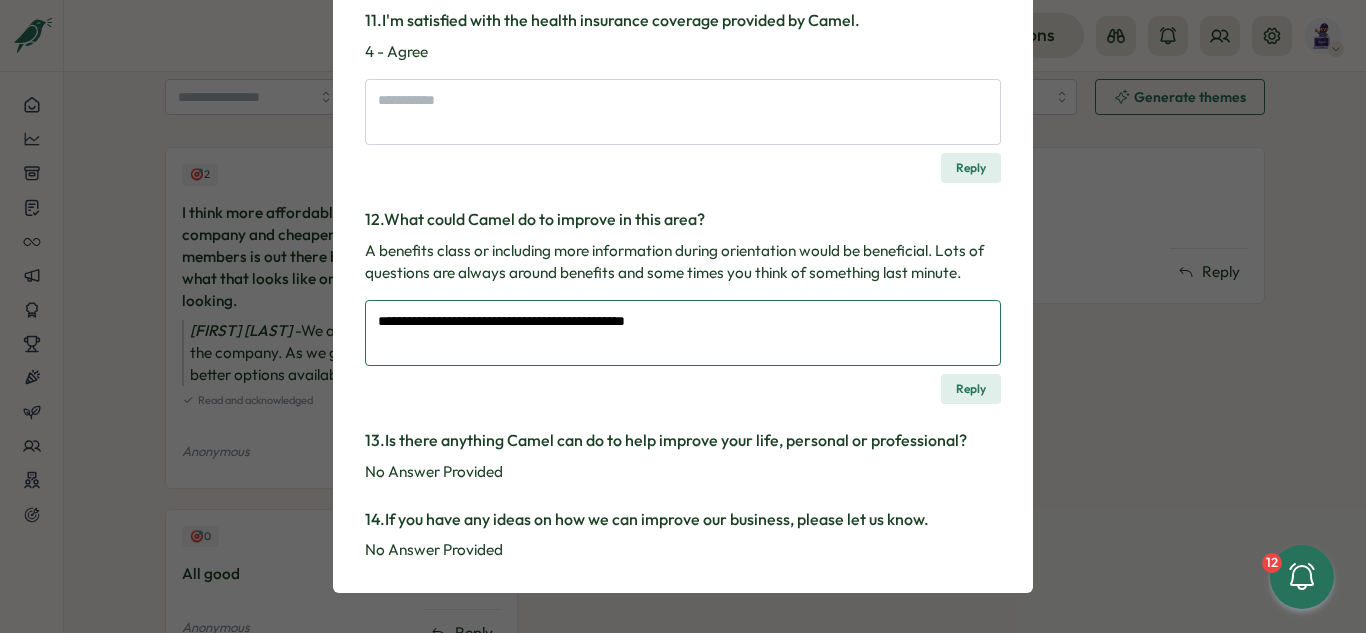 type on "*" 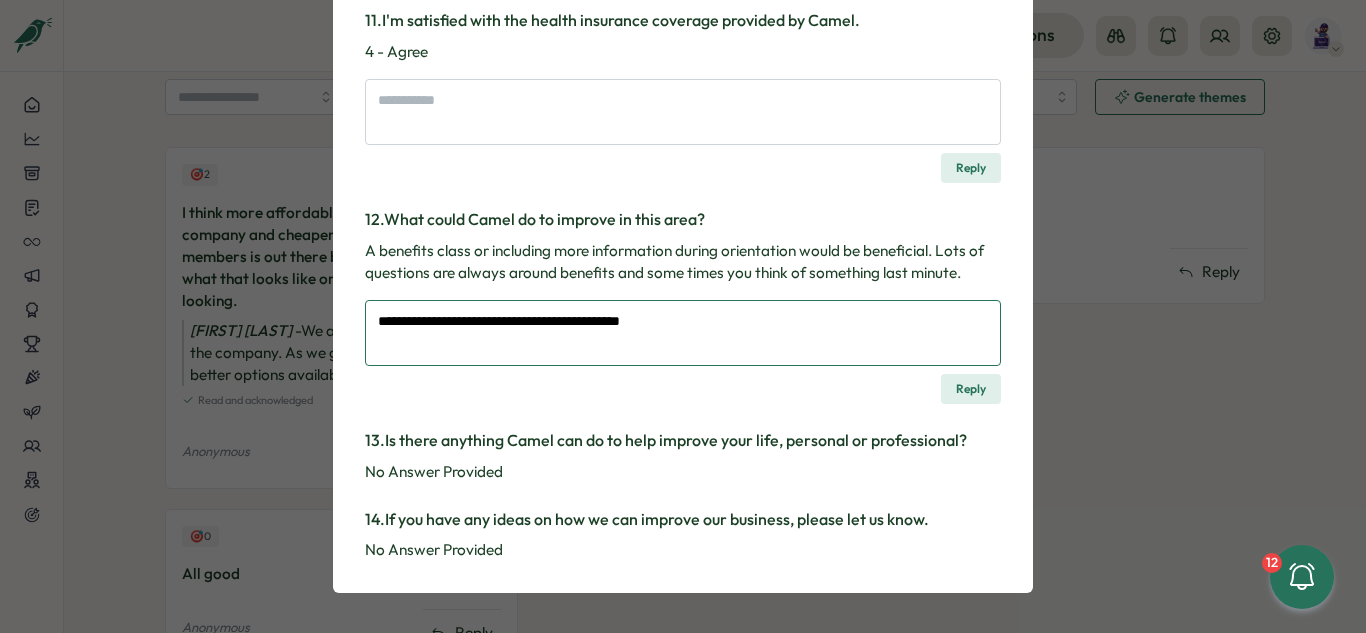 type on "*" 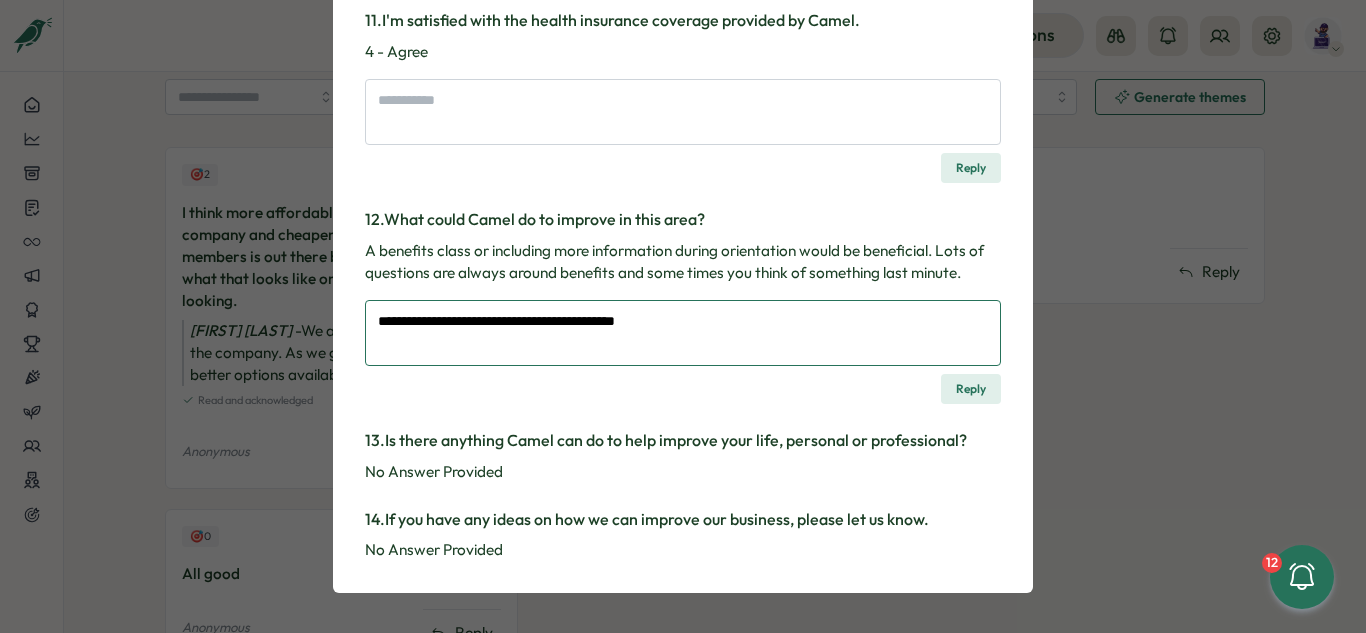 type on "*" 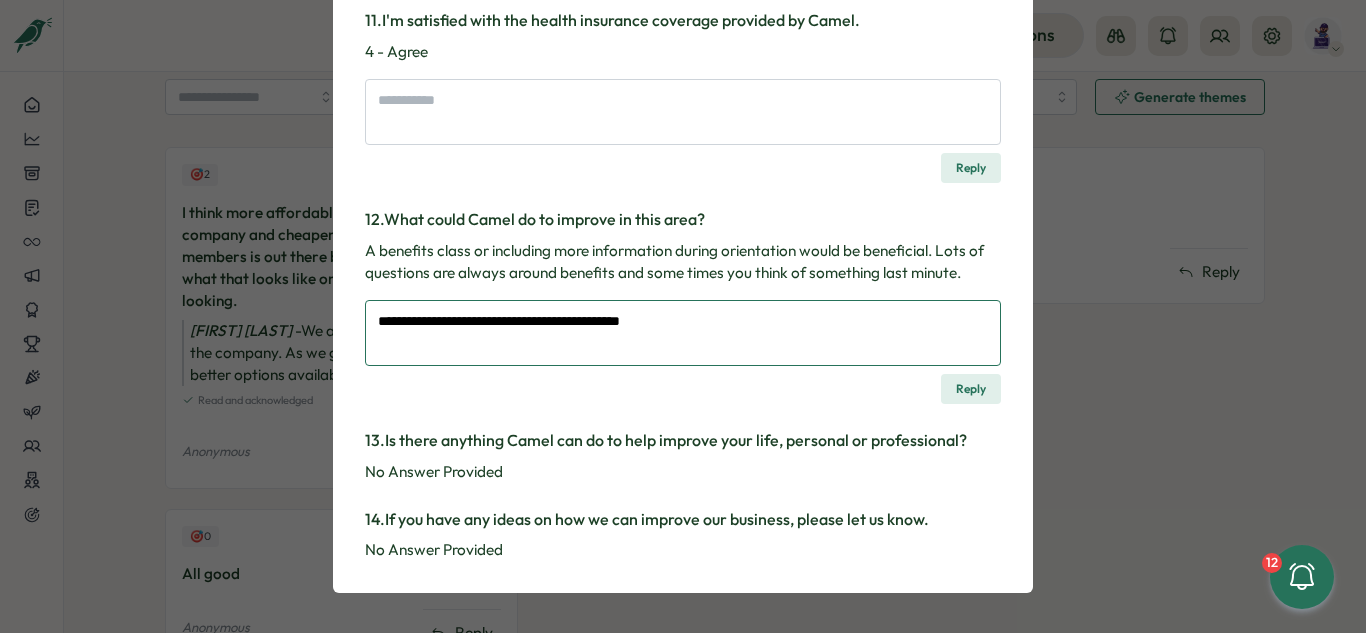 type on "*" 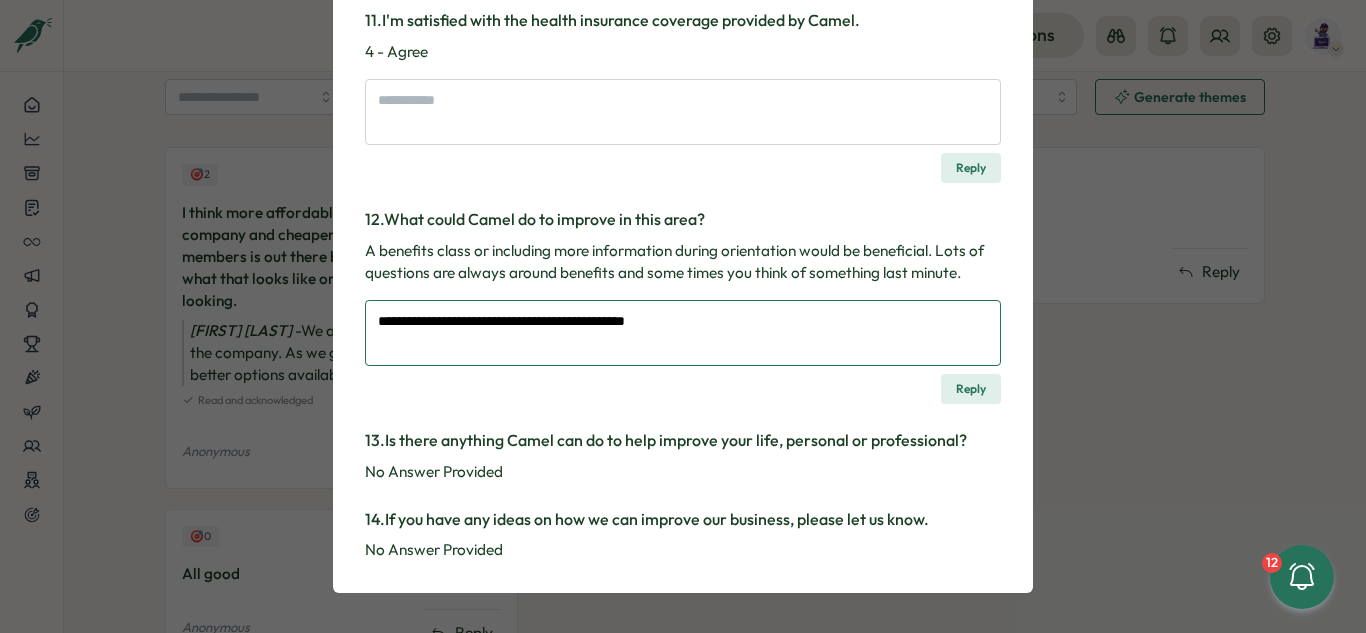 type on "*" 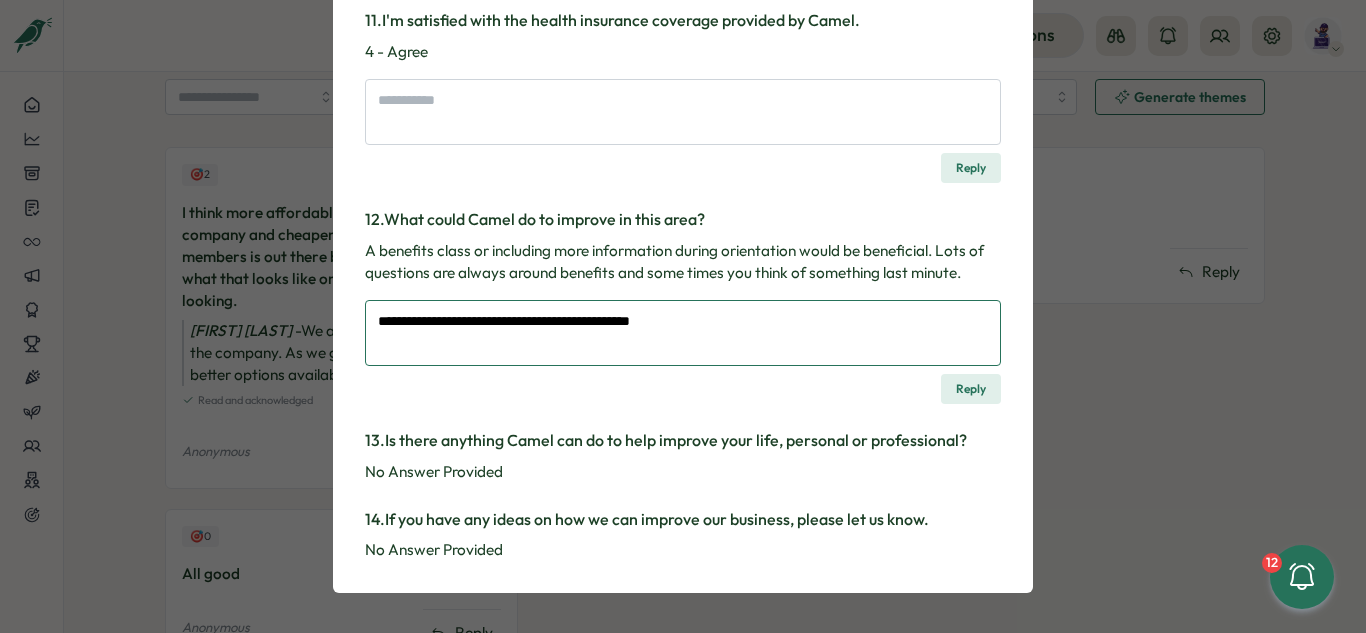 type on "*" 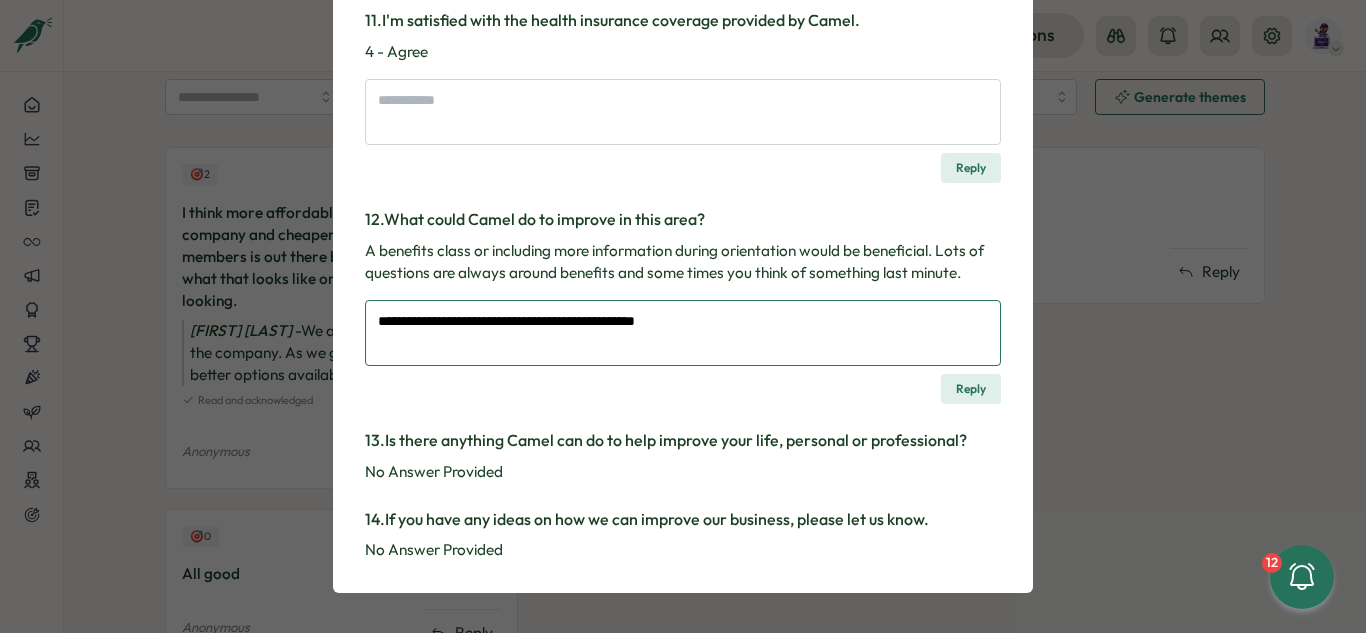 type on "*" 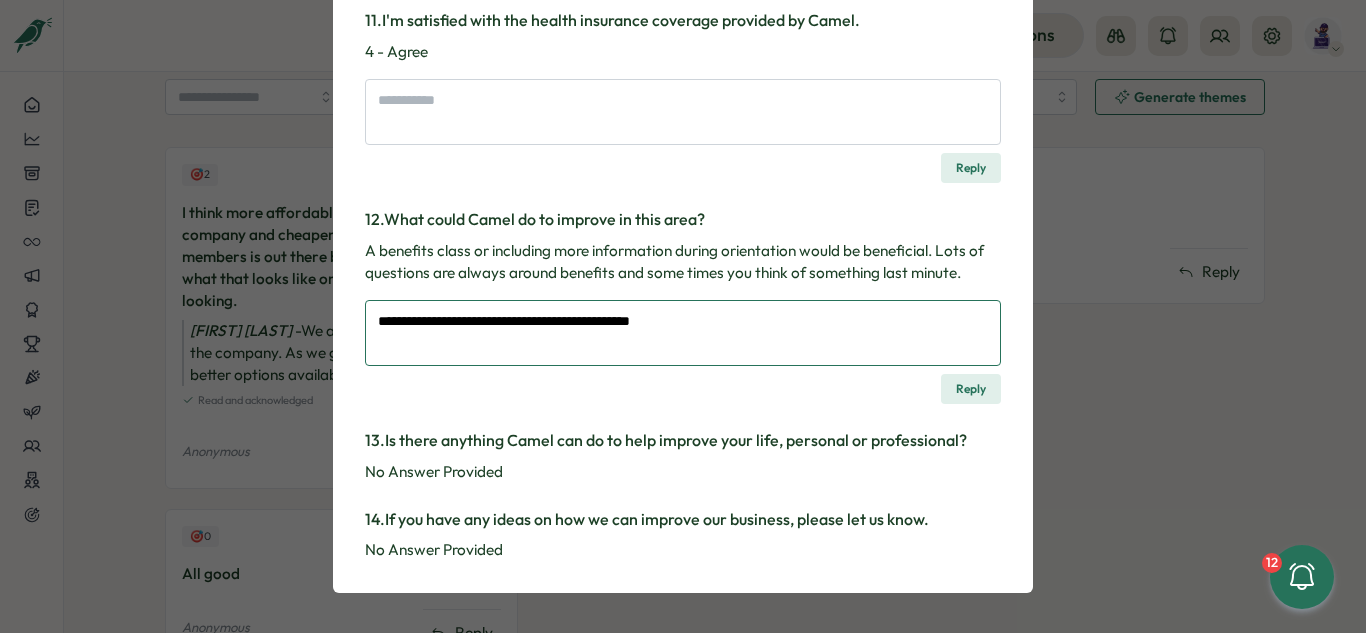 type on "*" 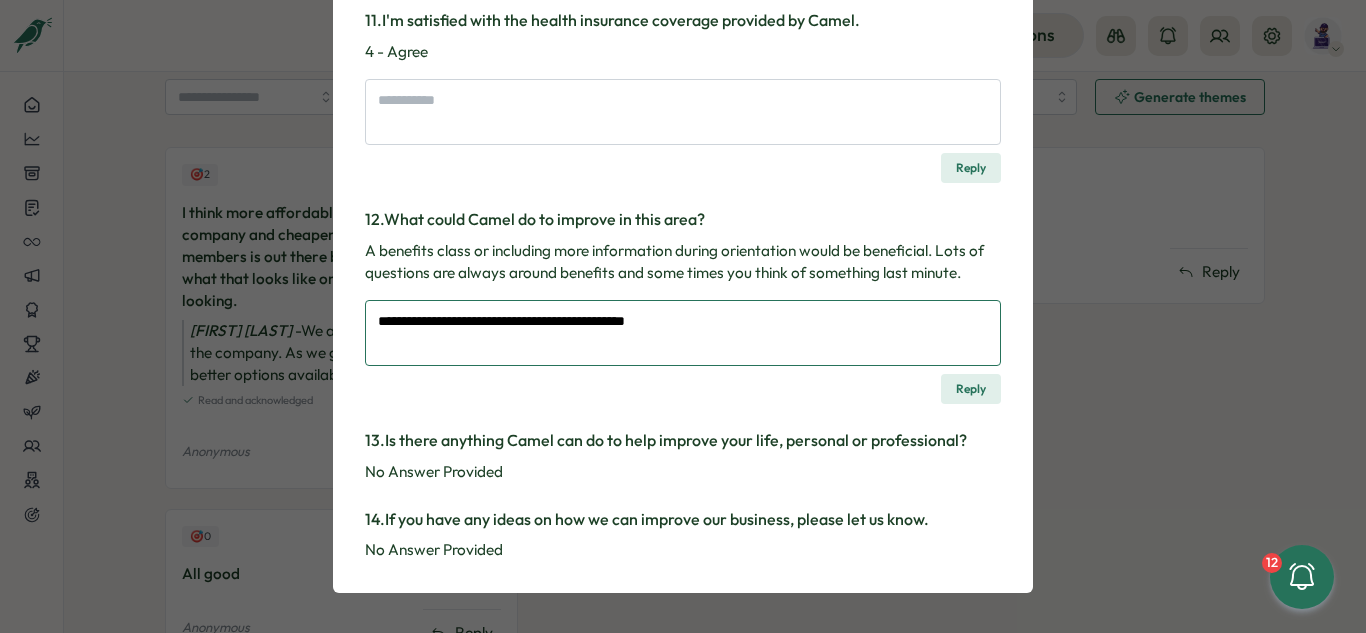 type on "*" 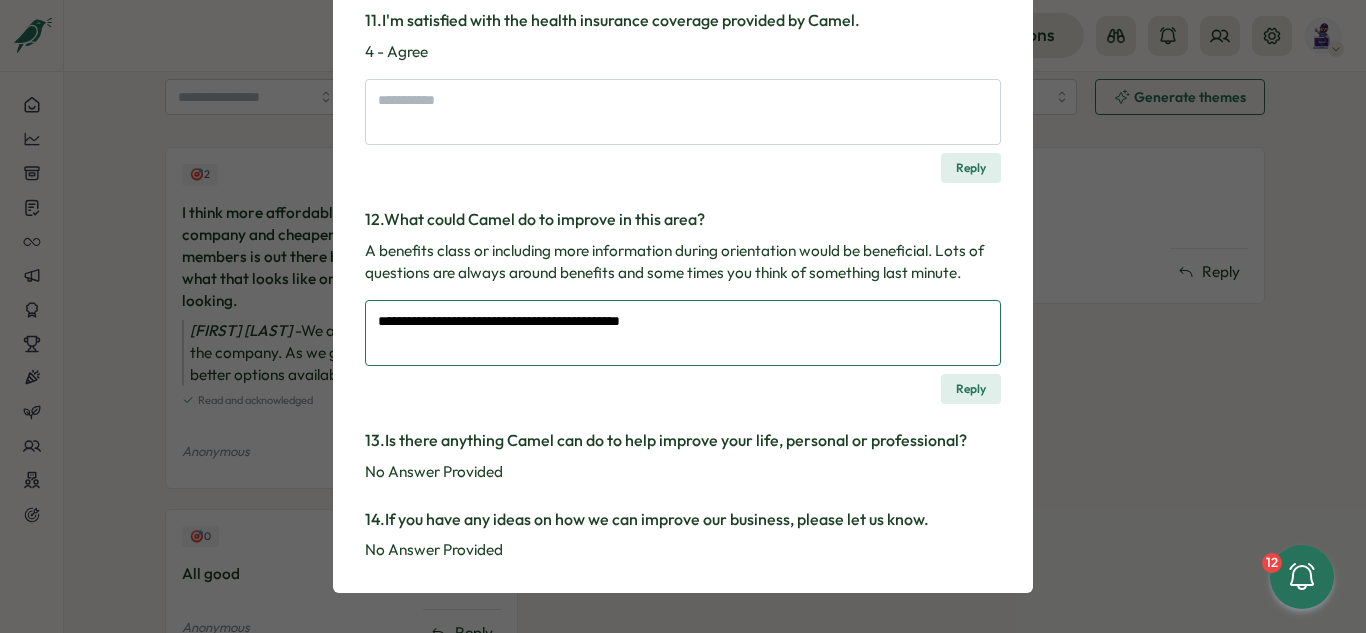 type on "*" 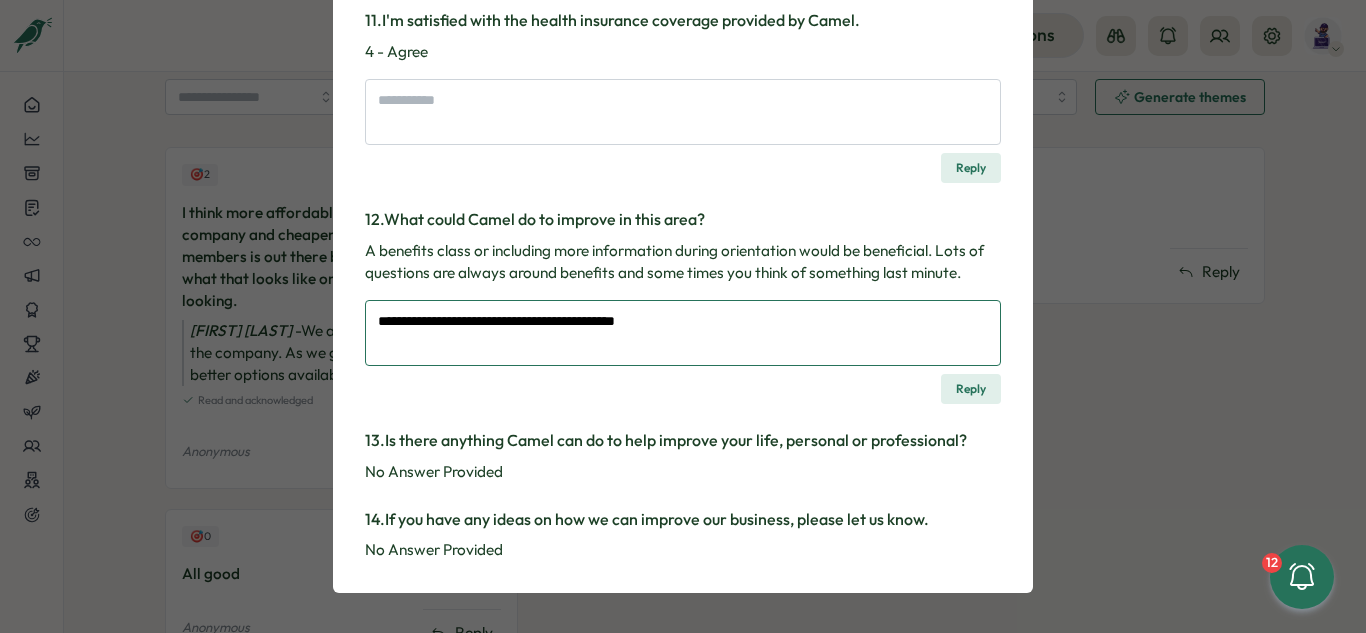 type on "*" 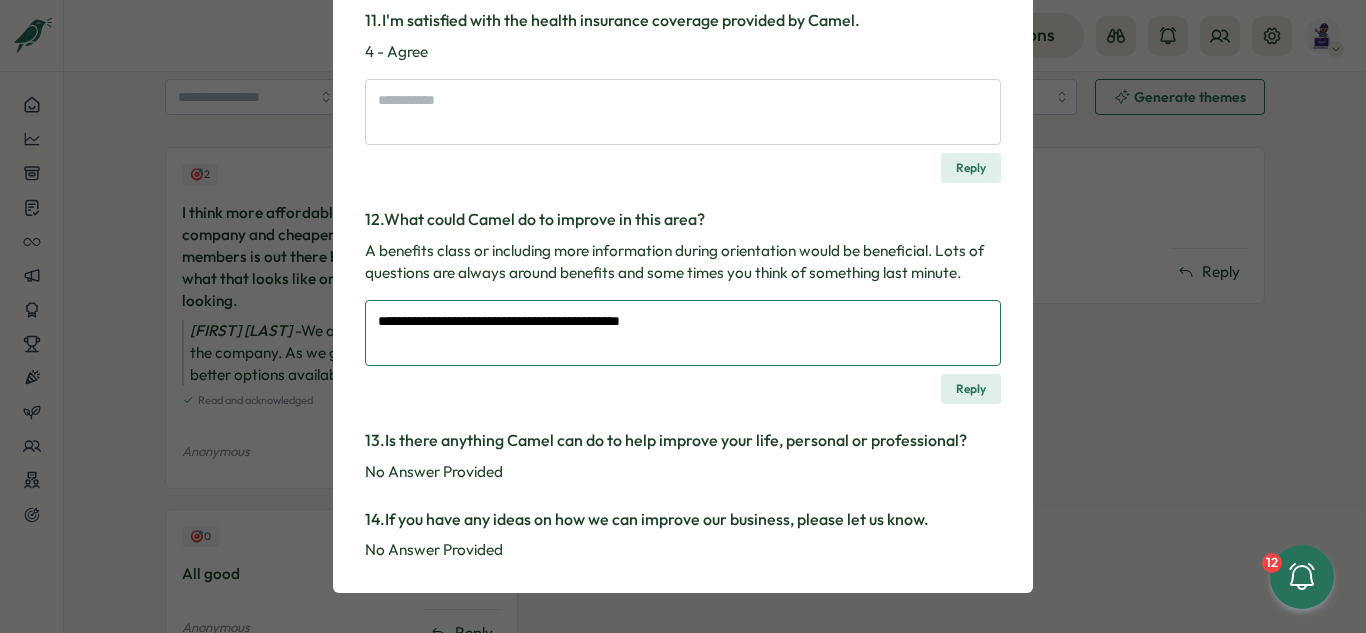 type on "*" 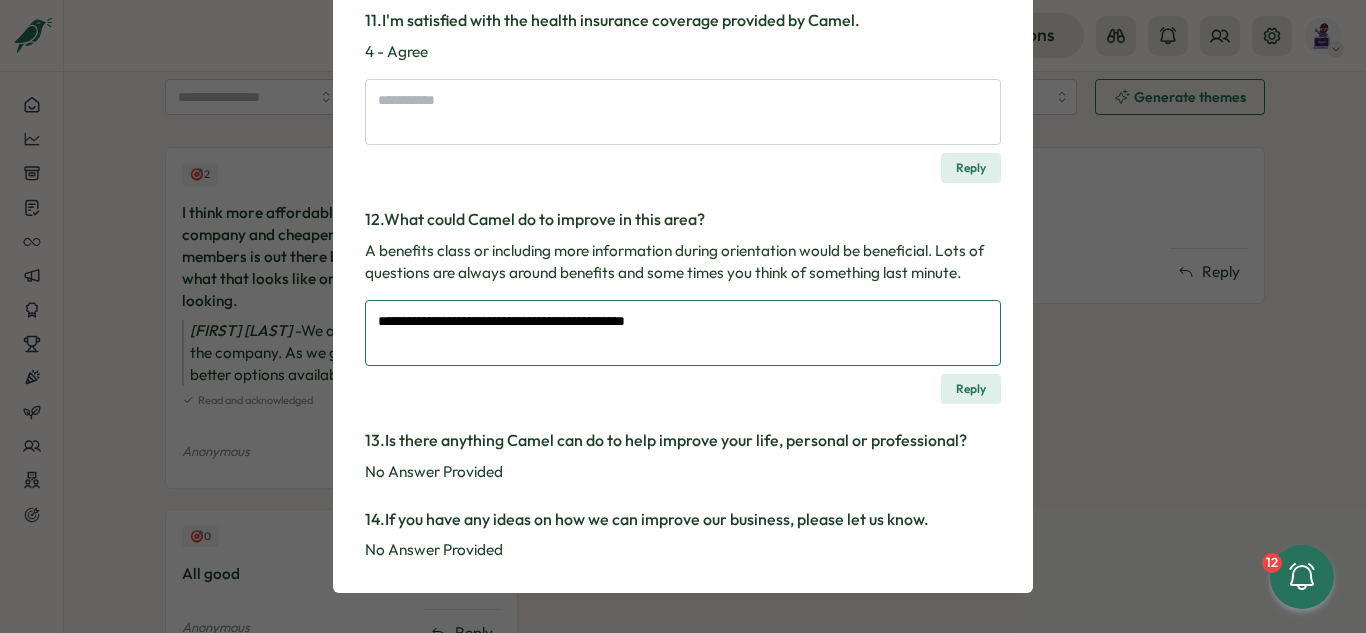 type on "*" 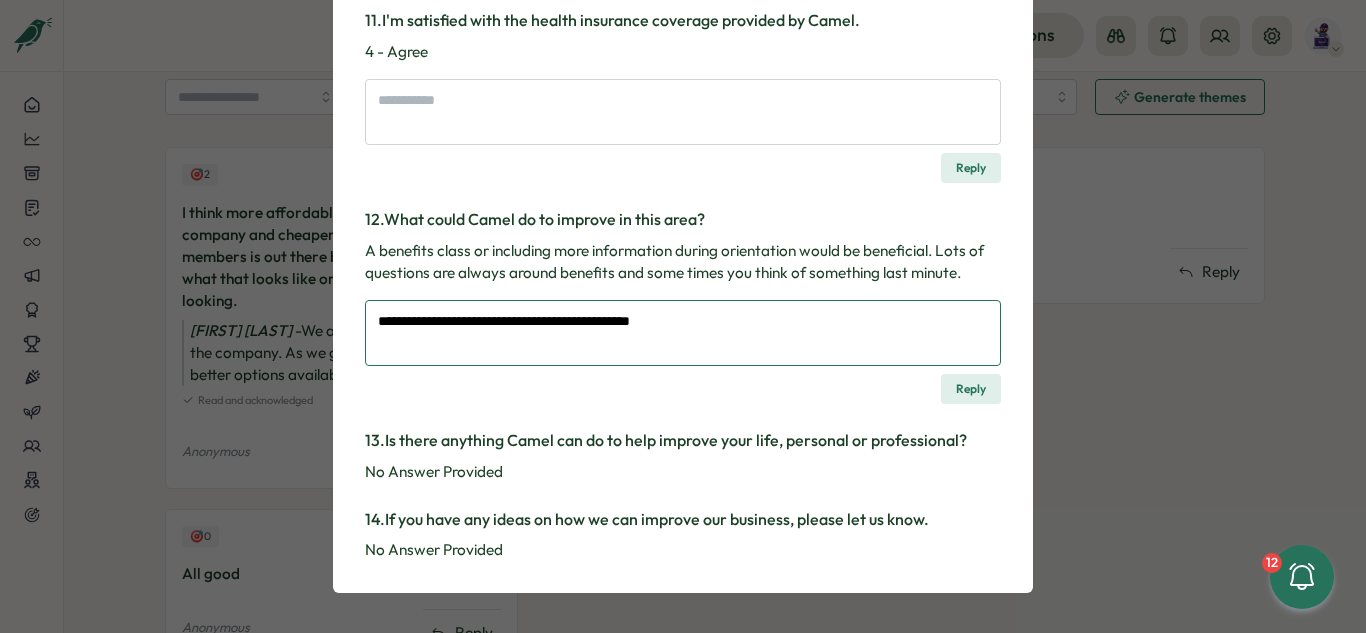 type on "*" 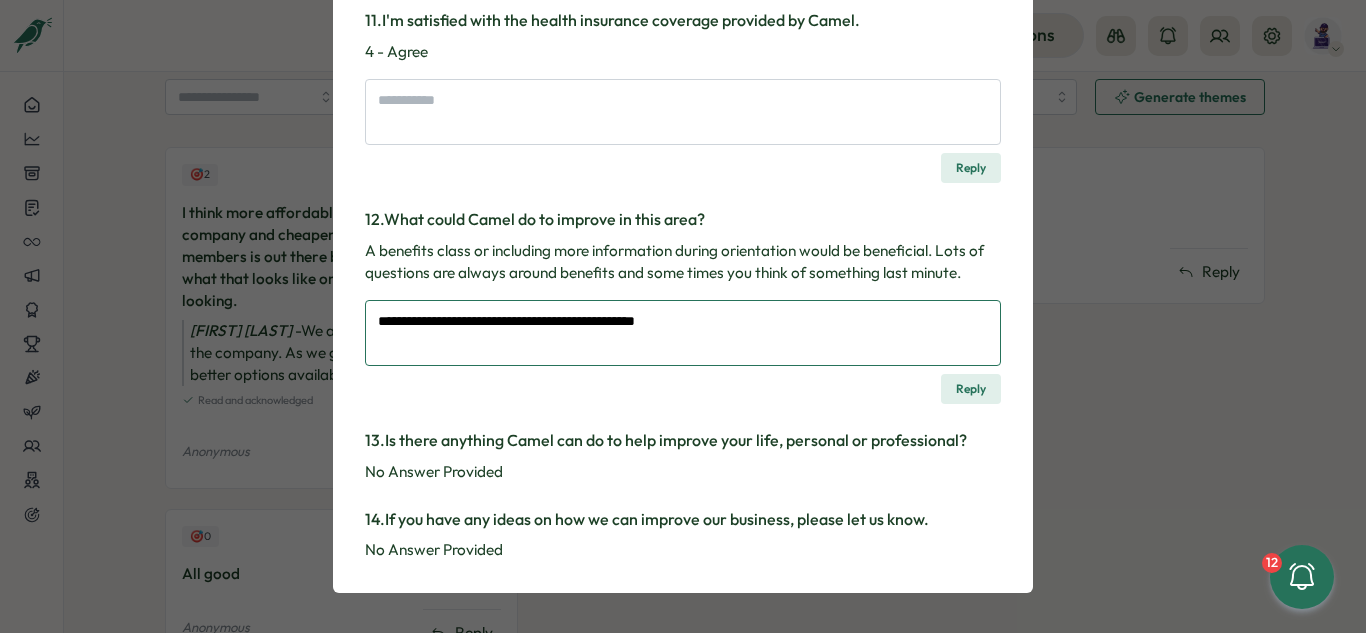 type on "*" 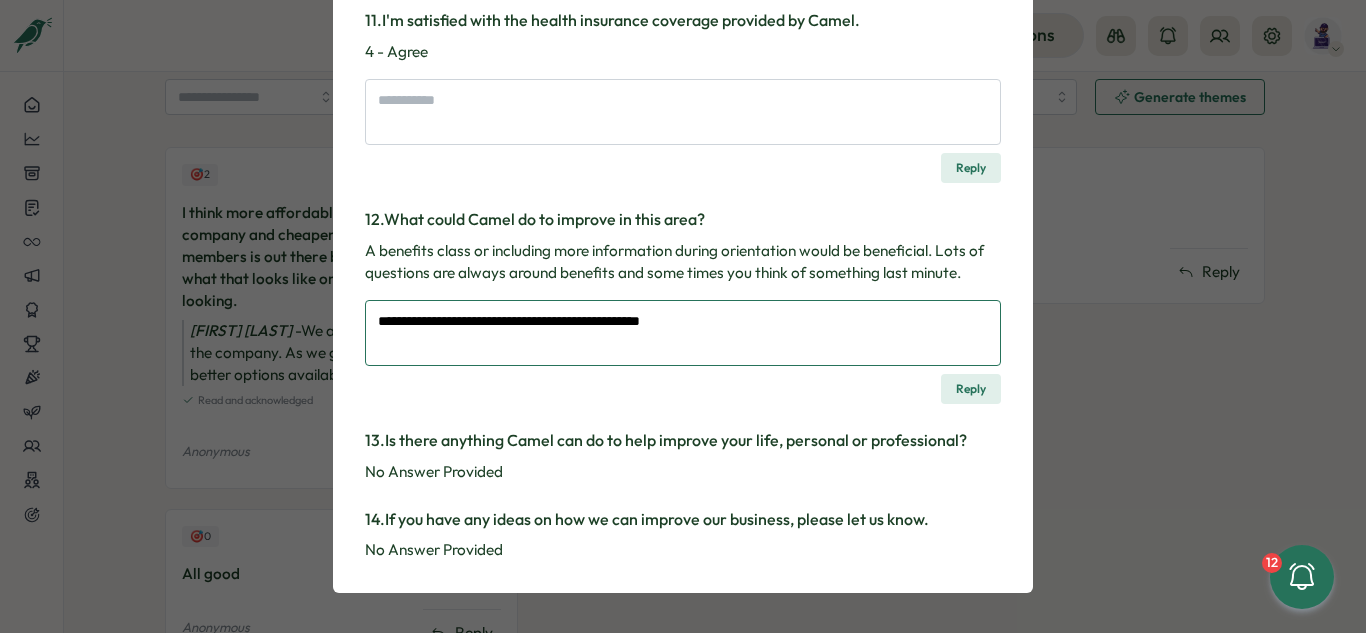 type on "*" 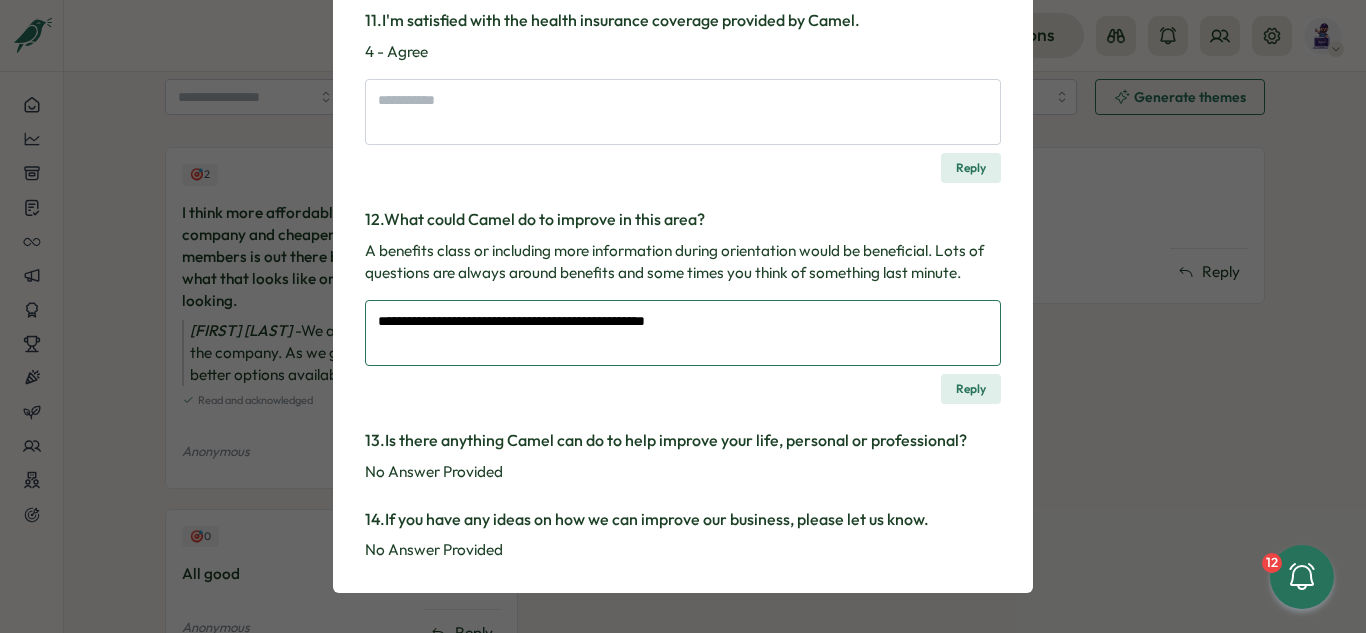 type on "*" 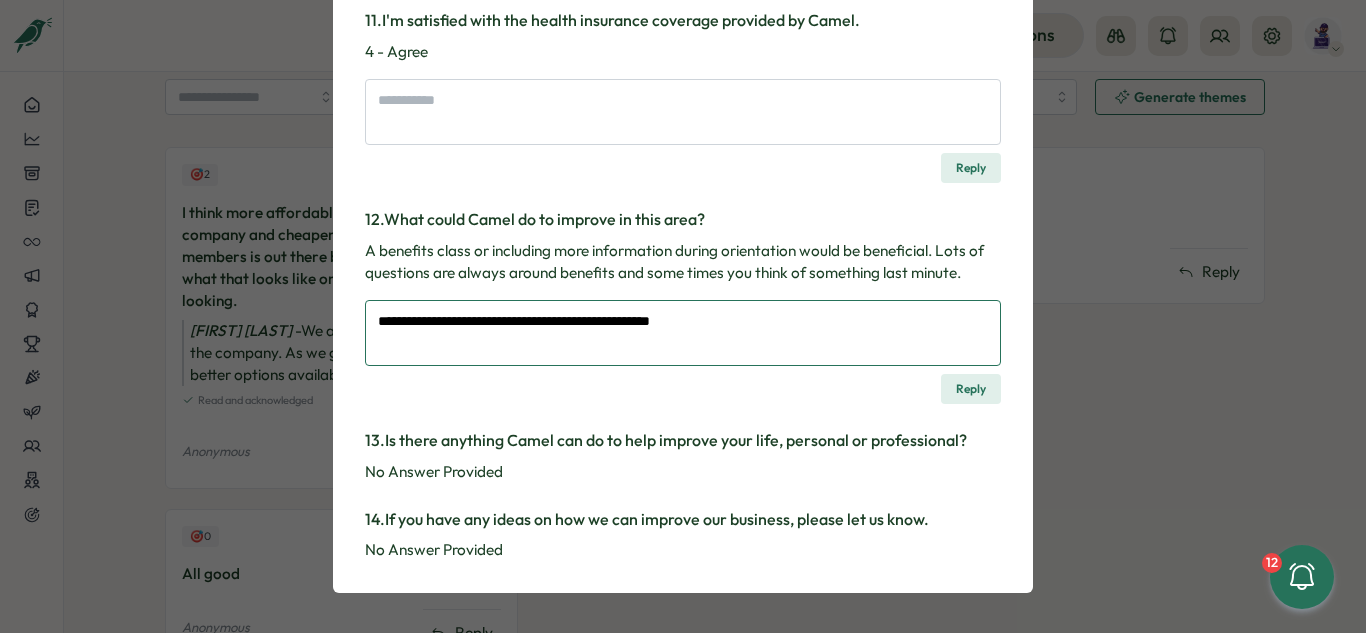 type on "*" 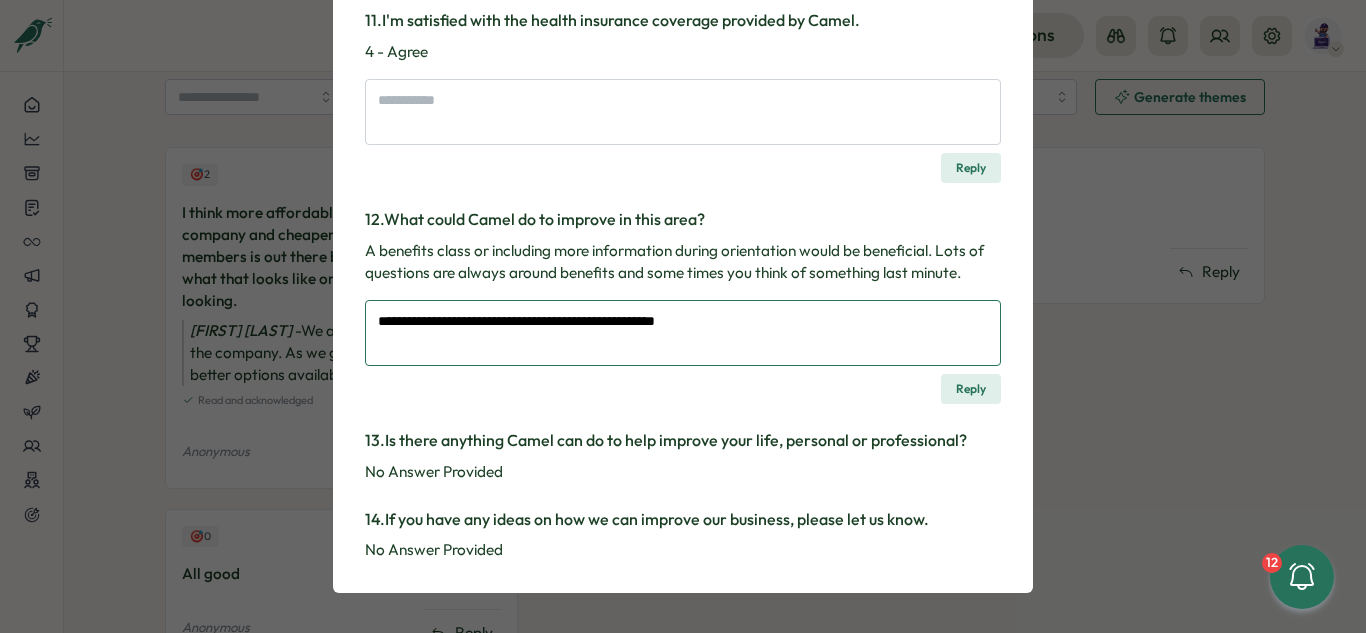 type on "*" 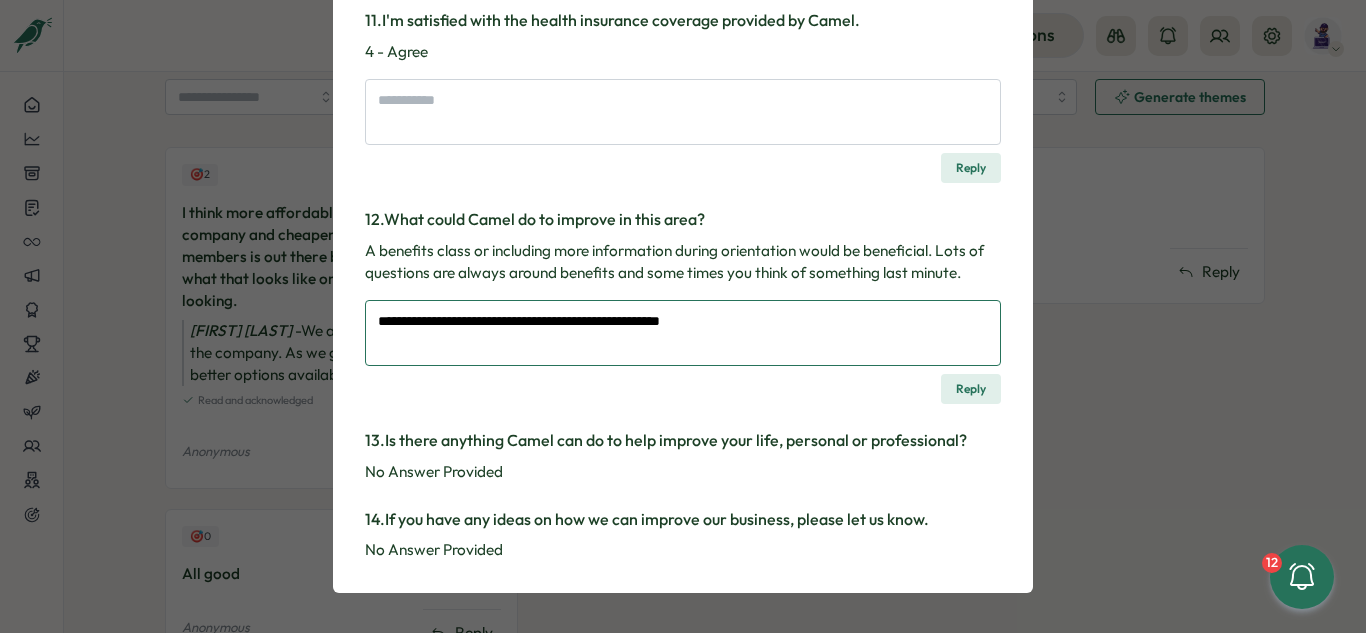 type on "*" 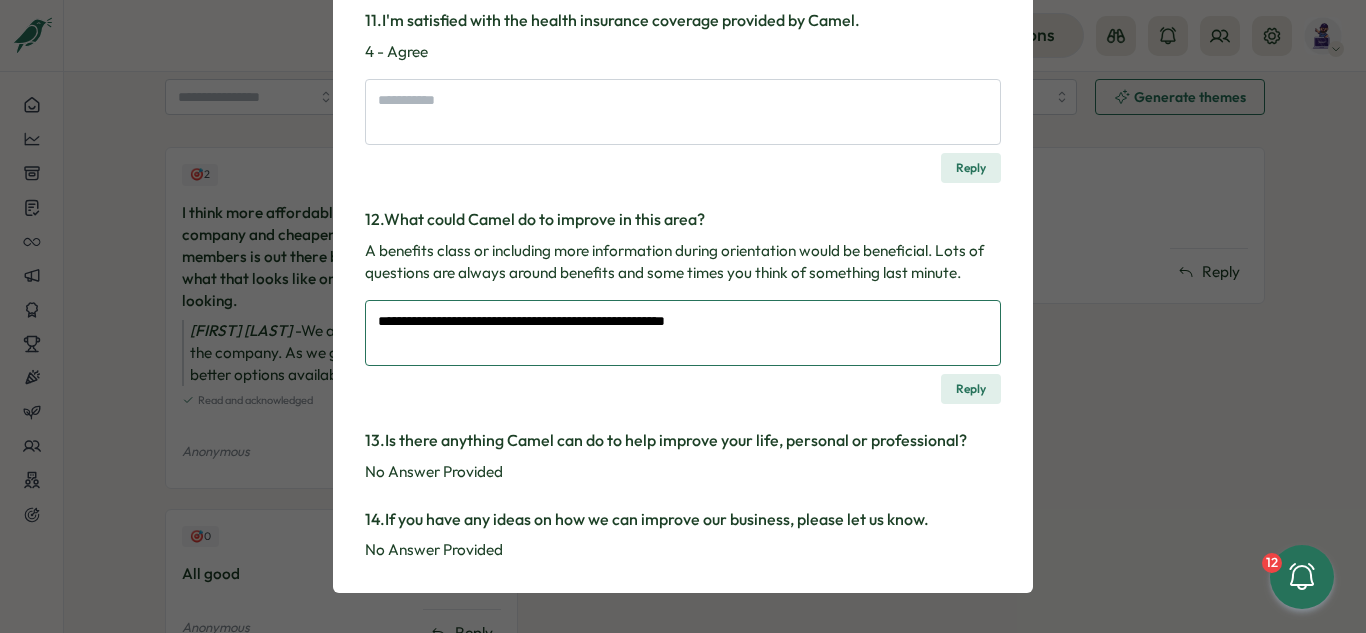 type on "*" 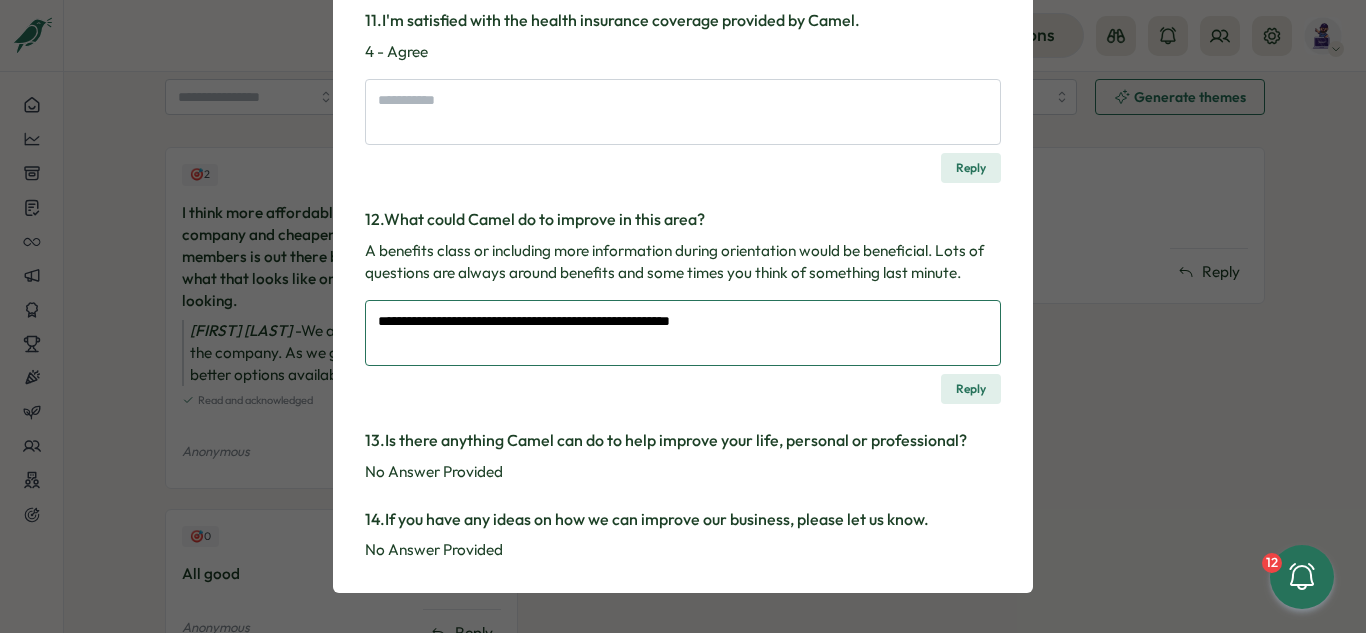 type on "*" 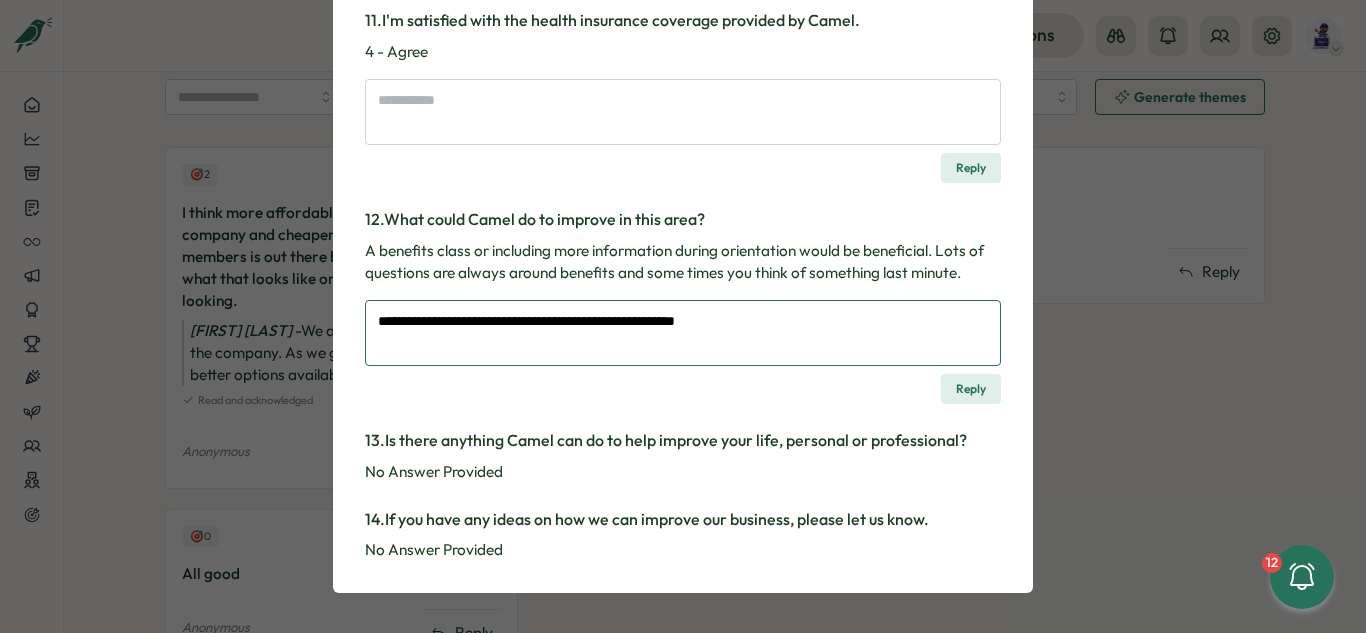 type on "*" 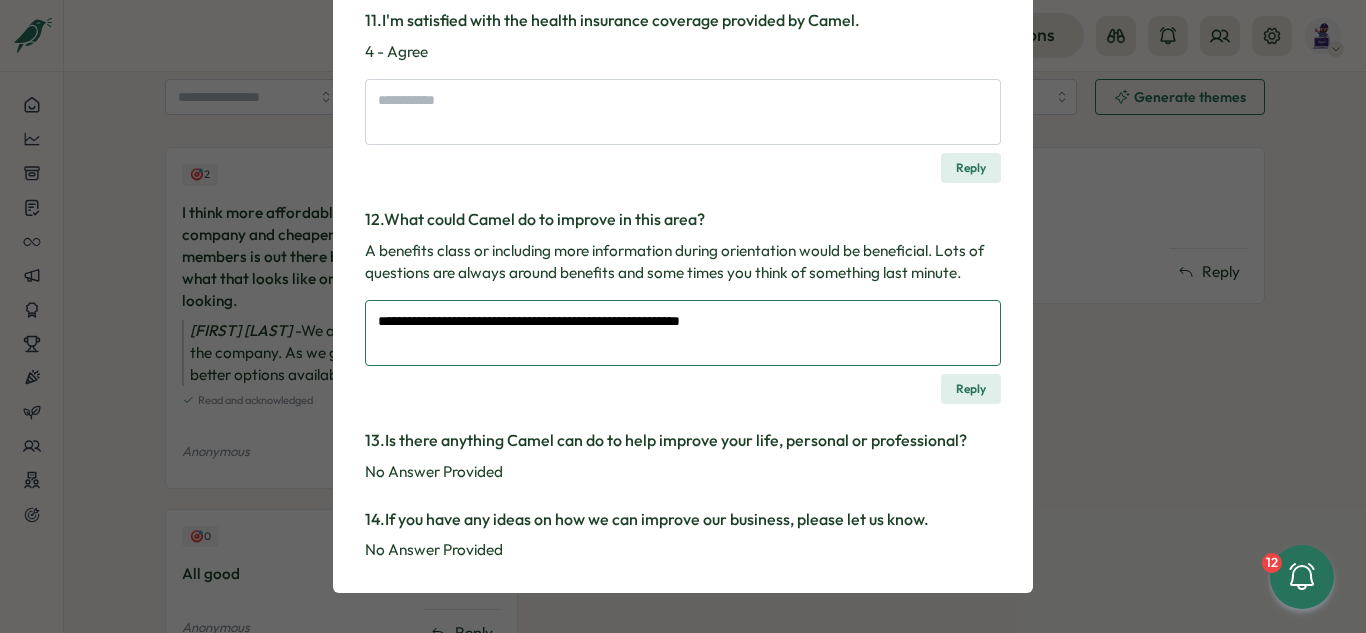 type on "*" 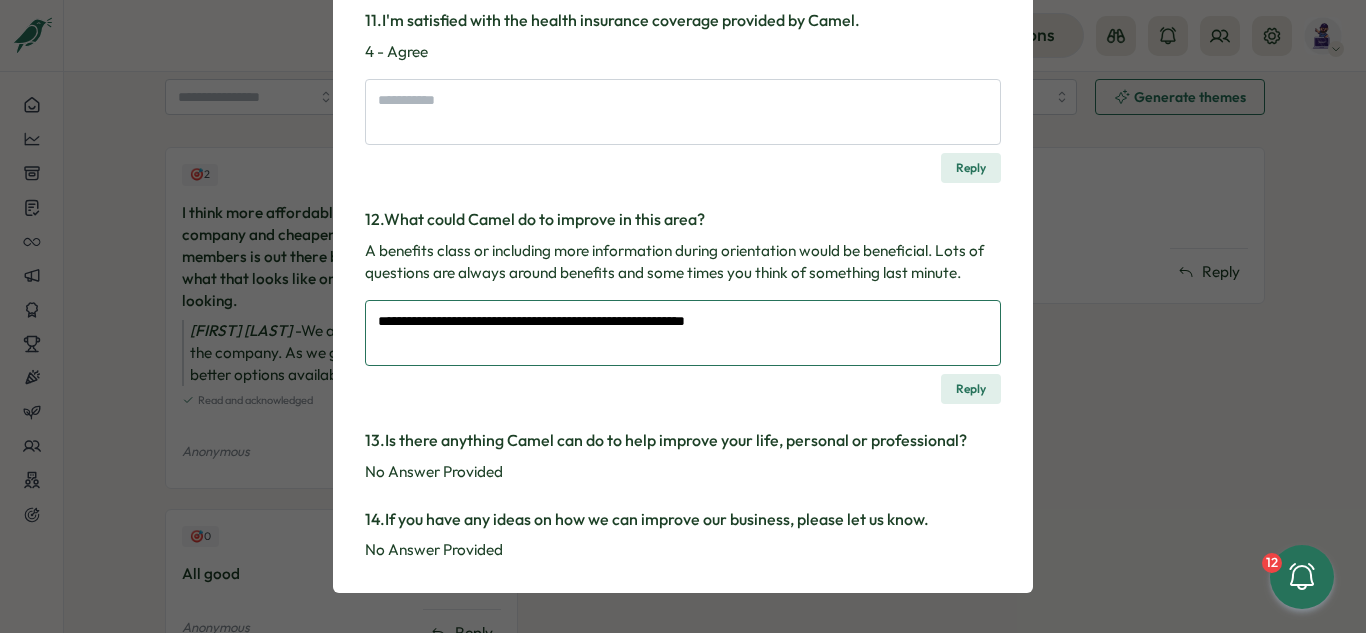 type on "**********" 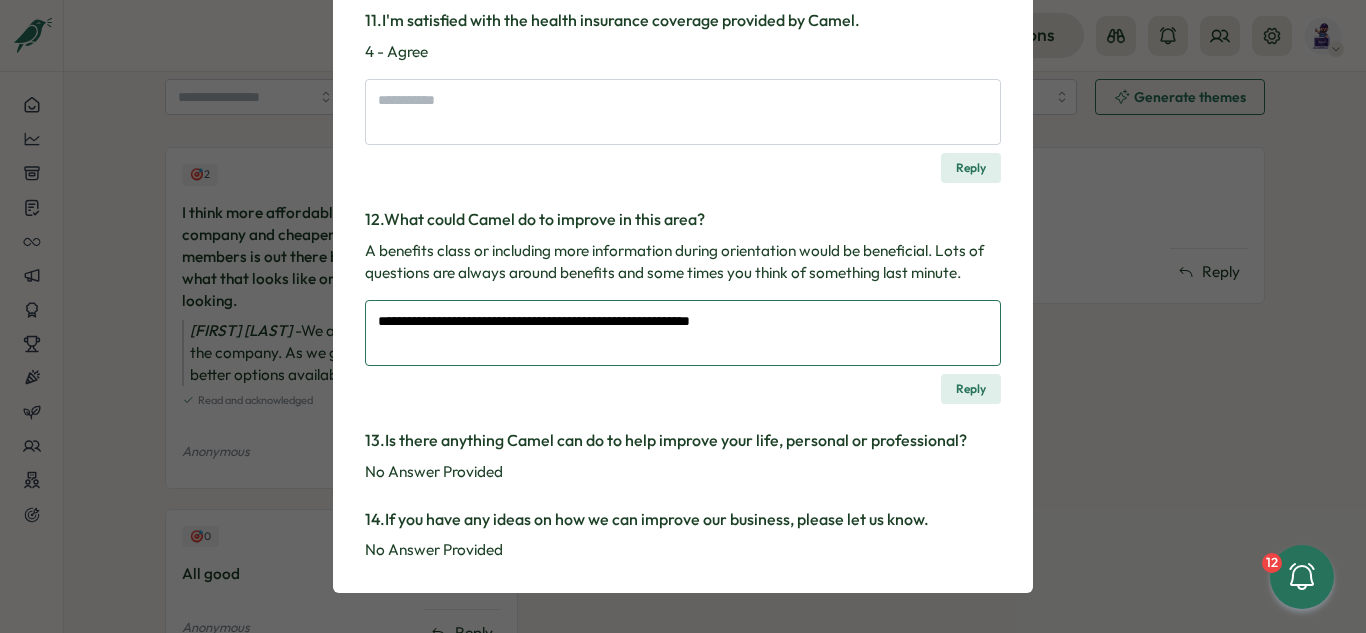 type on "*" 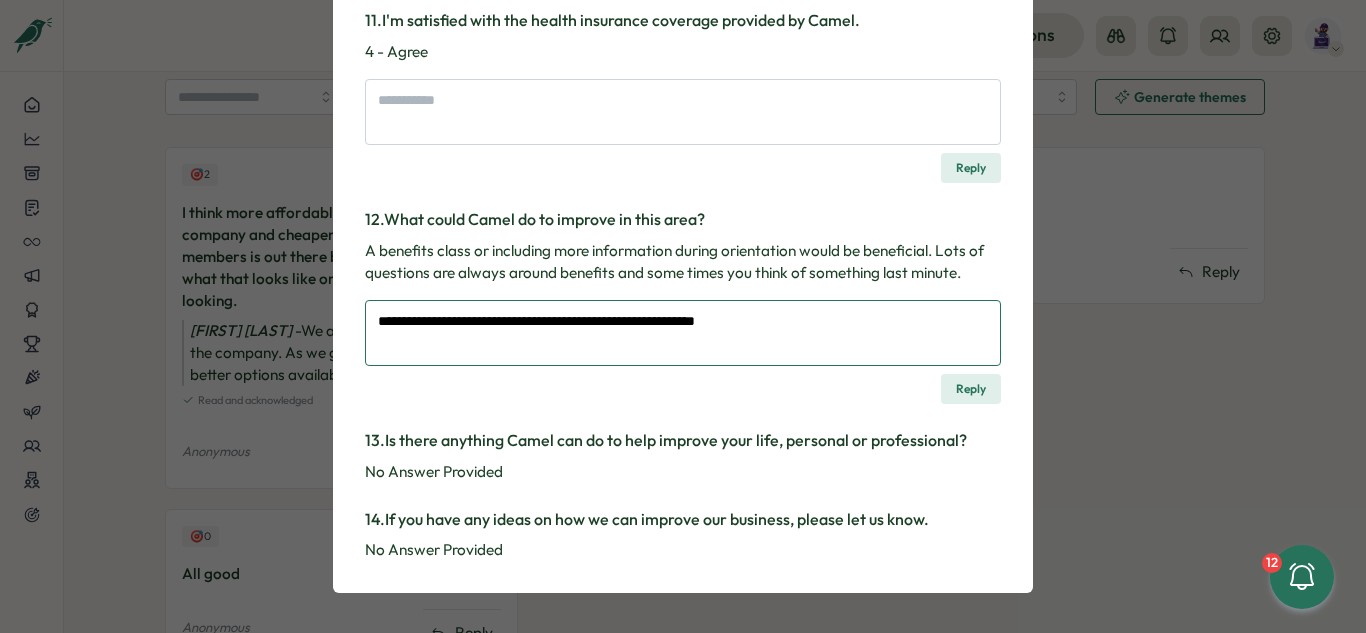 type on "*" 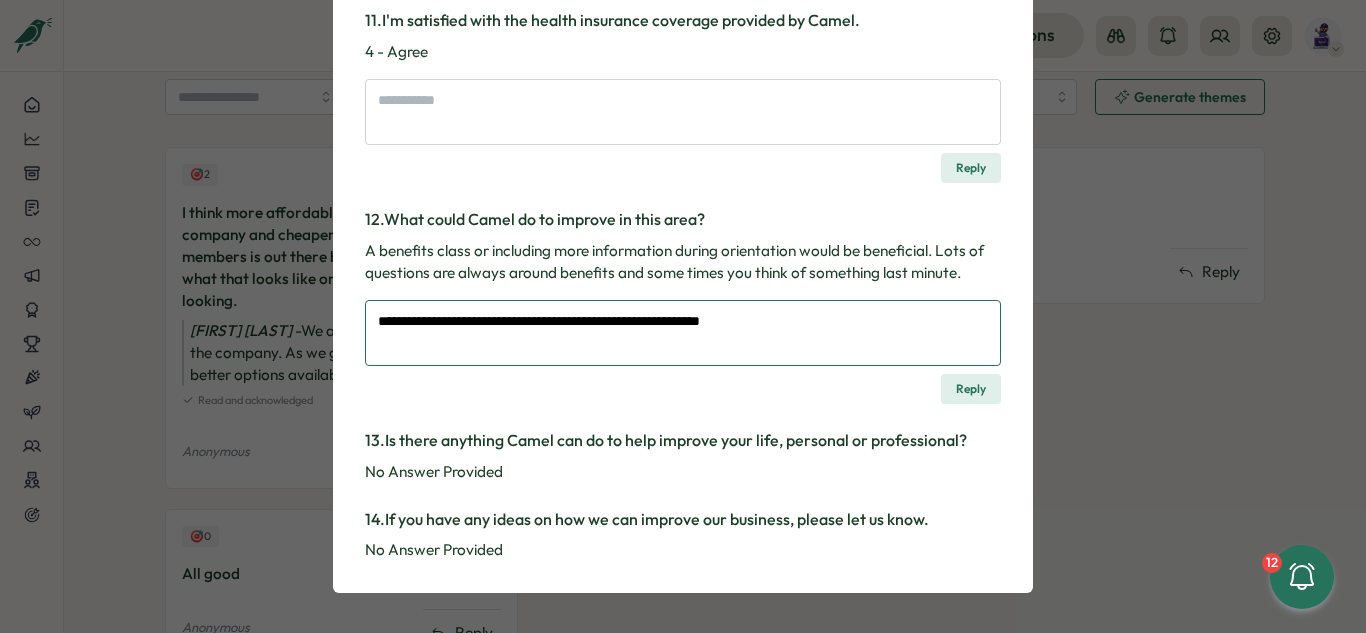 type on "*" 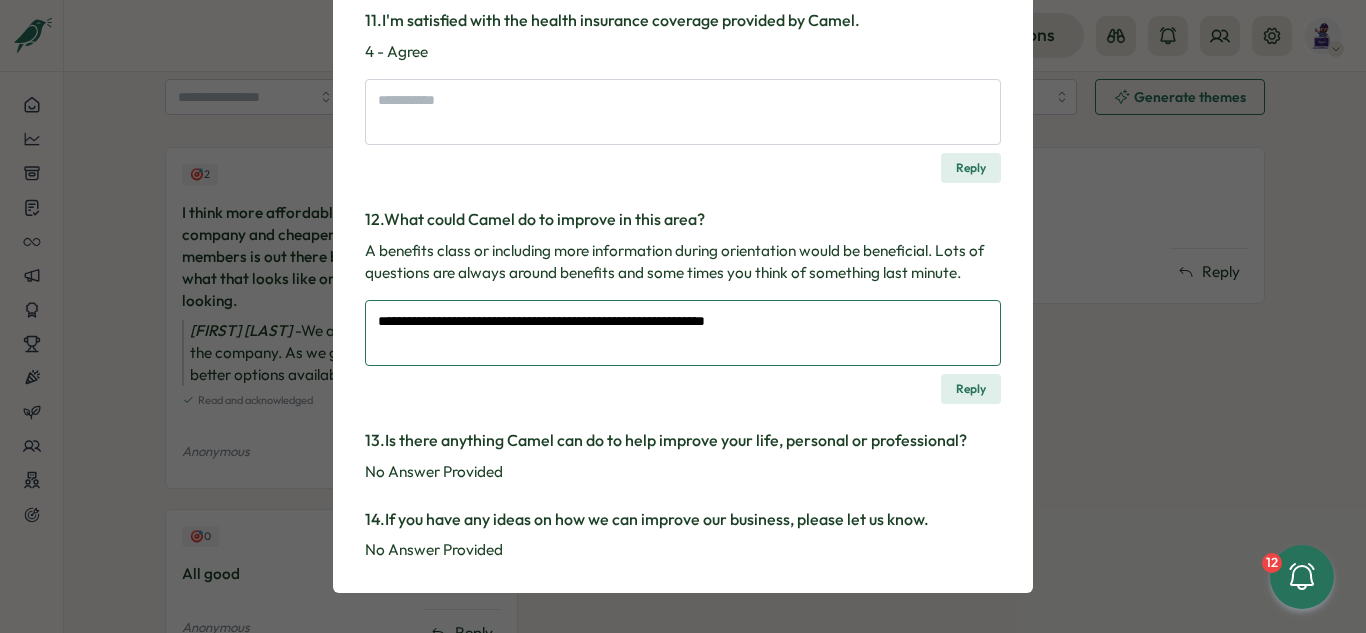 type on "*" 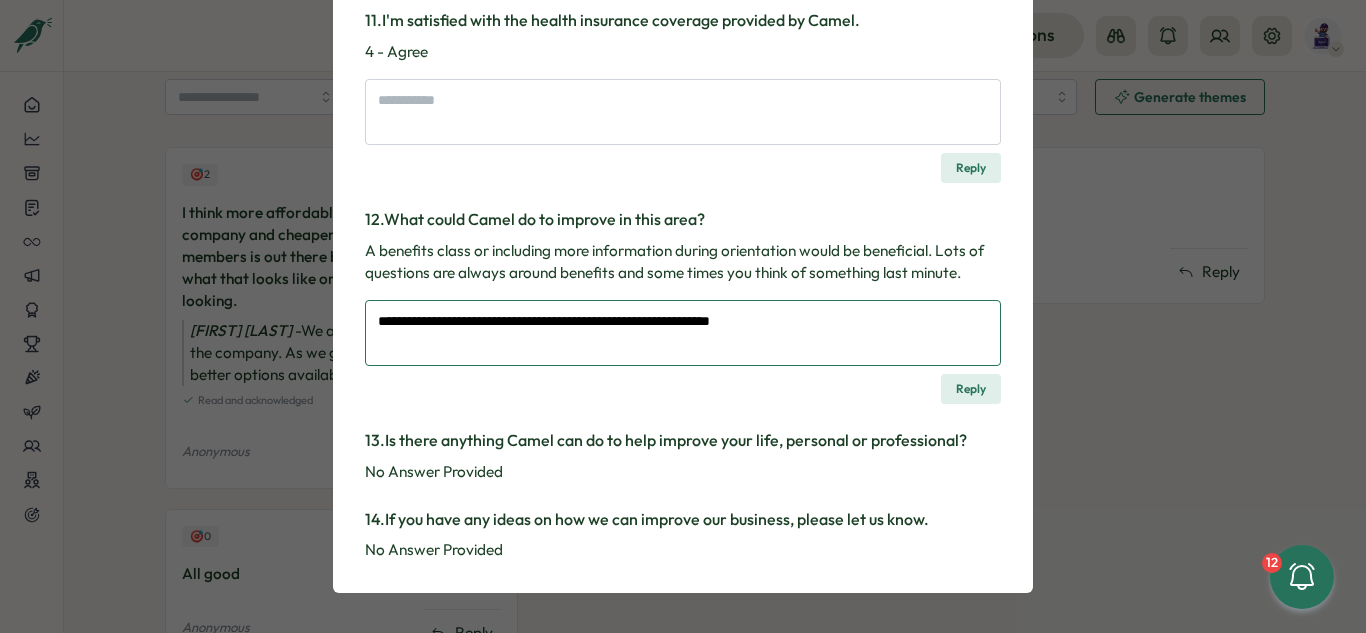 type on "*" 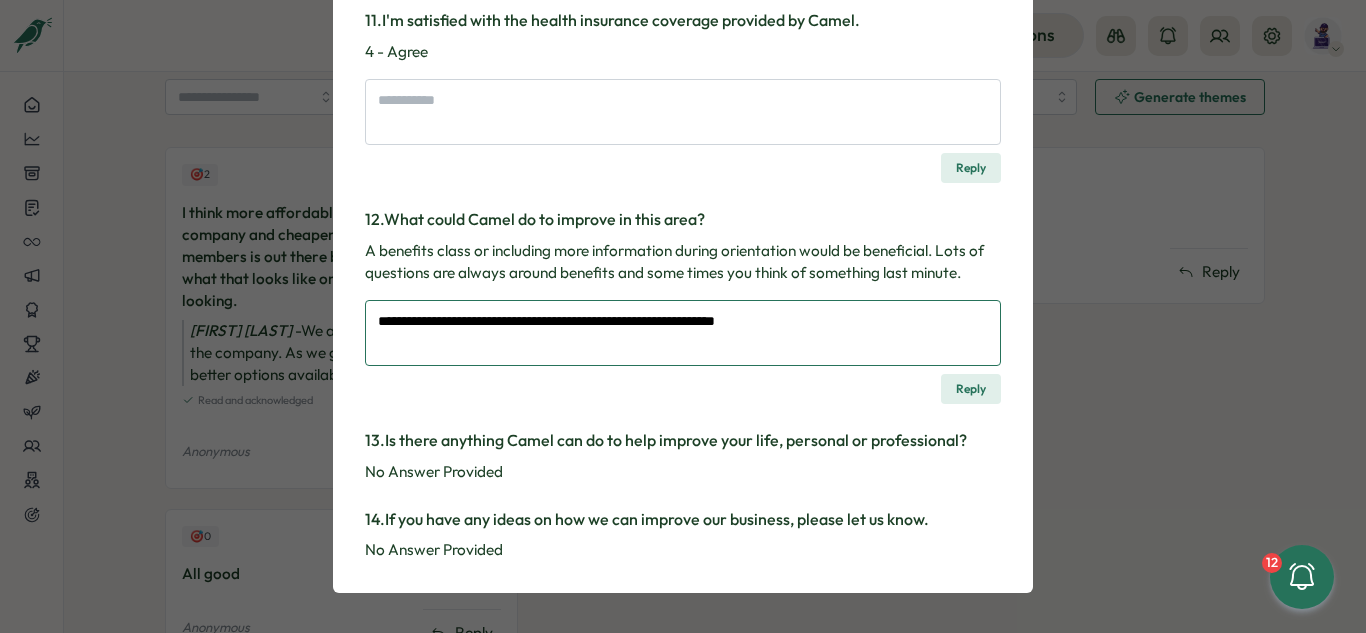 type on "*" 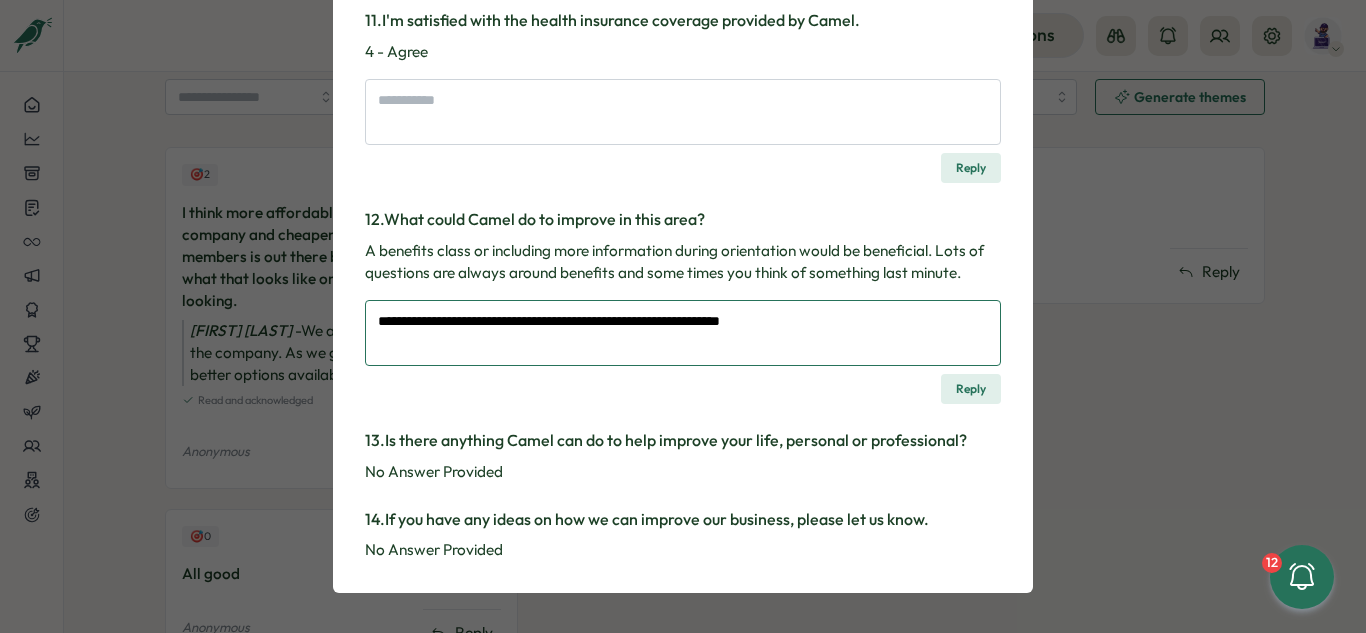 type on "*" 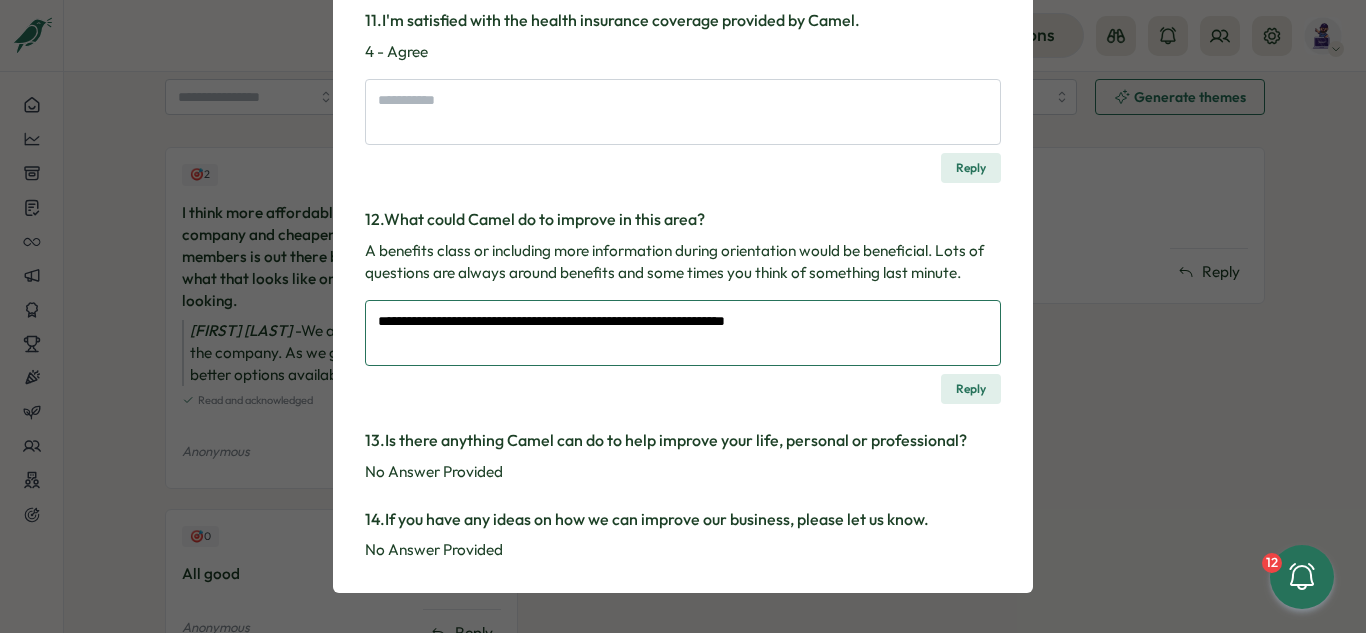 type on "*" 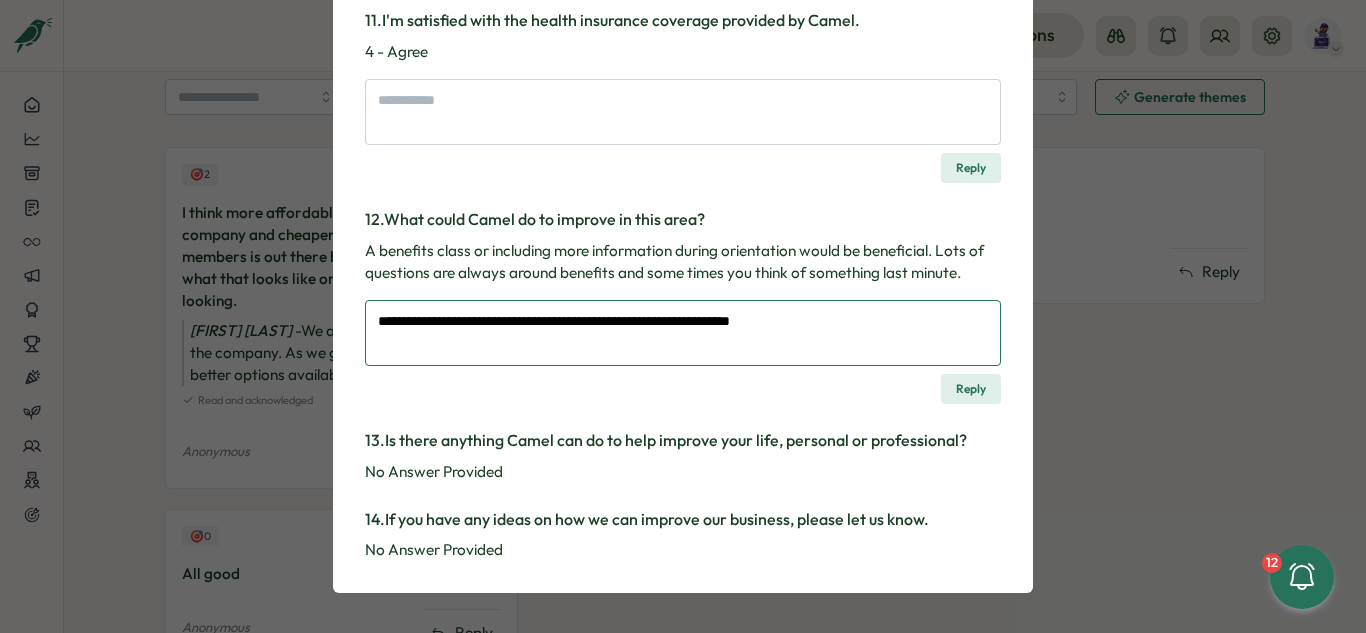 type on "*" 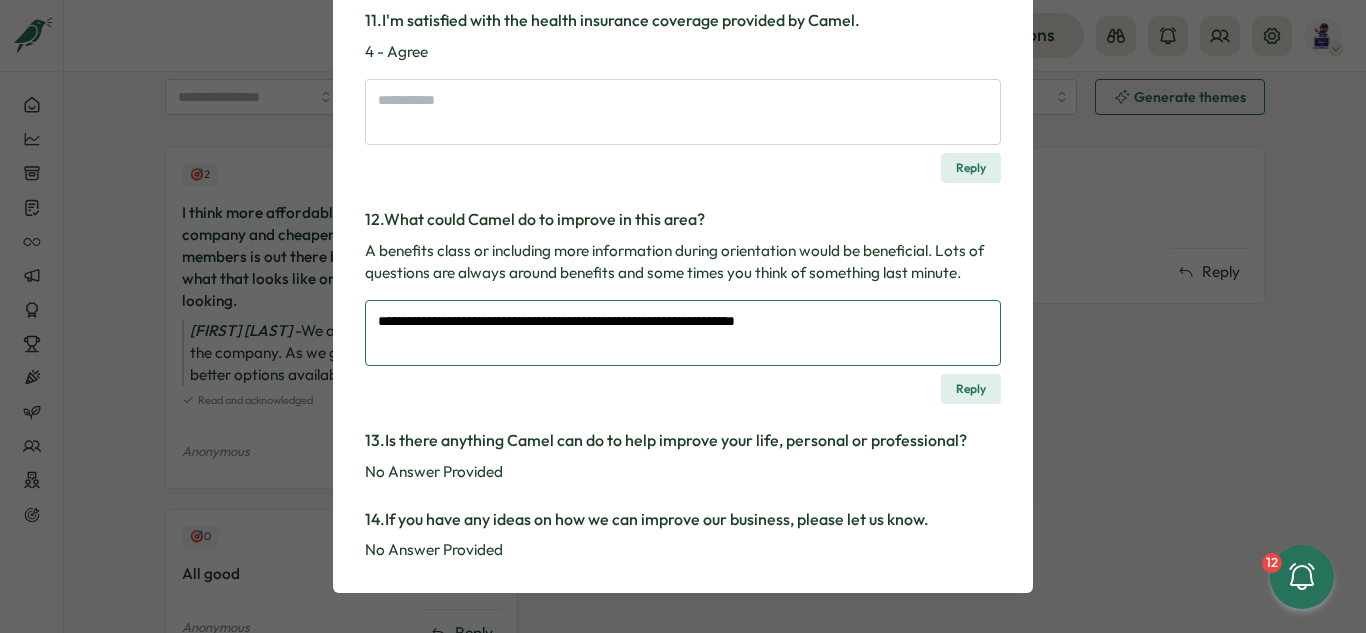type on "*" 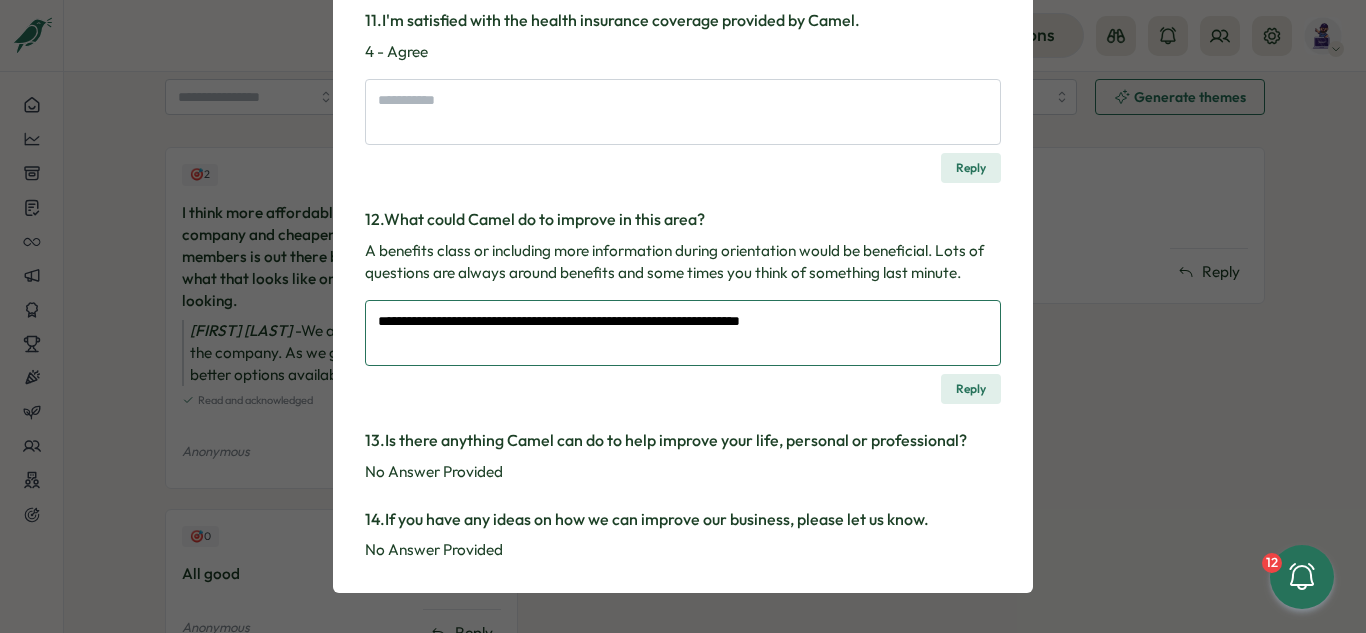 type on "*" 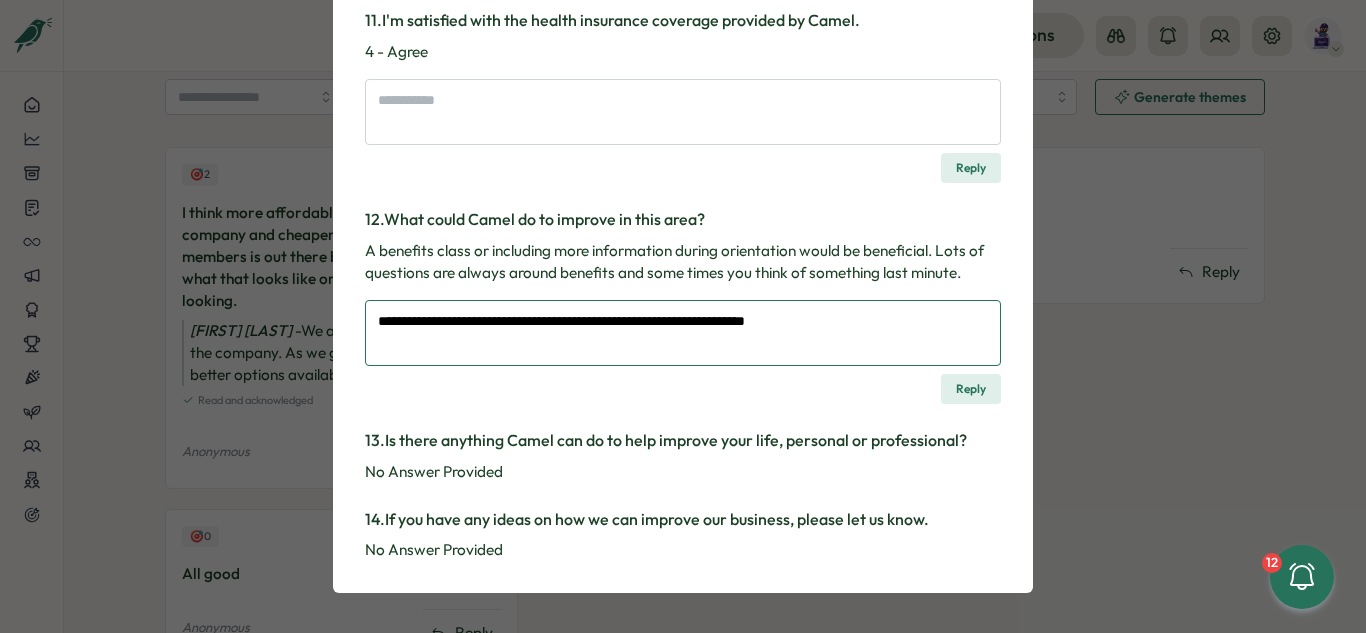 type 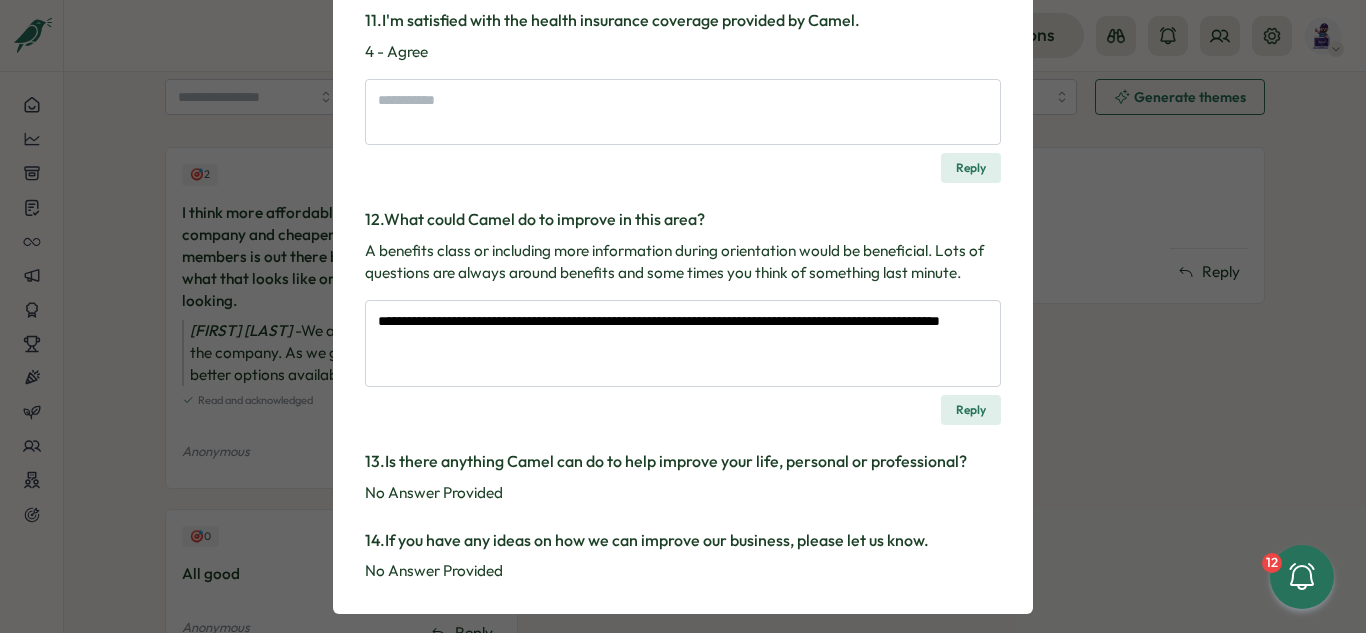 click on "Reply" at bounding box center [971, 410] 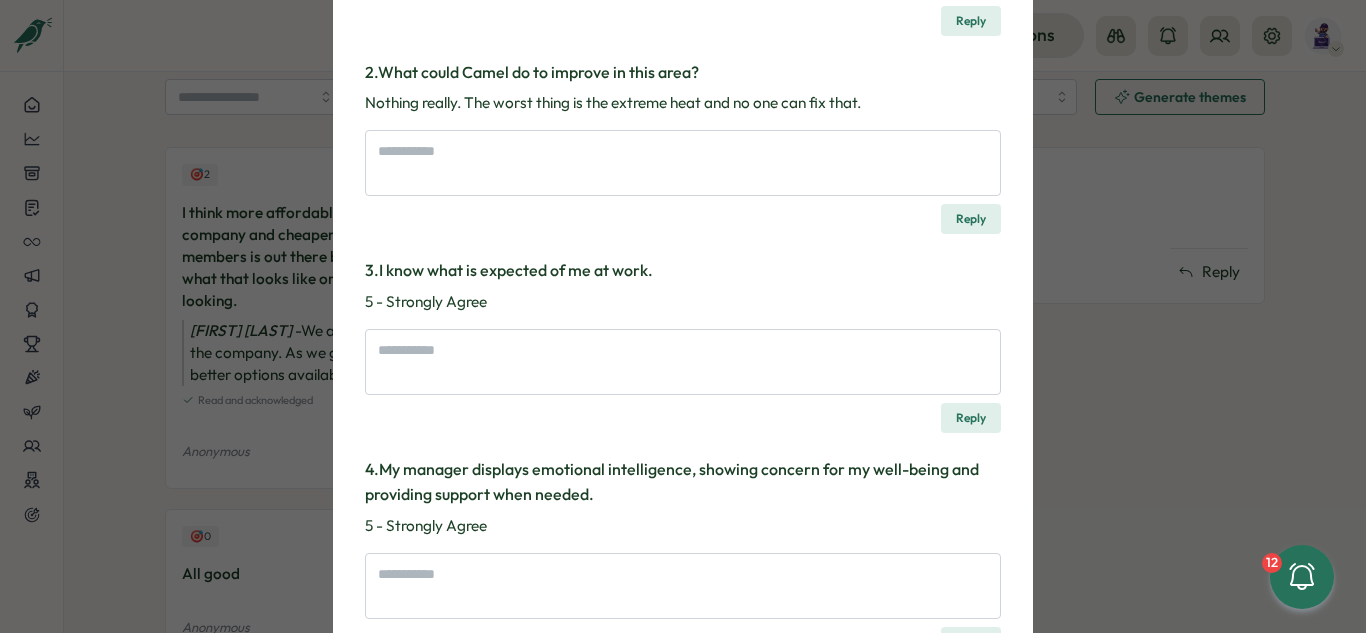 scroll, scrollTop: 0, scrollLeft: 0, axis: both 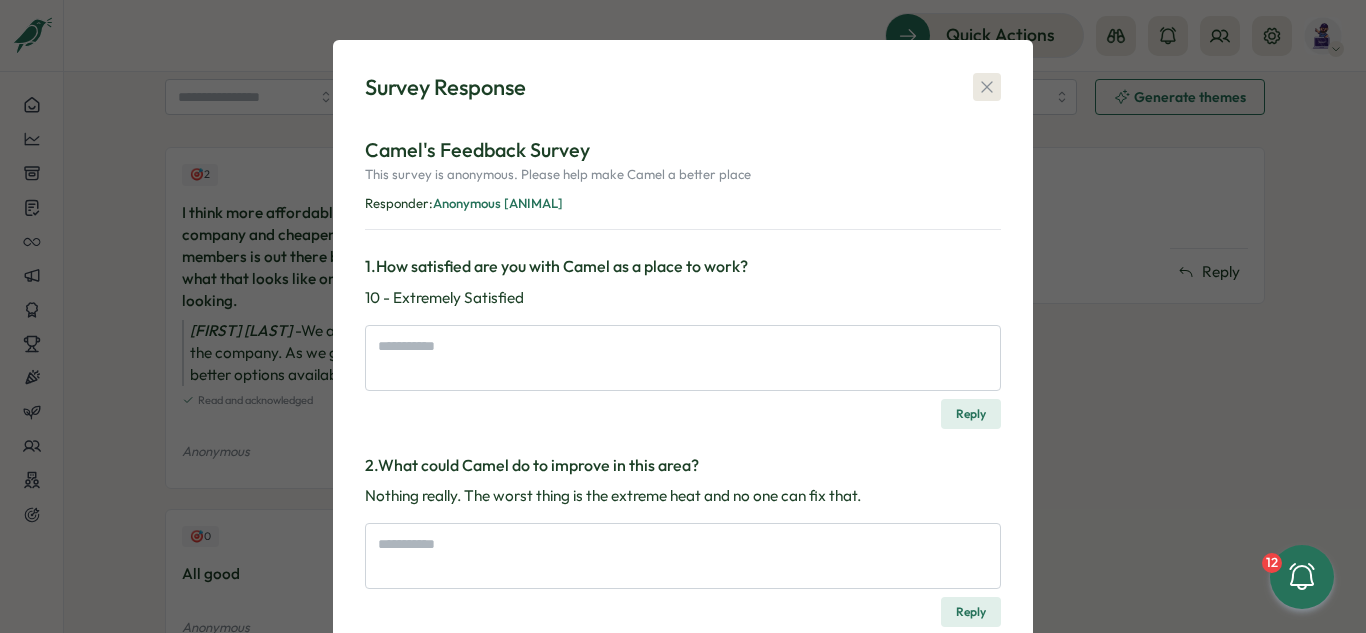 click 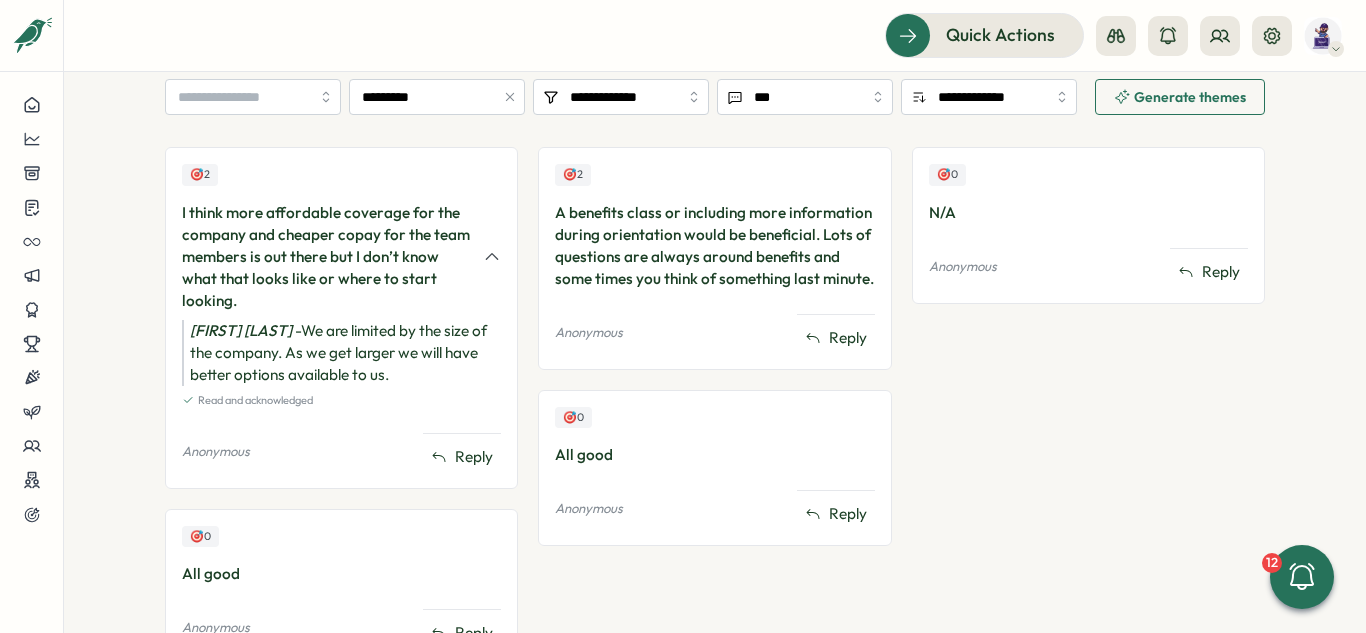 click on "🎯 0 N/A Anonymous Reply" at bounding box center [1088, 415] 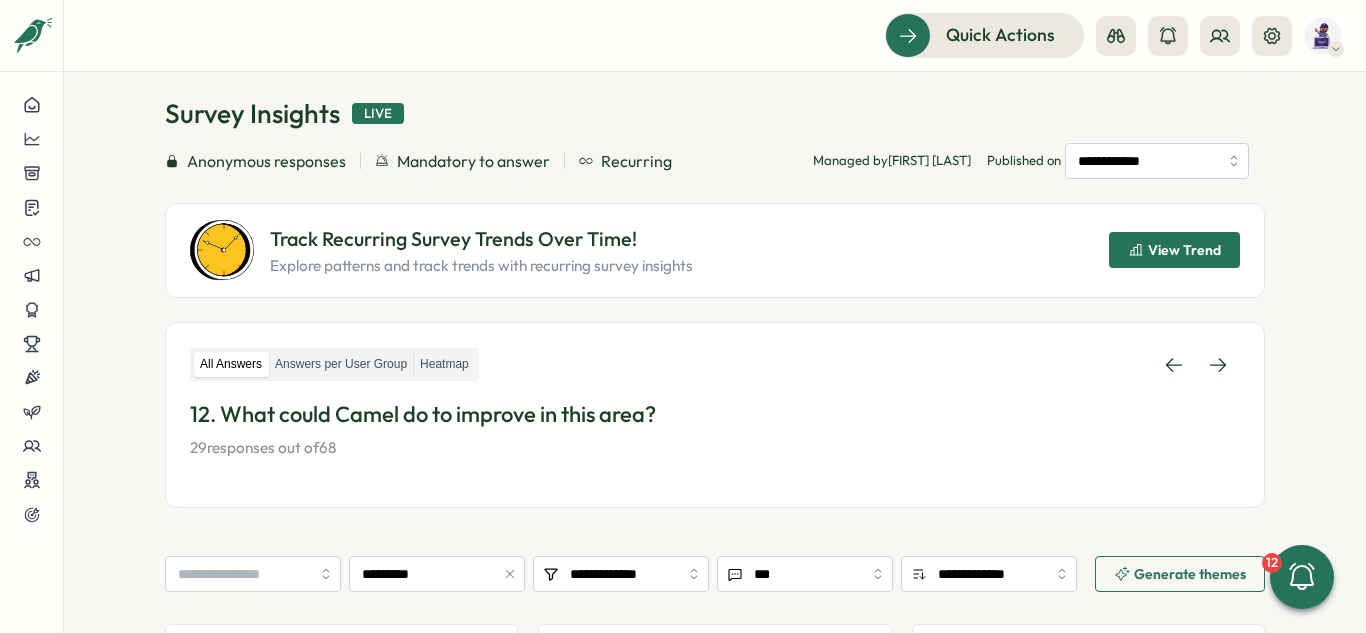 scroll, scrollTop: 0, scrollLeft: 0, axis: both 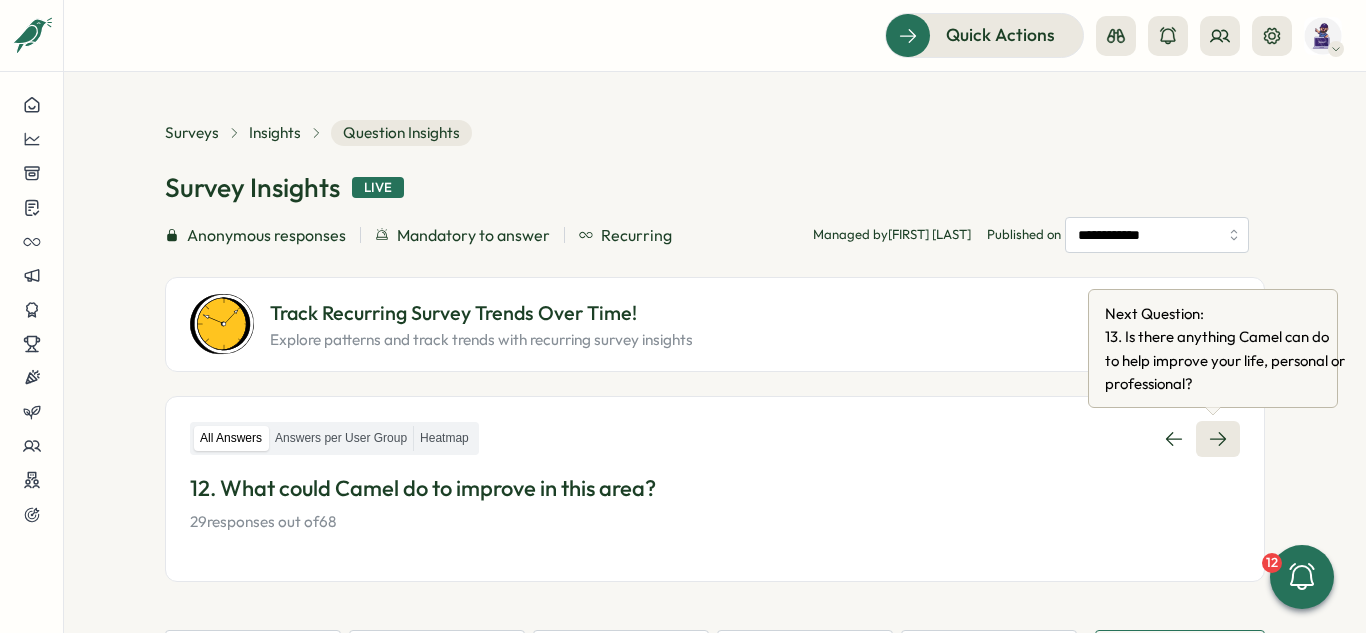 click at bounding box center (1218, 439) 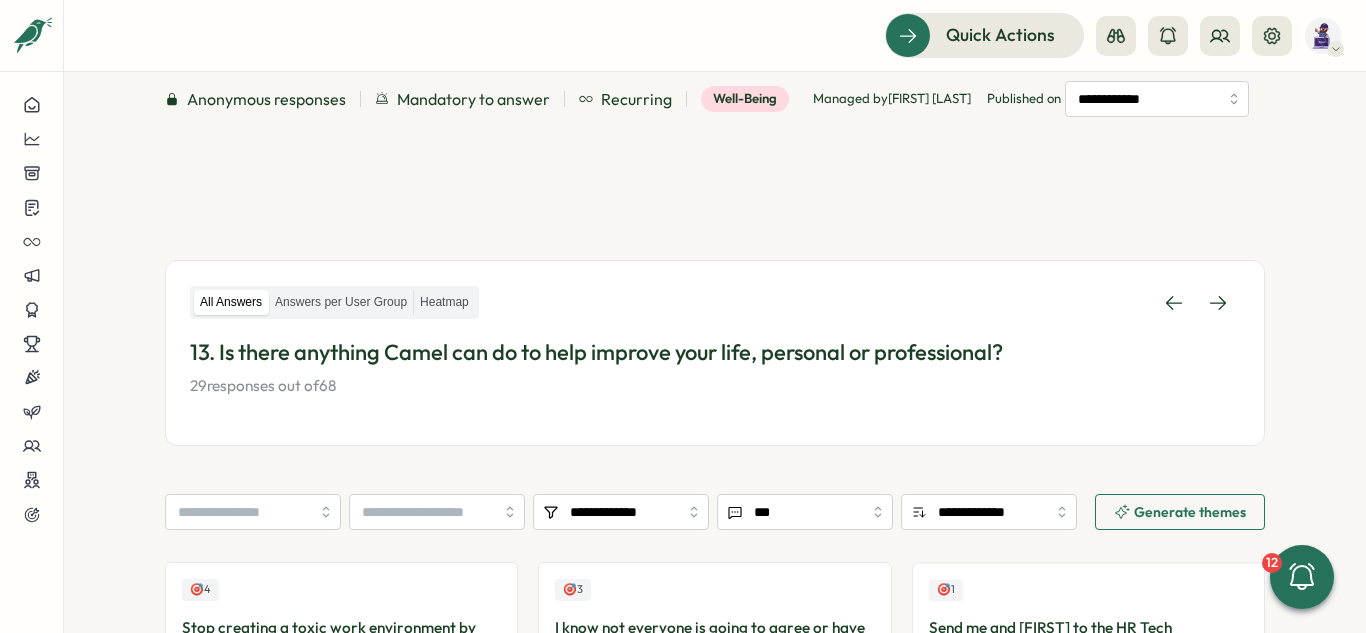 scroll, scrollTop: 629, scrollLeft: 0, axis: vertical 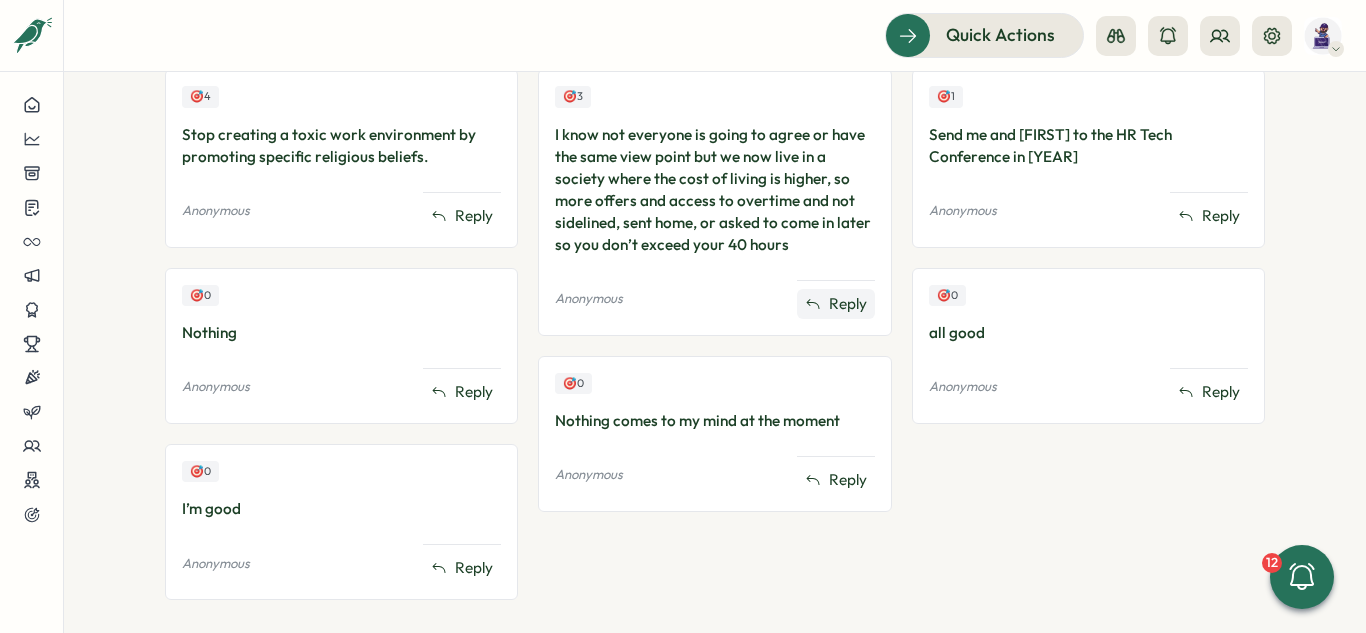 click on "Reply" at bounding box center [836, 304] 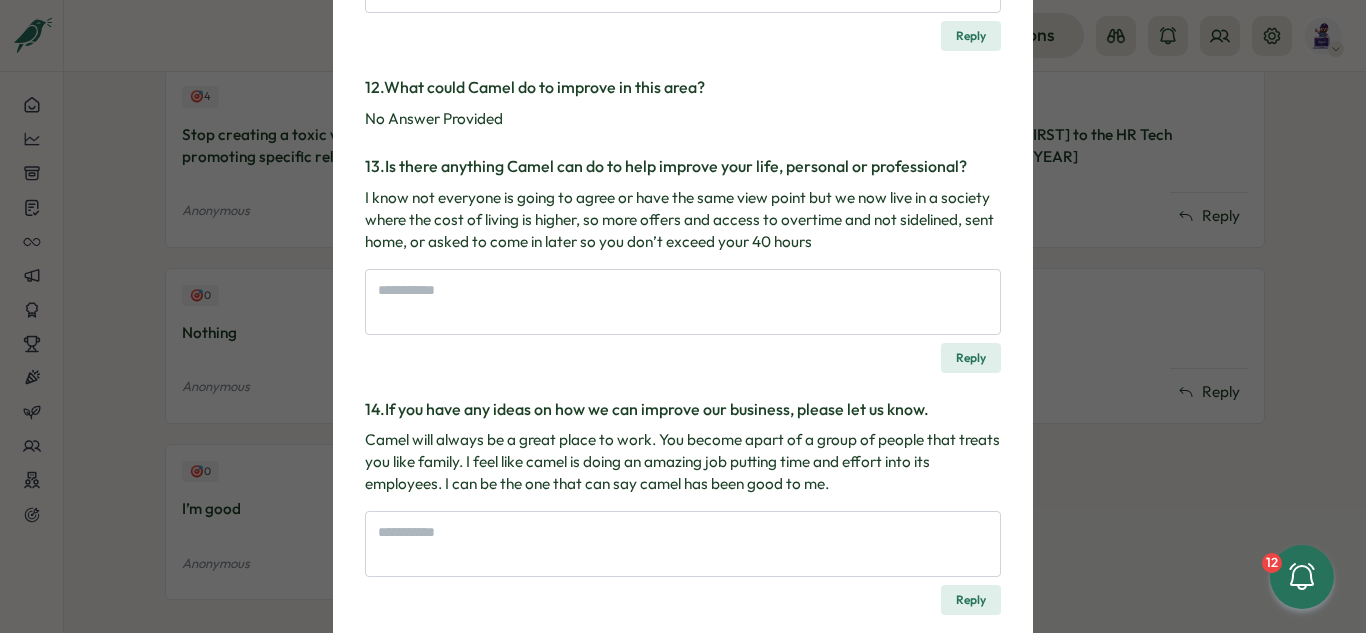 scroll, scrollTop: 2254, scrollLeft: 0, axis: vertical 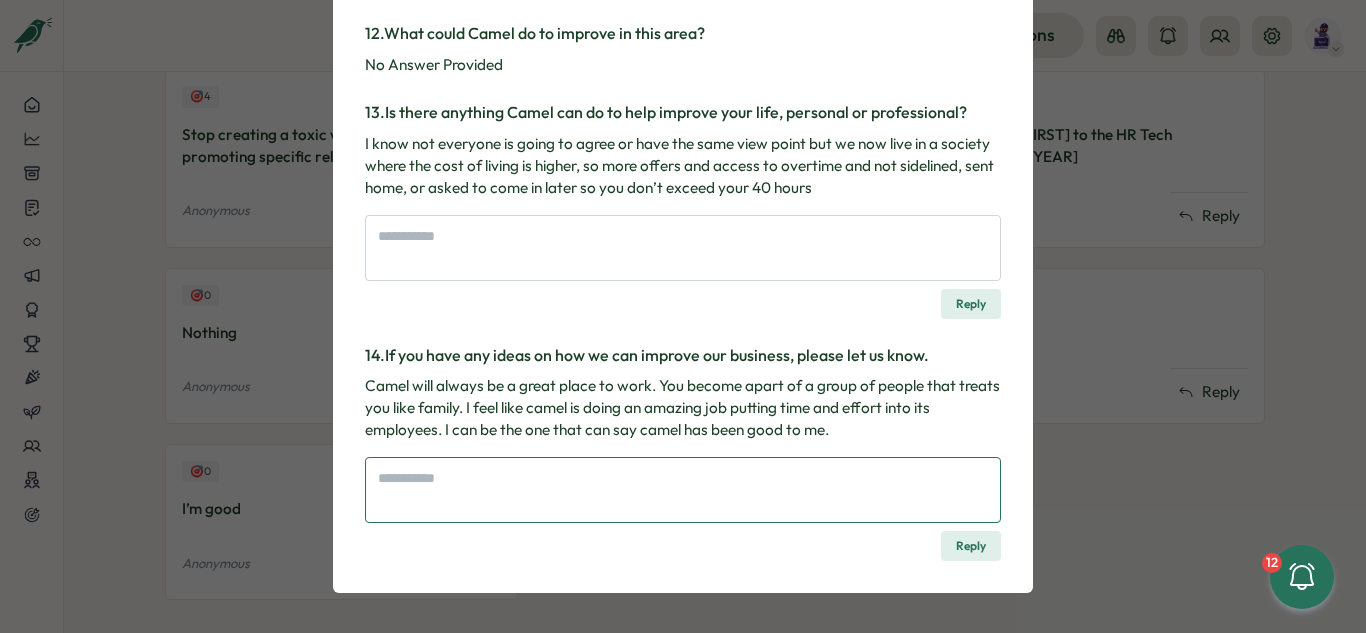 click at bounding box center [683, 490] 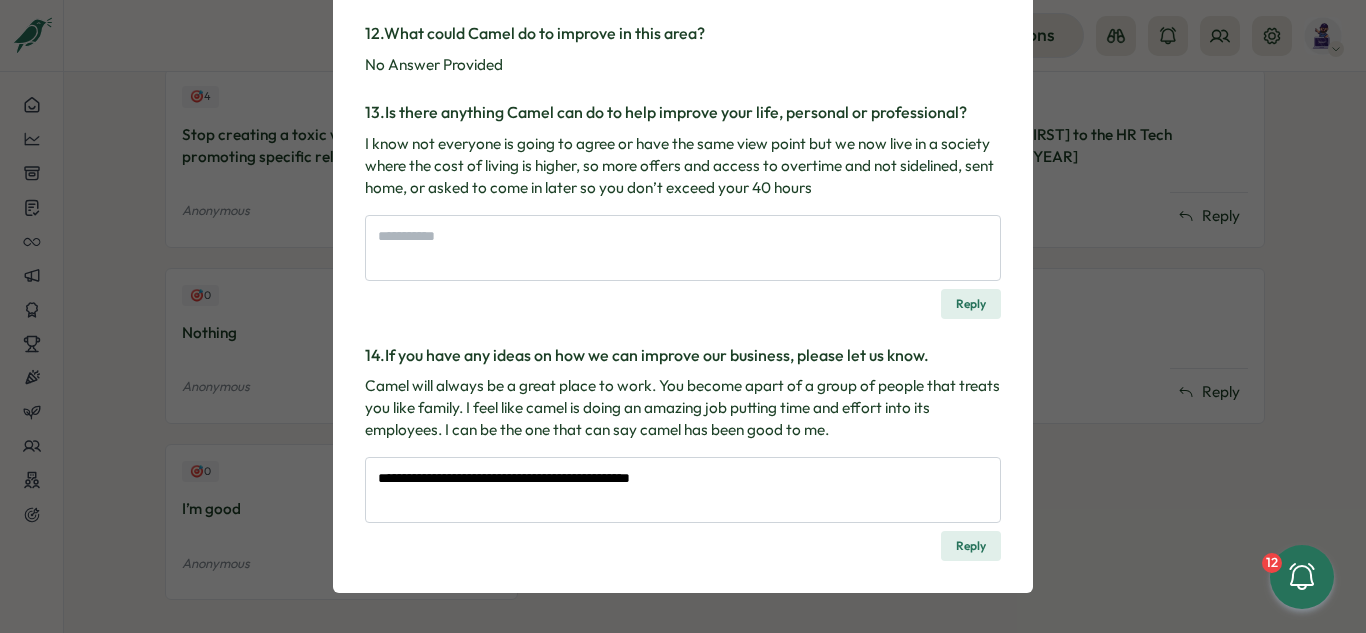 click on "Reply" at bounding box center (971, 546) 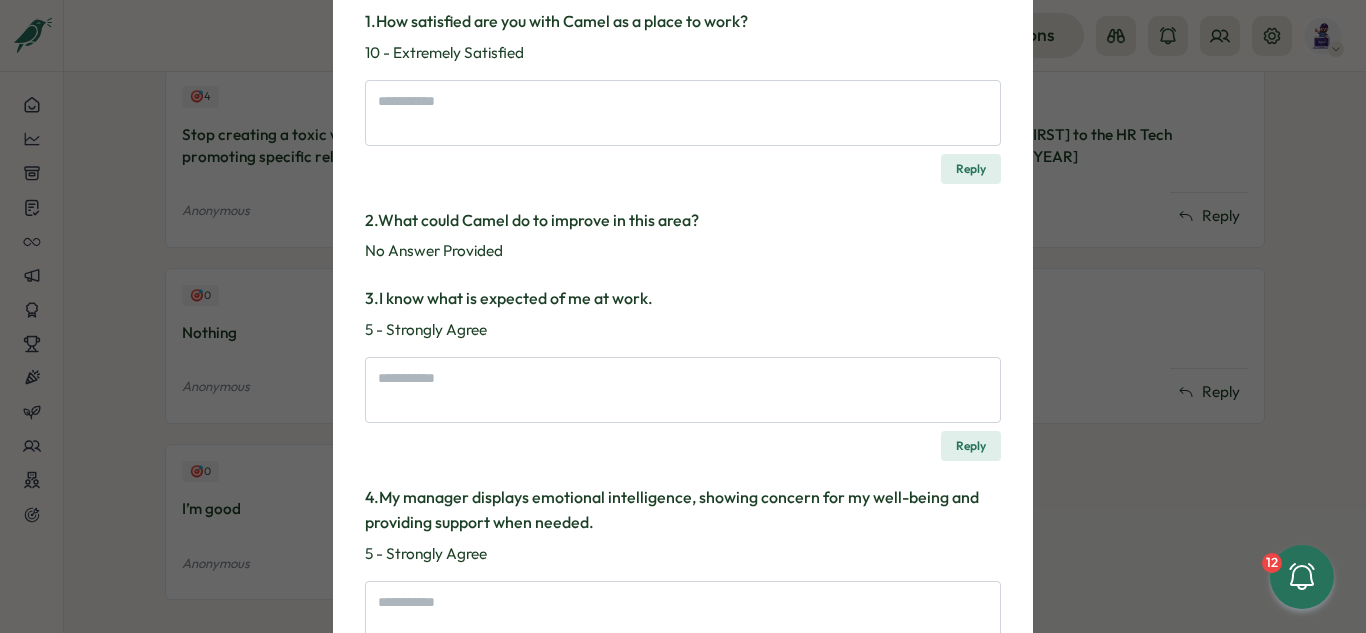 scroll, scrollTop: 0, scrollLeft: 0, axis: both 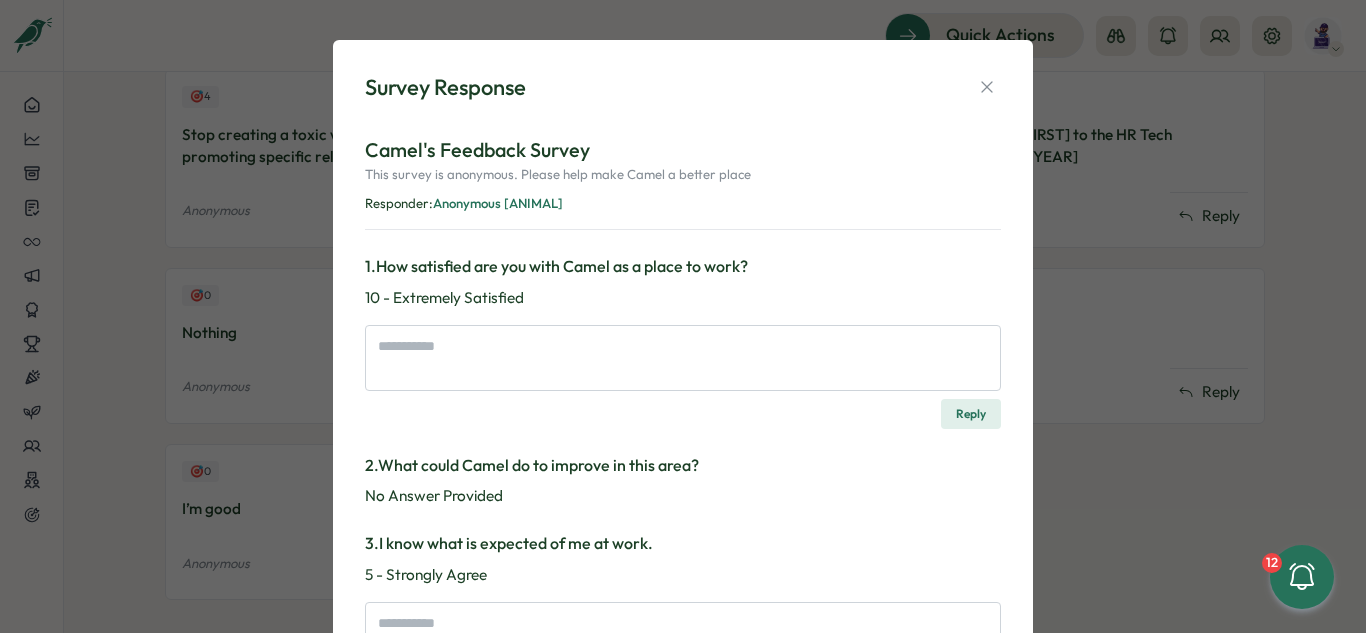 click on "Survey Response Camel's Feedback Survey This survey is anonymous. Please help make Camel a better place Responder: Anonymous [ANIMAL] 1 . How satisfied are you with Camel as a place to work? 10 - Extremely Satisfied Reply 2 . What could Camel do to improve in this area? No Answer Provided 3 . I know what is expected of me at work. 5 - Strongly Agree Reply 4 . My manager displays emotional intelligence, showing concern for my well-being and providing support when needed. 5 - Strongly Agree Reply 5 . My managers give consistent, clear feedback and communication. 5 - Strongly Agree Reply 6 . My whole team works towards delivering the greatest car wash experience, every single time! 3 - Neutral Reply 7 . The thought of still working here in a year makes me feel positive. Strongly Agree Reply 8 . In the last year, I have had opportunities to learn and grow. 5 - Strongly Agree Reply 9 . Camel's leaders are committed to make diversity, equity, and inclusion a reality through their actions & decisions Reply" at bounding box center [683, 1462] 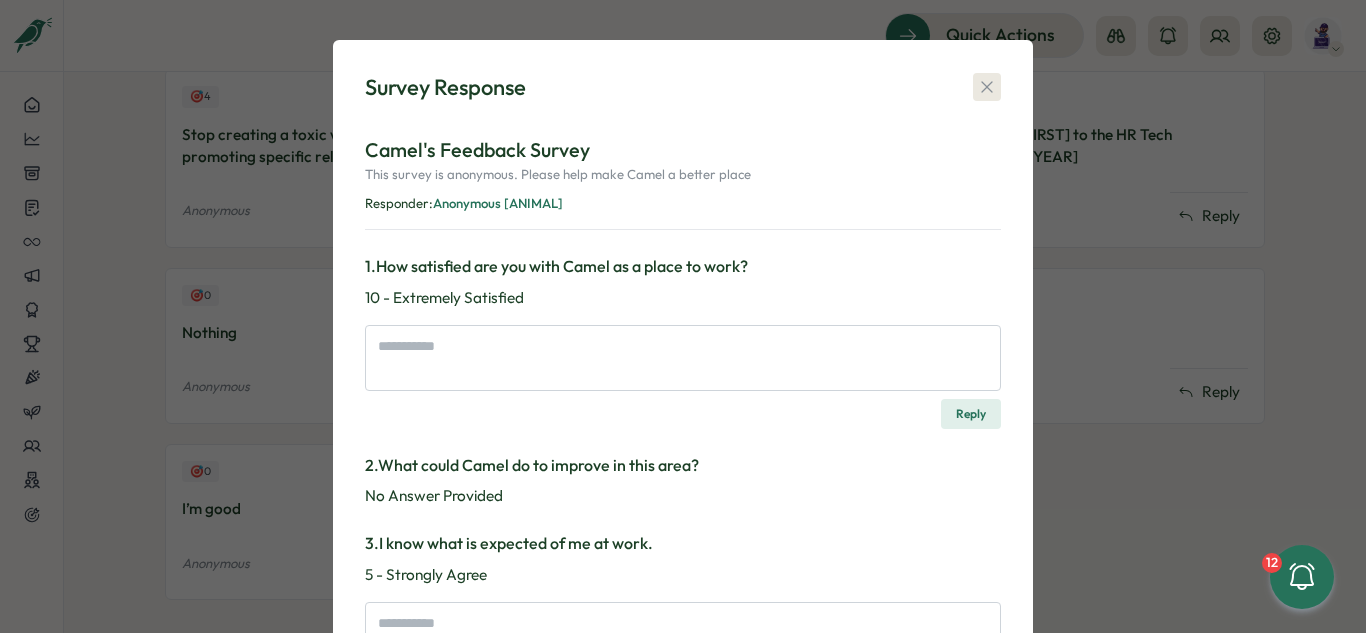 click 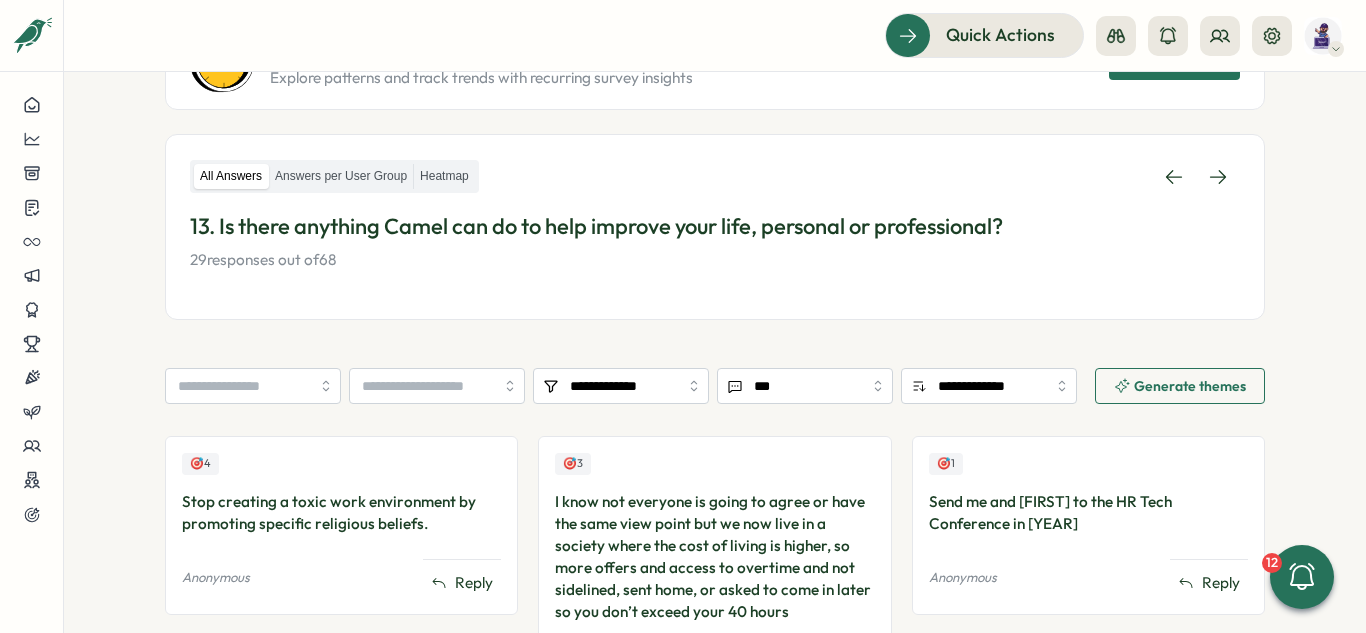 scroll, scrollTop: 229, scrollLeft: 0, axis: vertical 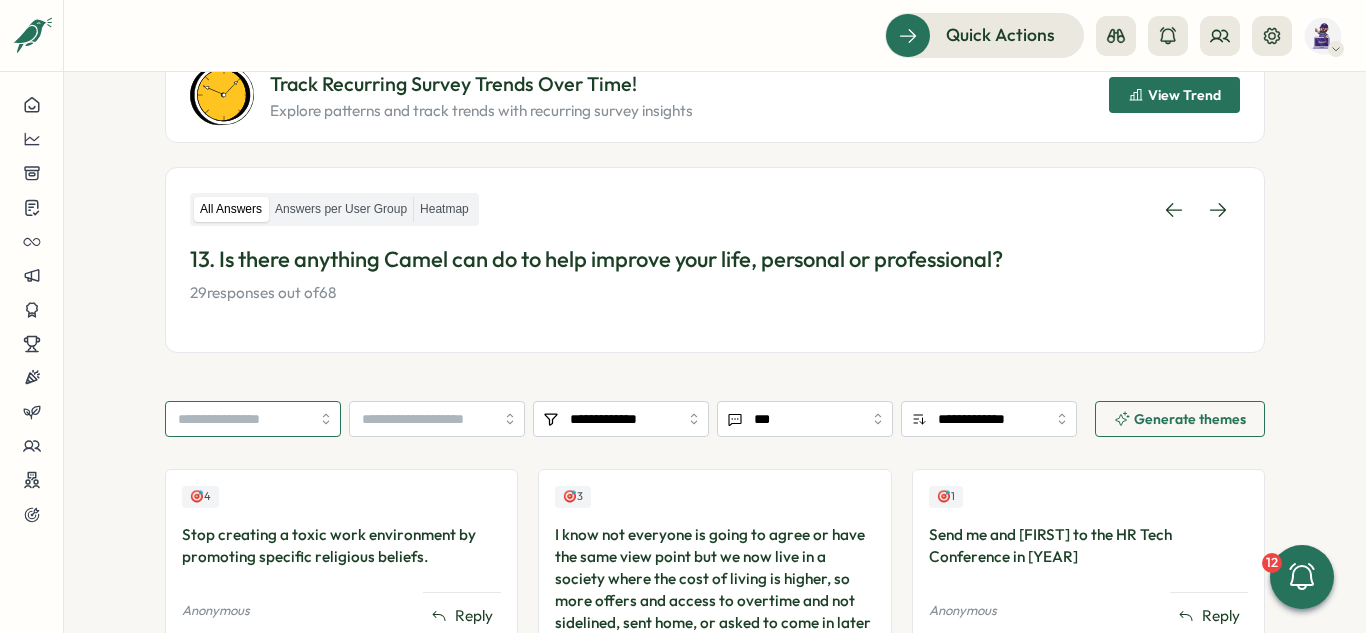 click at bounding box center (253, 419) 